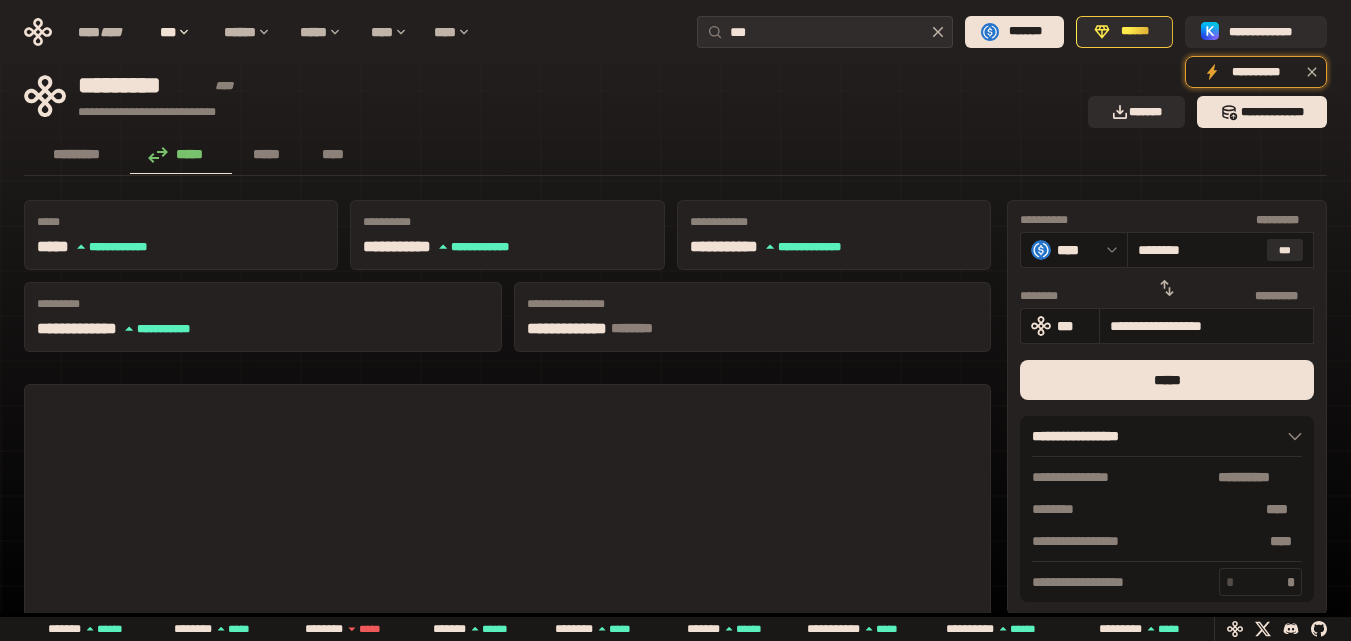 scroll, scrollTop: 0, scrollLeft: 0, axis: both 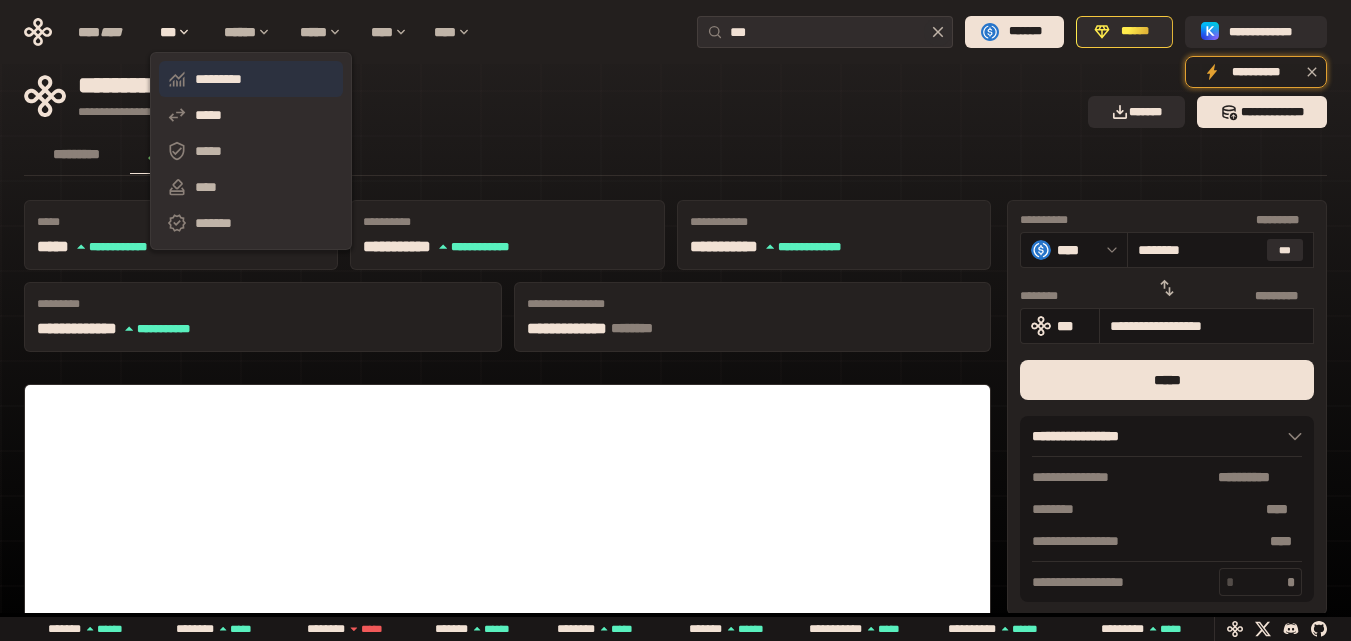 click on "*********" at bounding box center (251, 79) 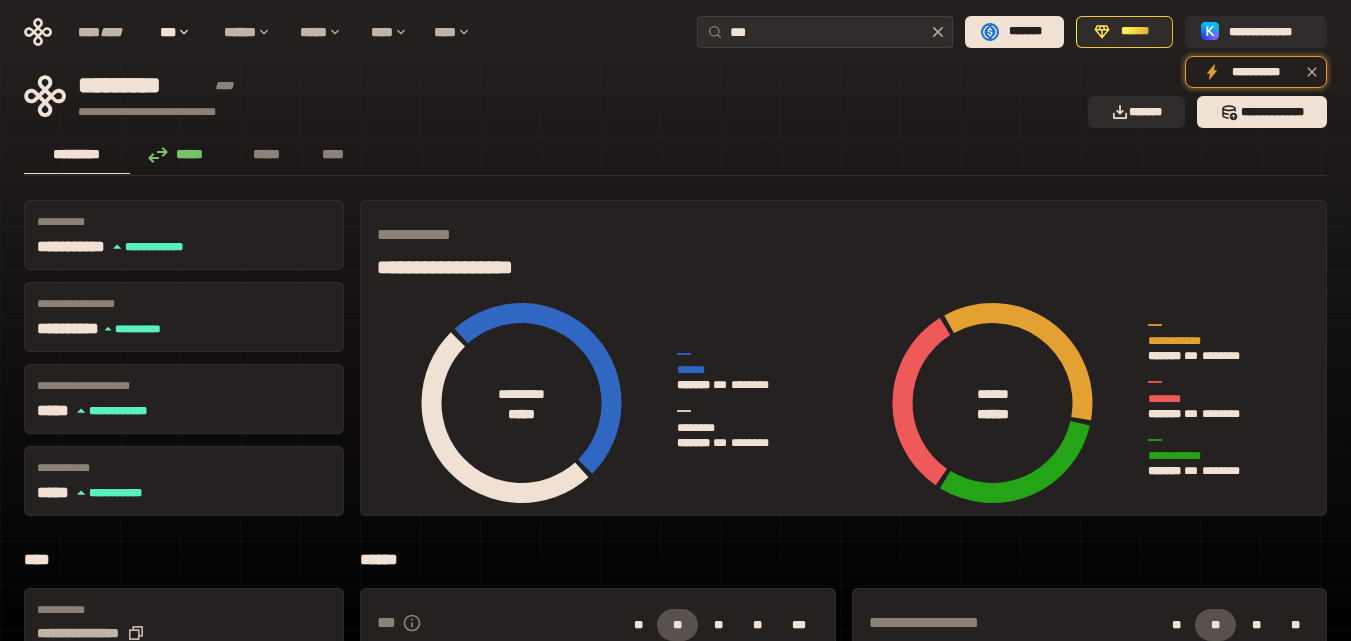 click on "*****" at bounding box center (181, 154) 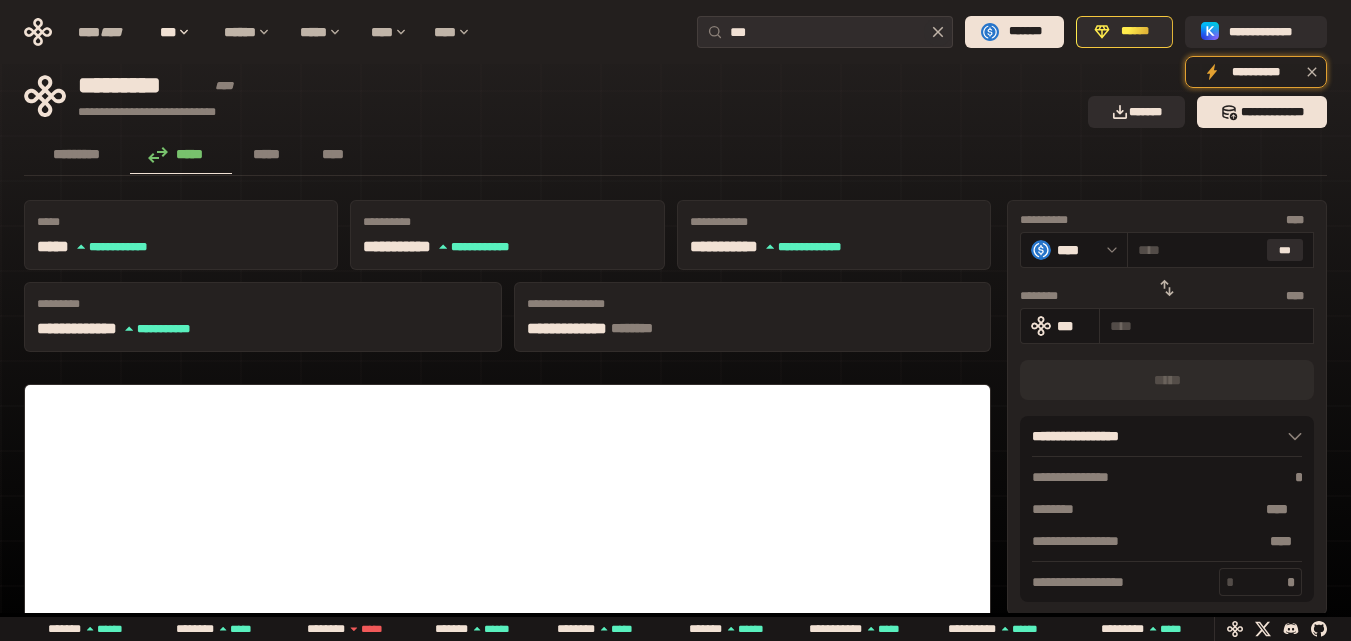 drag, startPoint x: 1131, startPoint y: 44, endPoint x: 1095, endPoint y: 62, distance: 40.24922 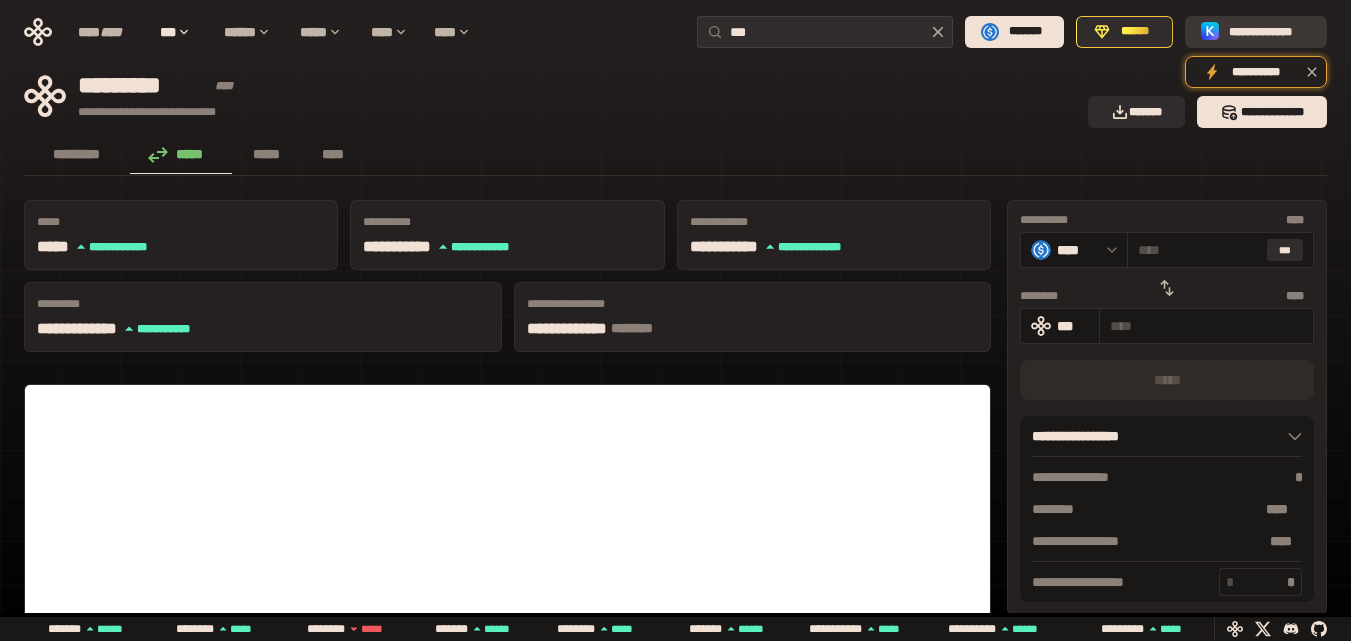 click on "**********" at bounding box center [1270, 32] 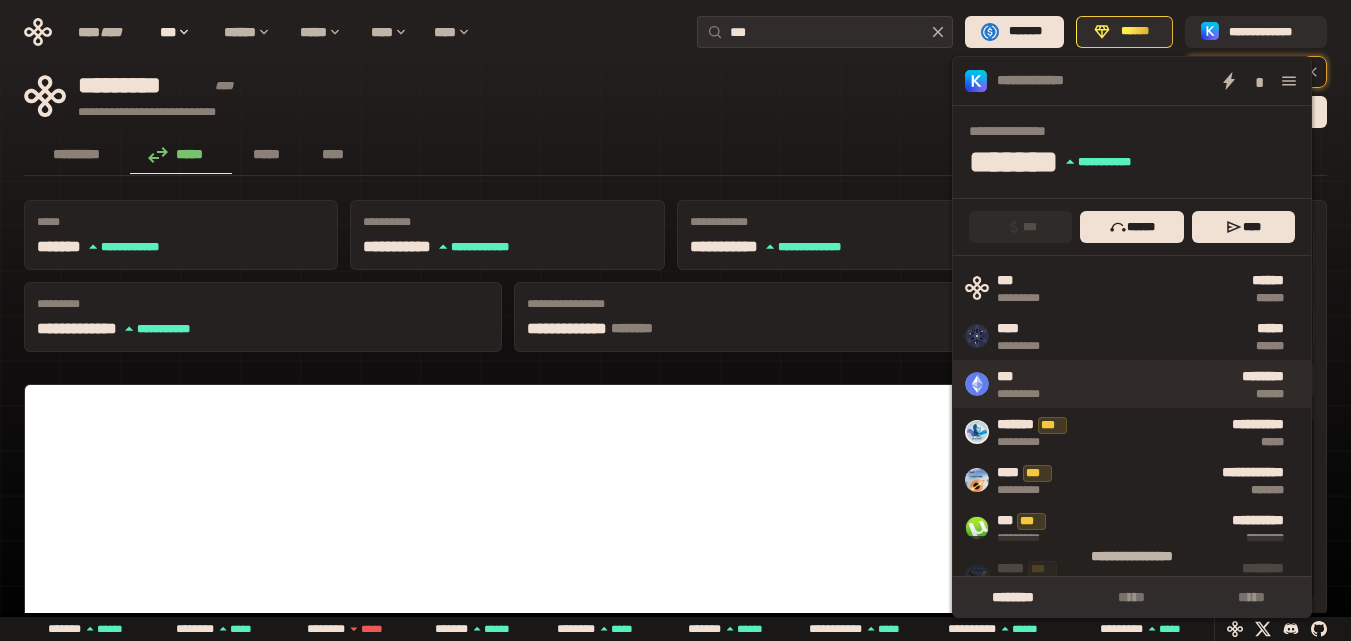 click on "******** ******" at bounding box center (1176, 384) 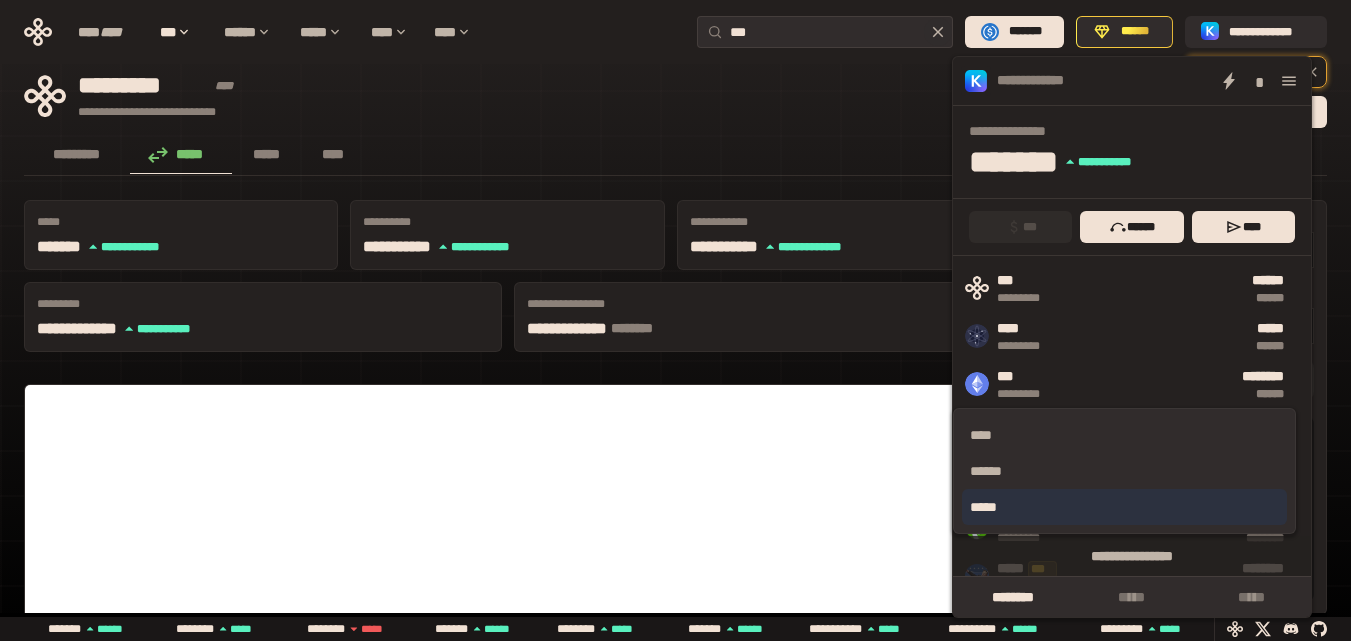 click on "*****" at bounding box center [1124, 507] 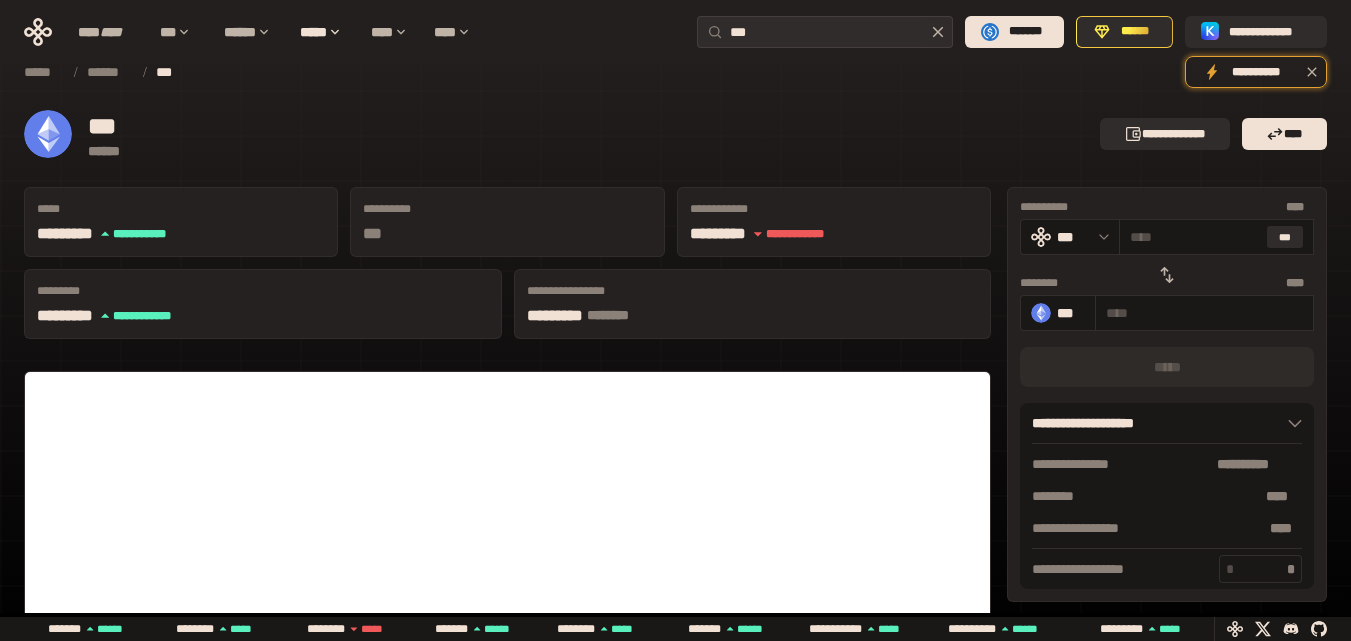 click 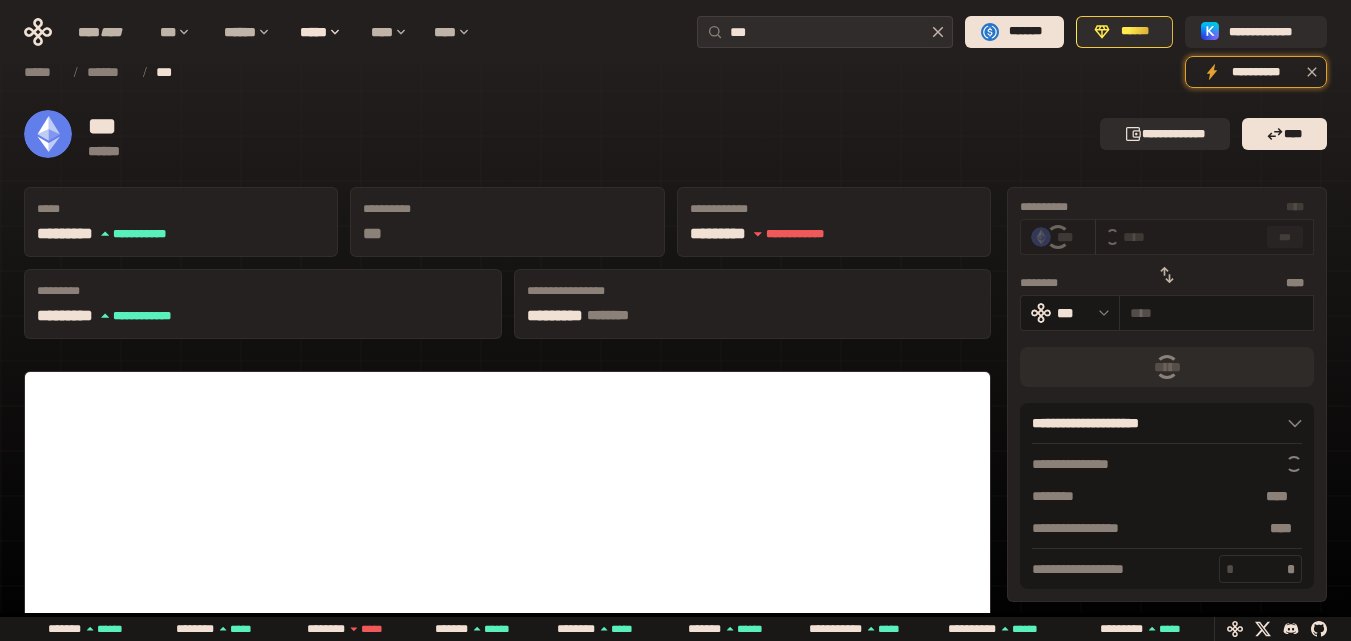 click 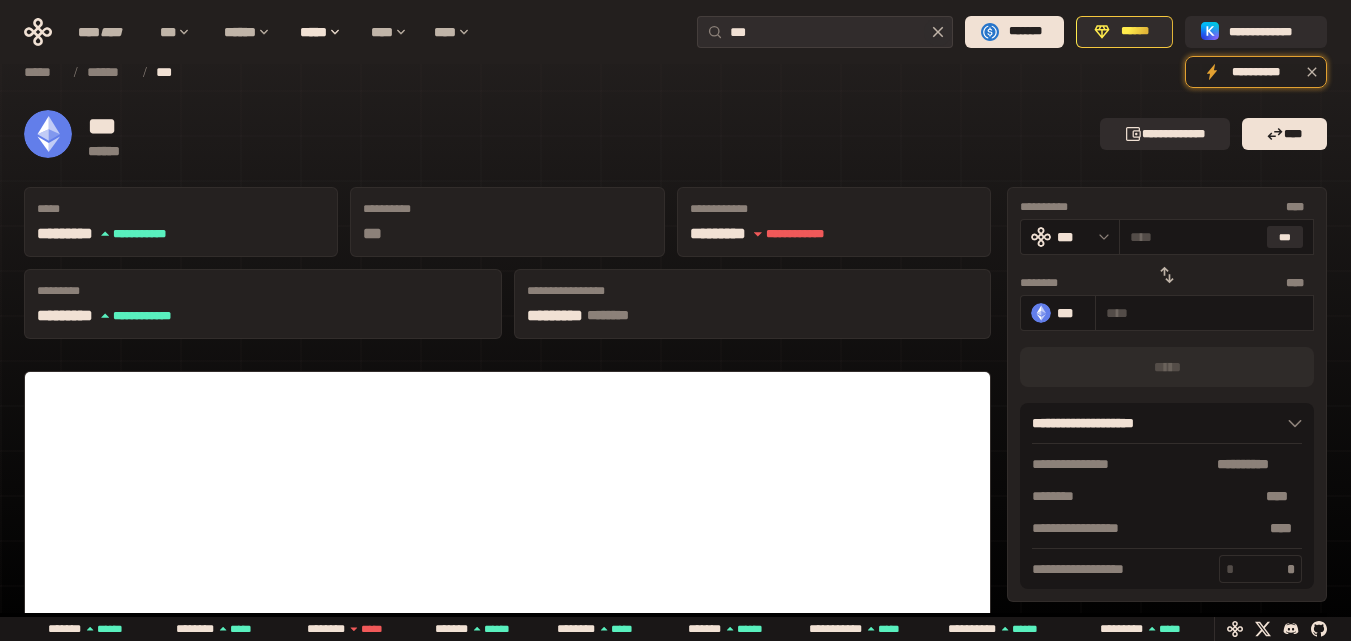 click 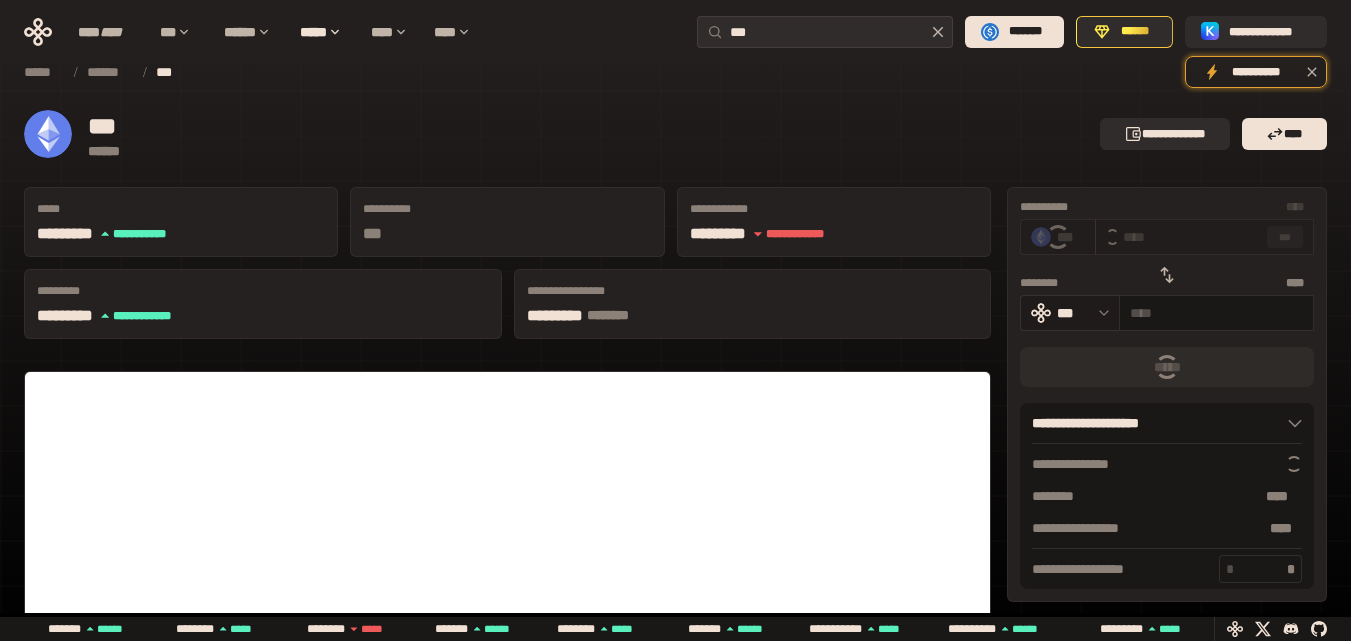 click at bounding box center [1099, 313] 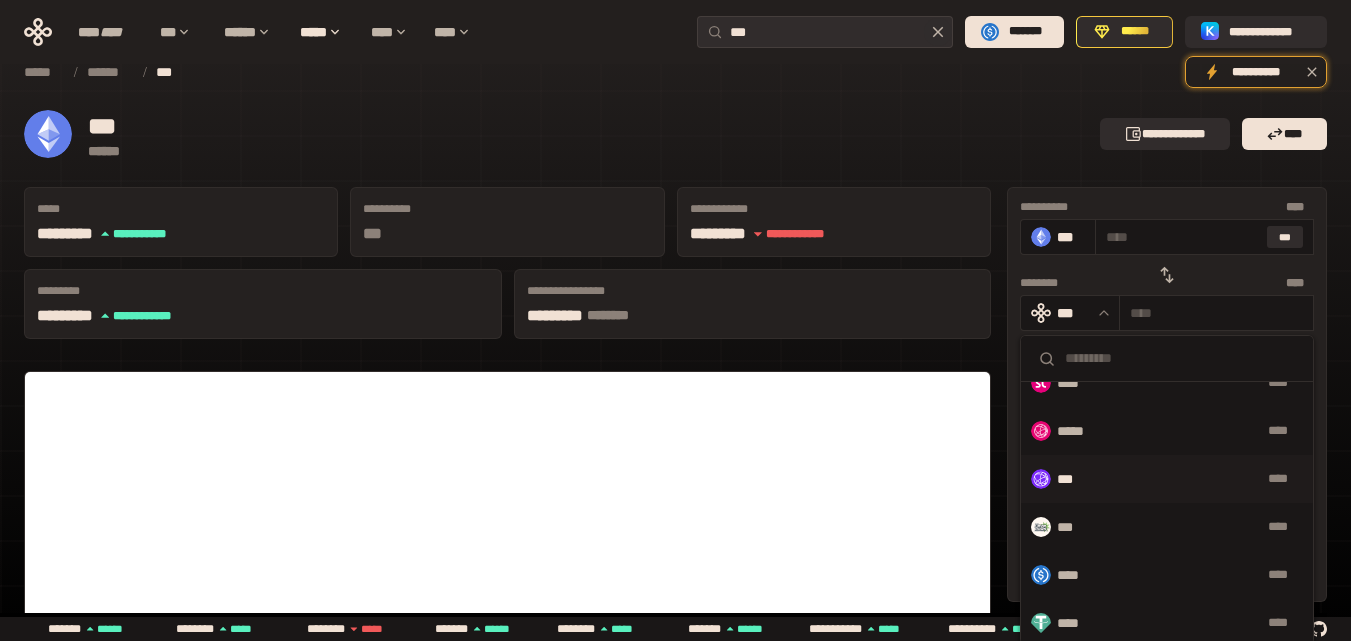 scroll, scrollTop: 1034, scrollLeft: 0, axis: vertical 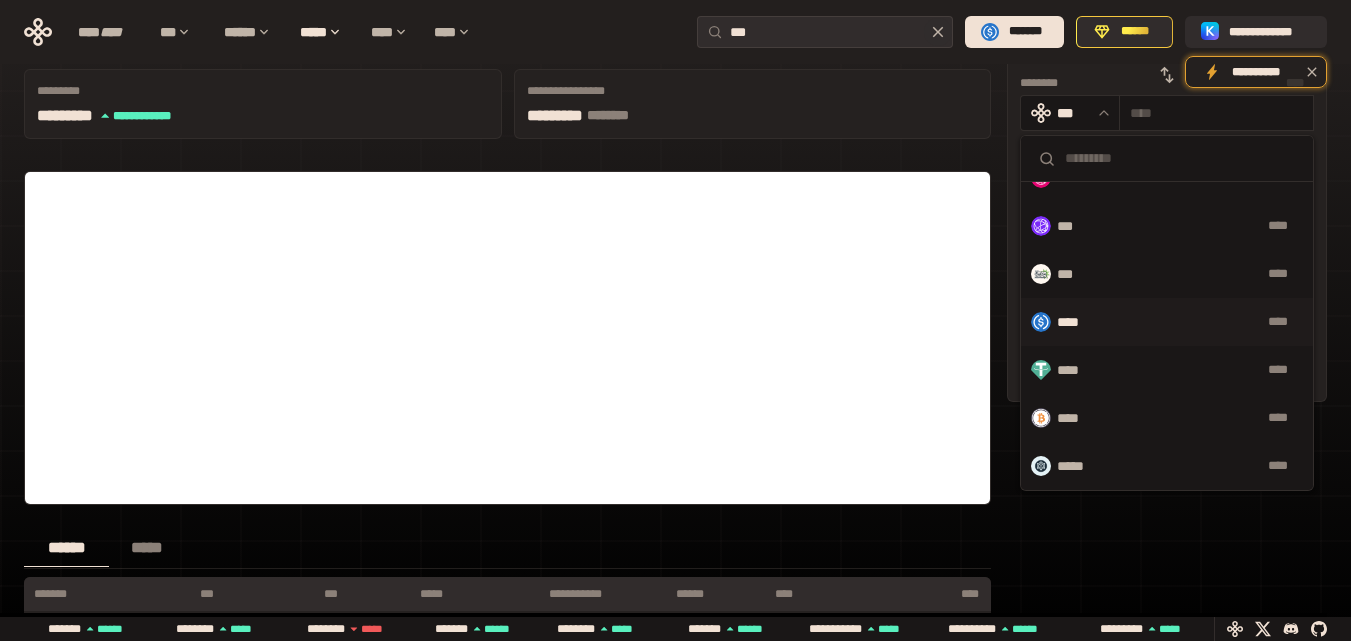 click on "**** ****" at bounding box center [1167, 322] 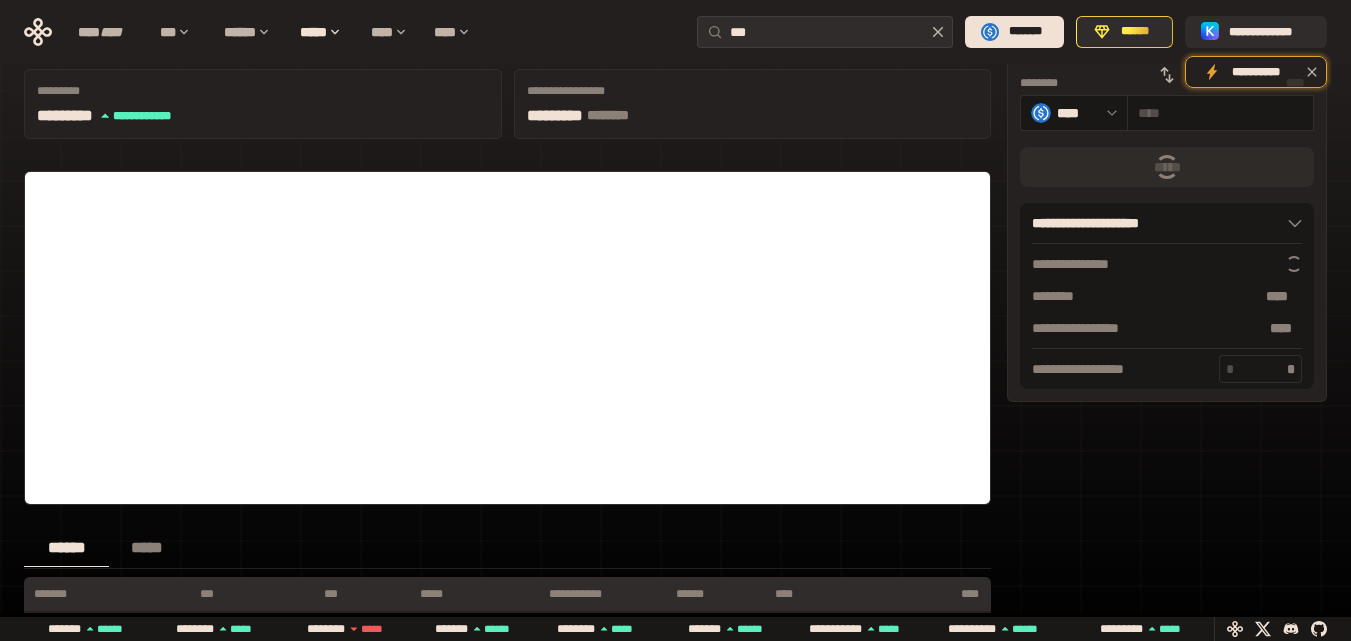 scroll, scrollTop: 0, scrollLeft: 0, axis: both 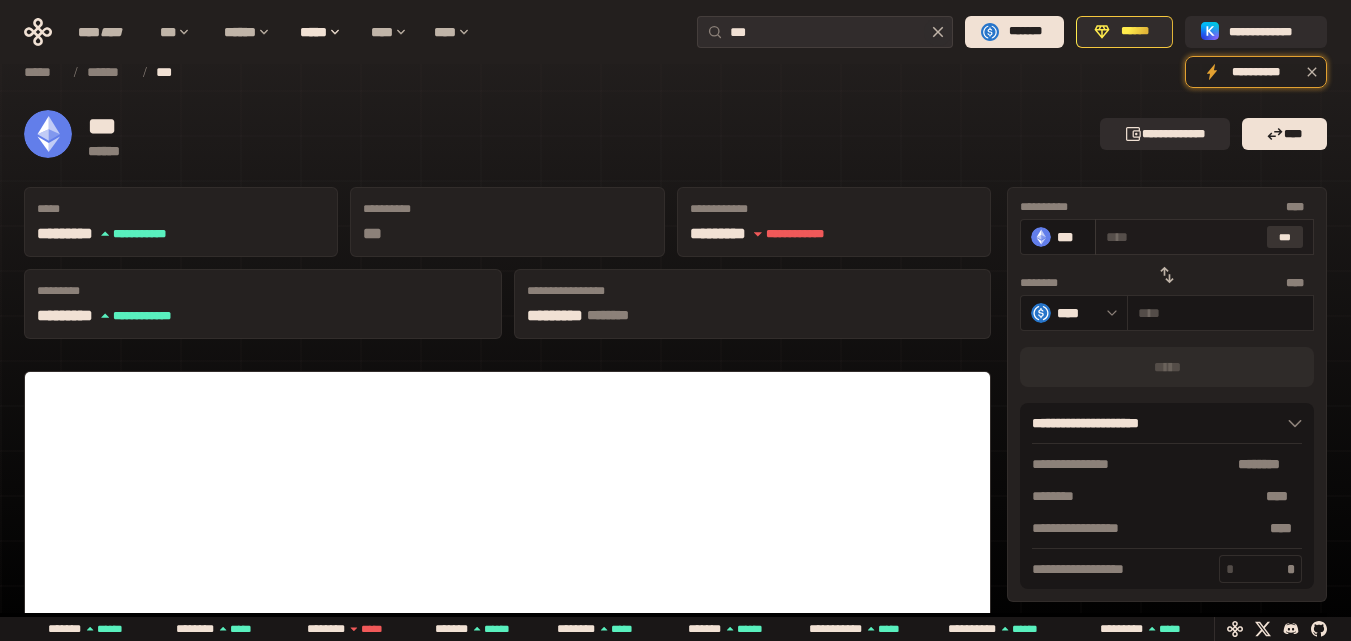 click on "***" at bounding box center (1285, 237) 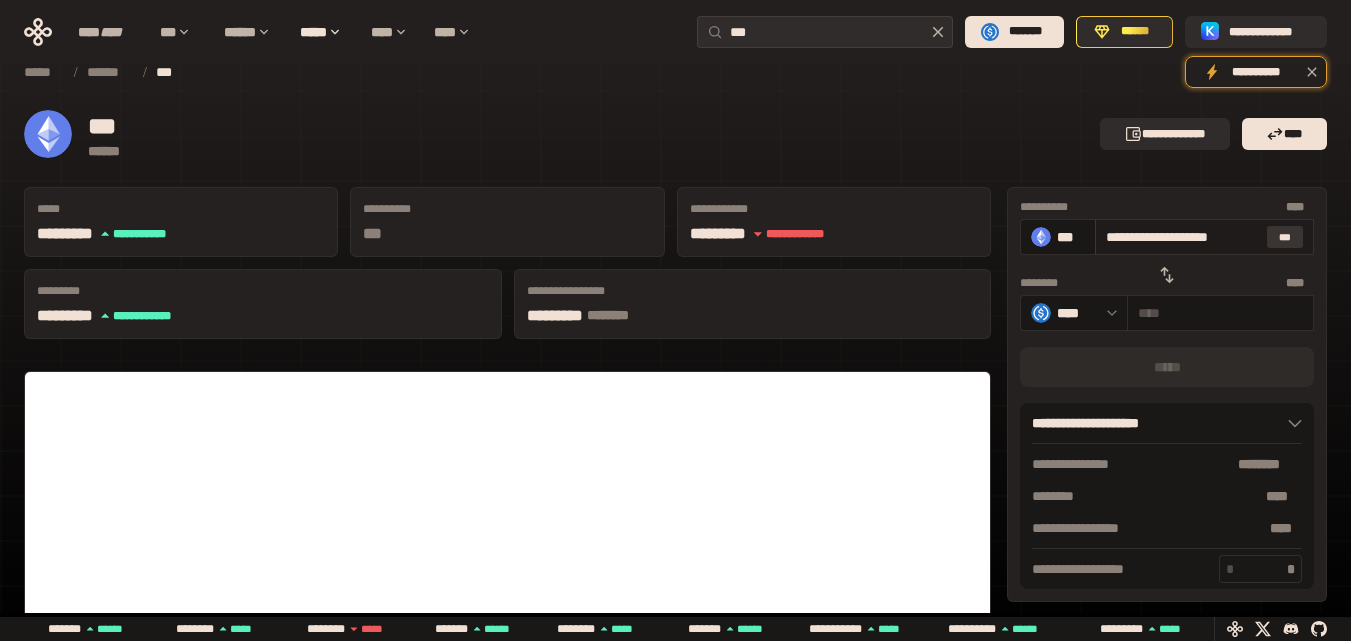 type on "*********" 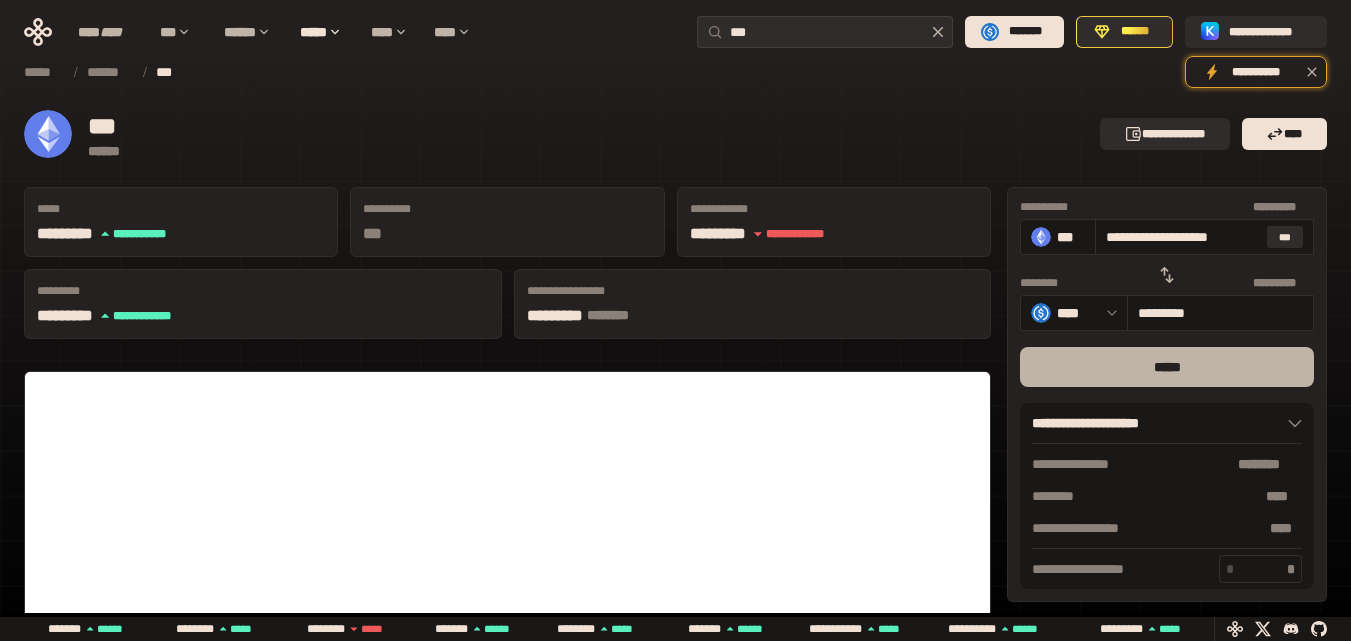 click on "*****" at bounding box center [1167, 367] 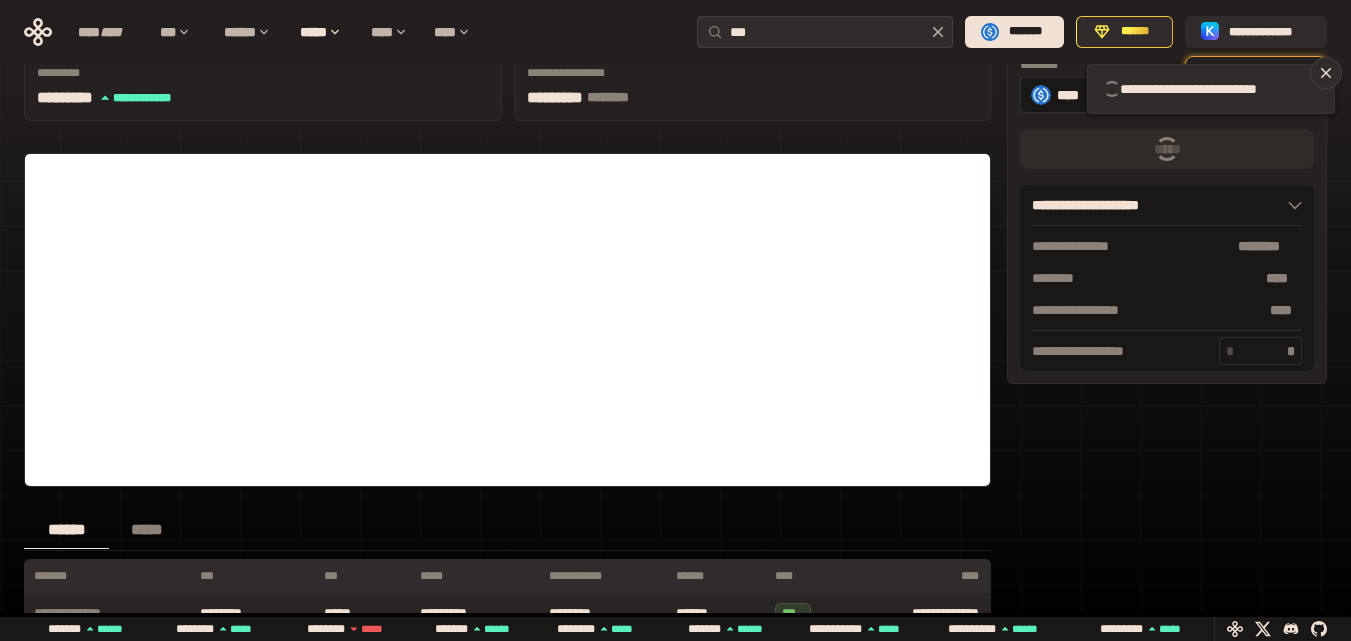 scroll, scrollTop: 300, scrollLeft: 0, axis: vertical 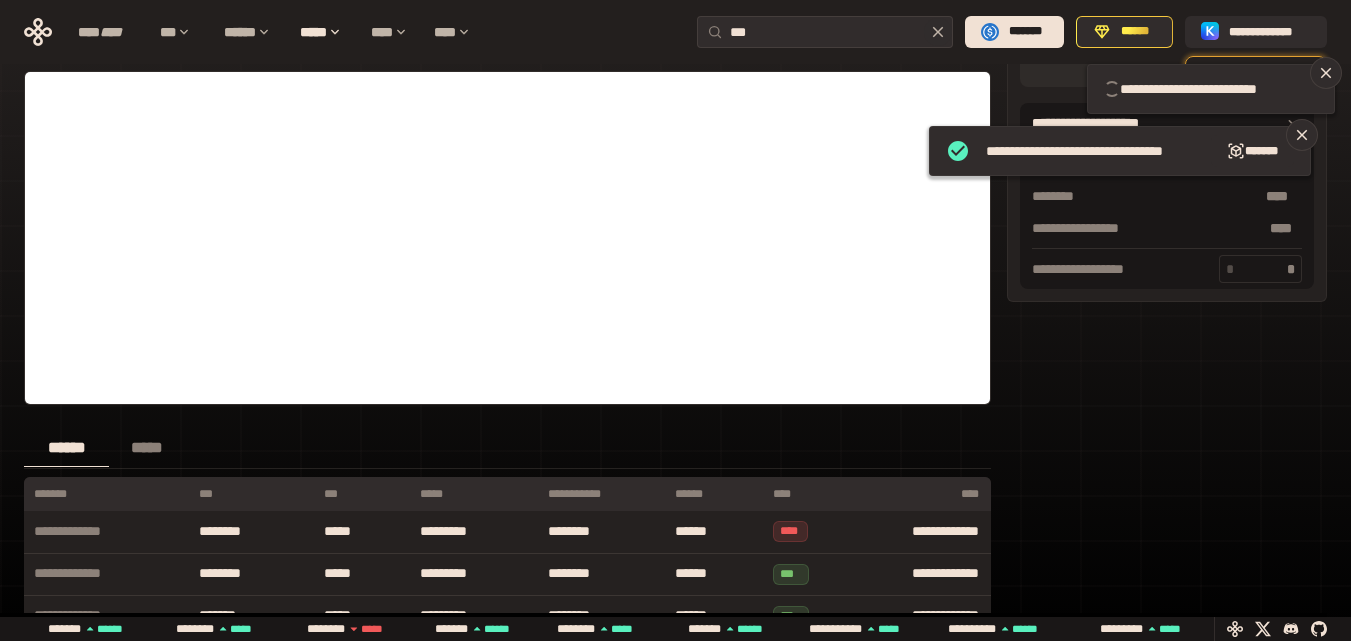 type 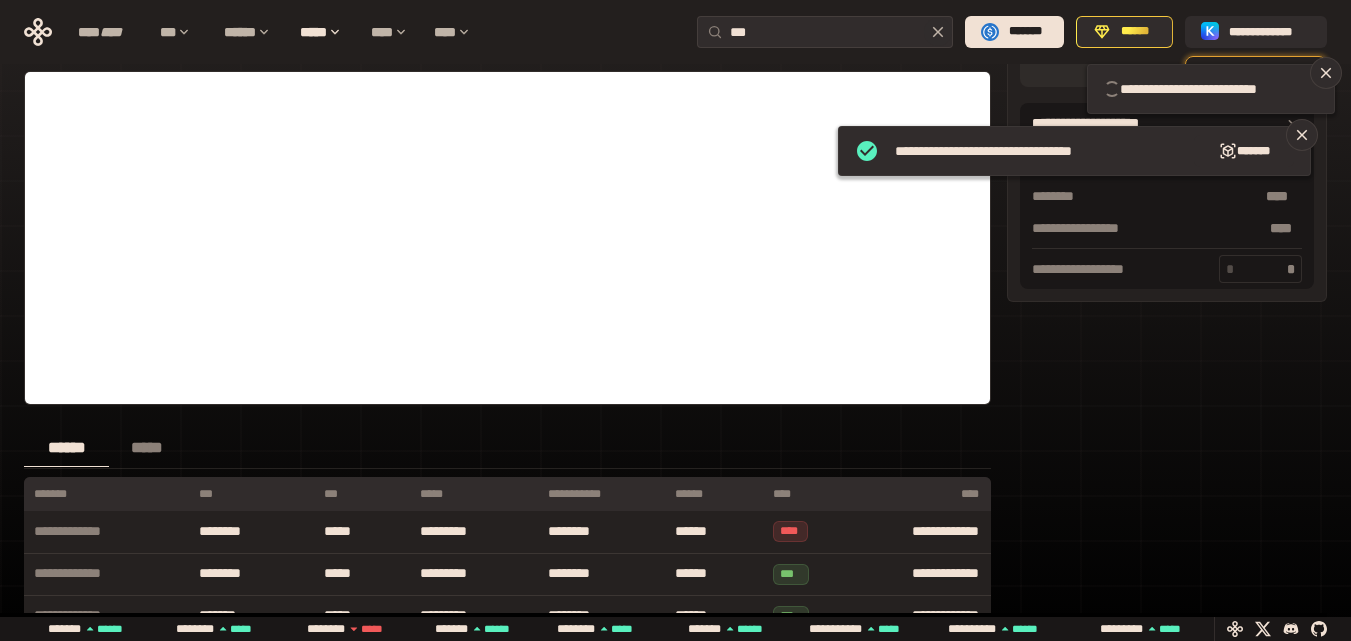 type 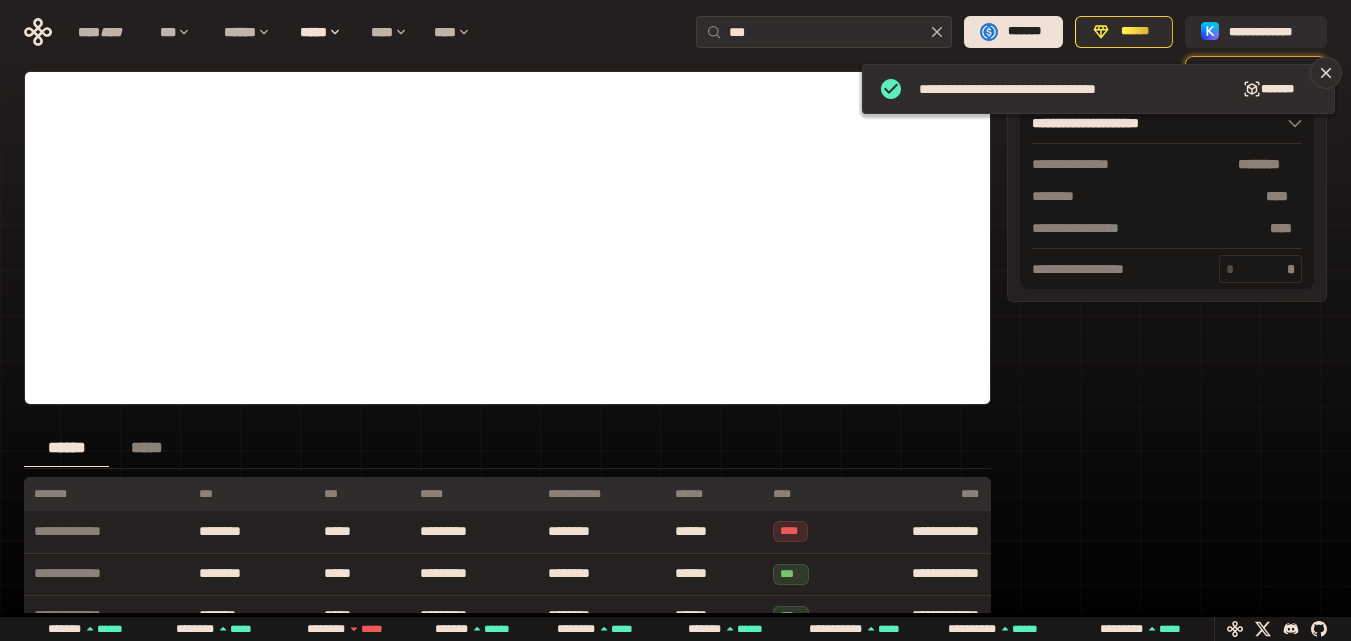 scroll, scrollTop: 0, scrollLeft: 0, axis: both 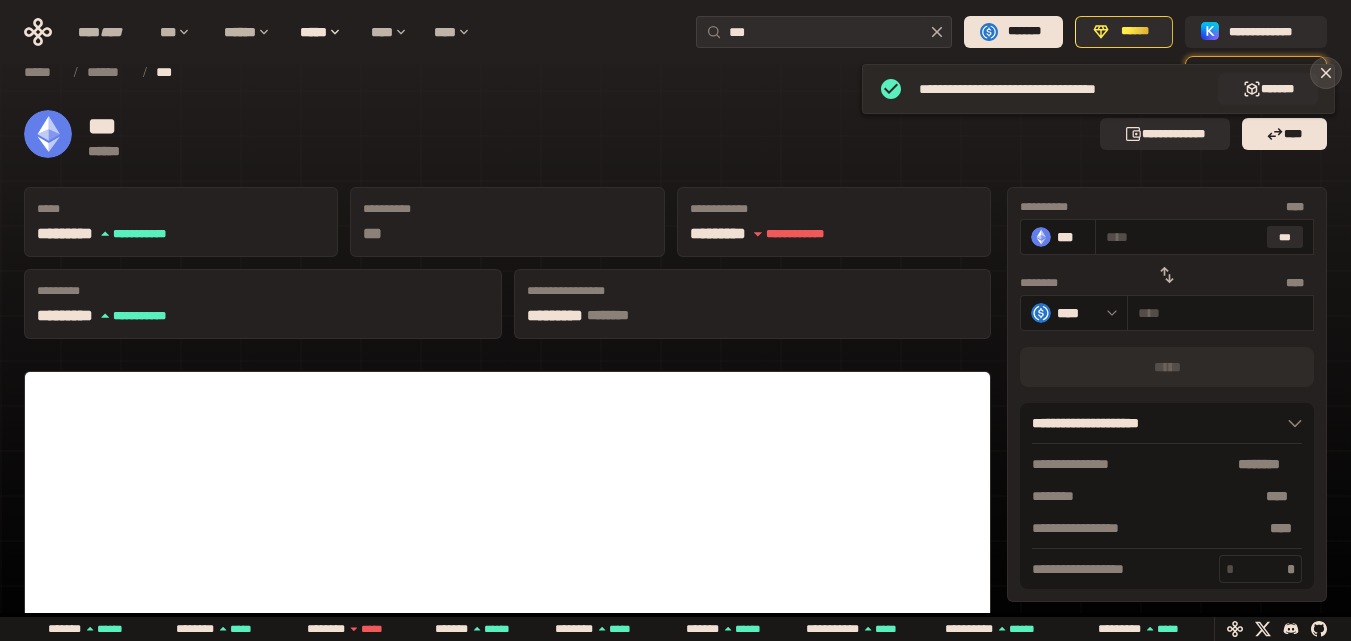 click at bounding box center [1326, 73] 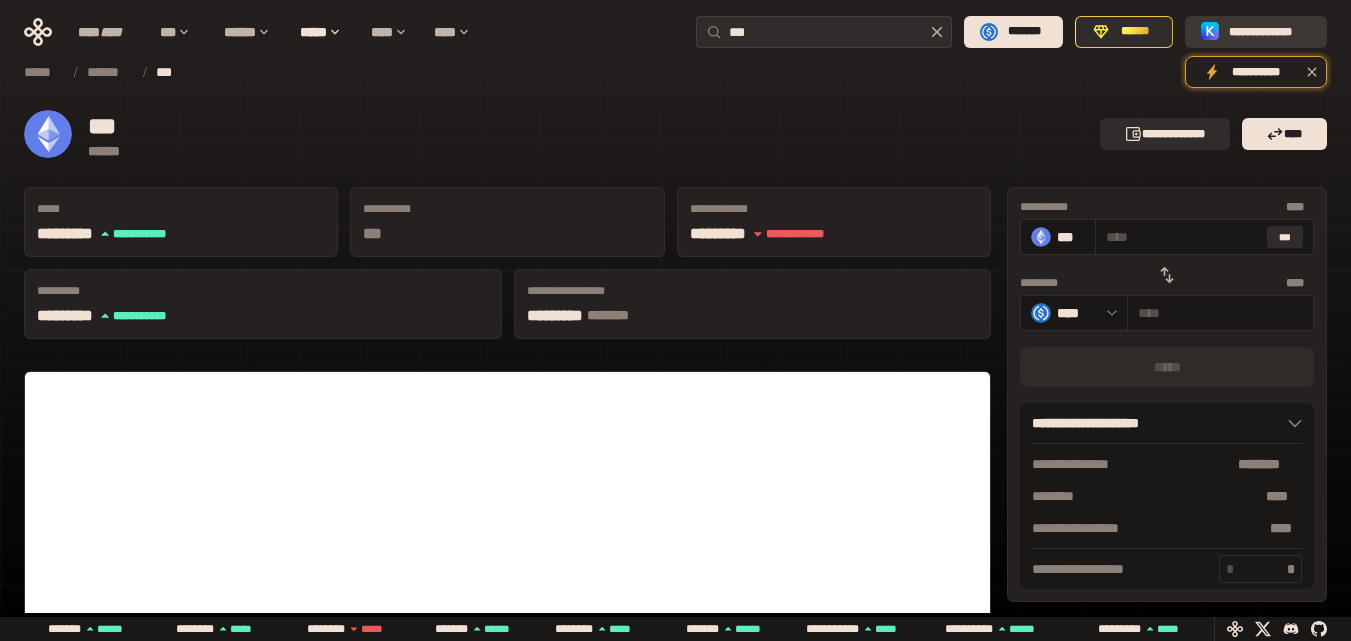 click on "**********" at bounding box center (1270, 32) 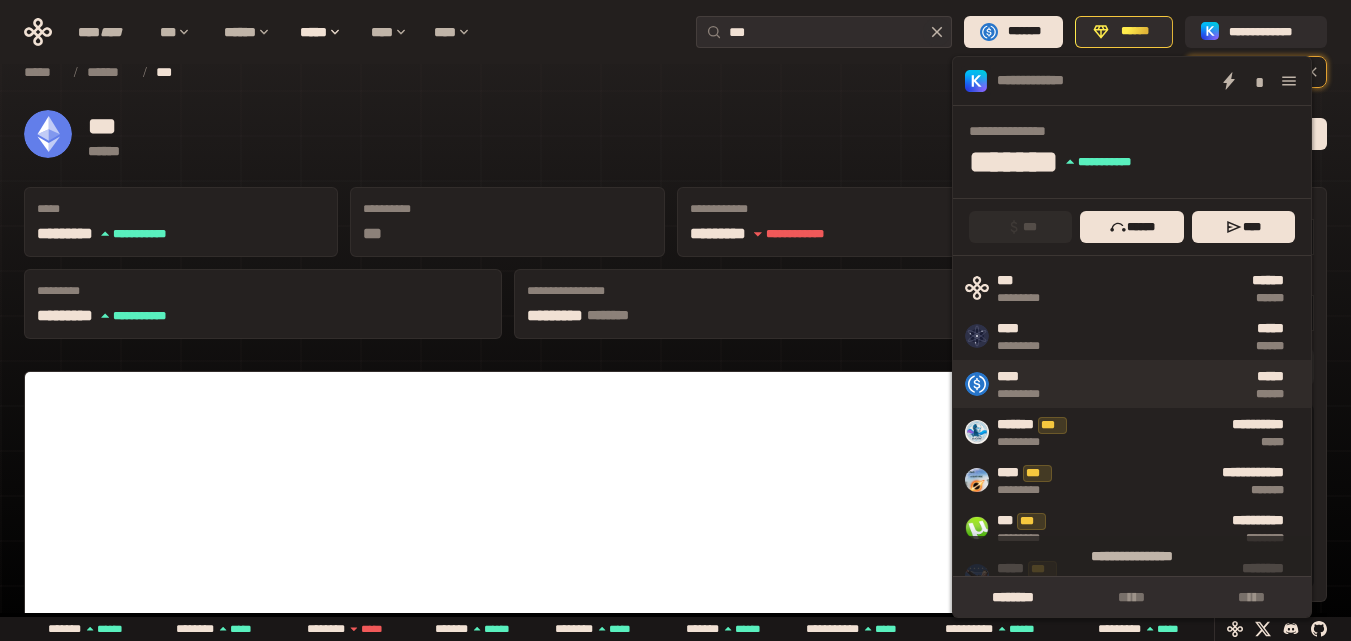 click on "***** ******" at bounding box center (1176, 384) 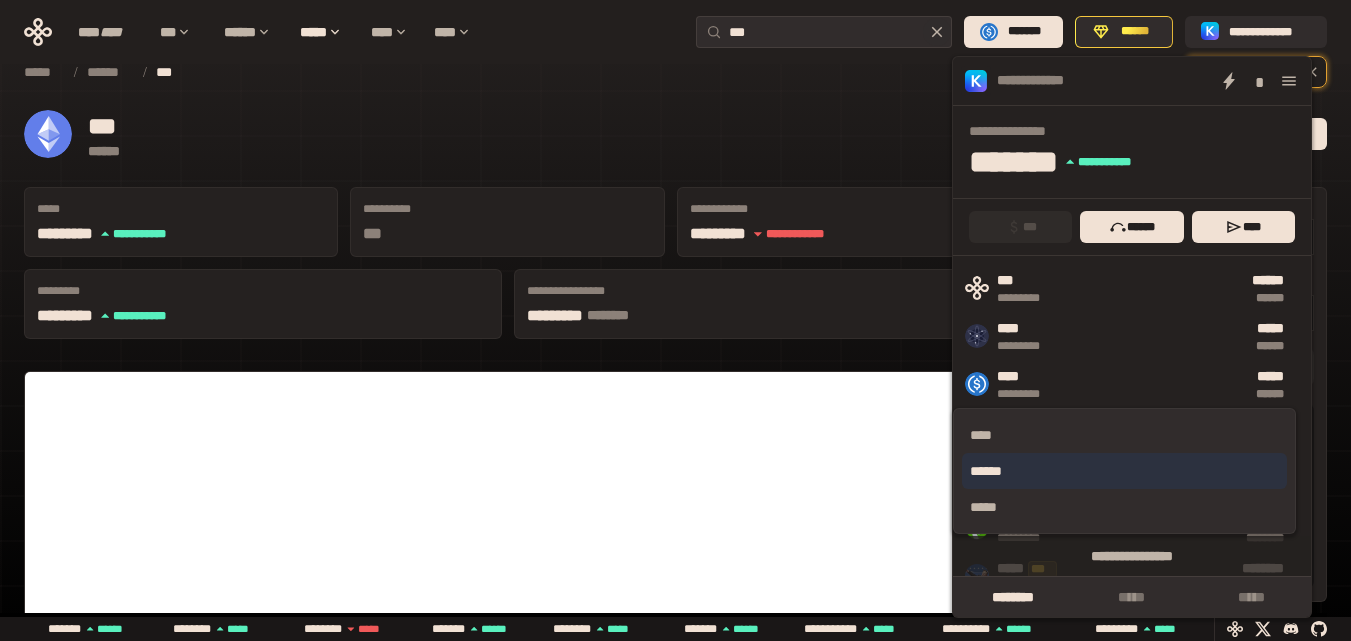 click on "******" at bounding box center (1124, 471) 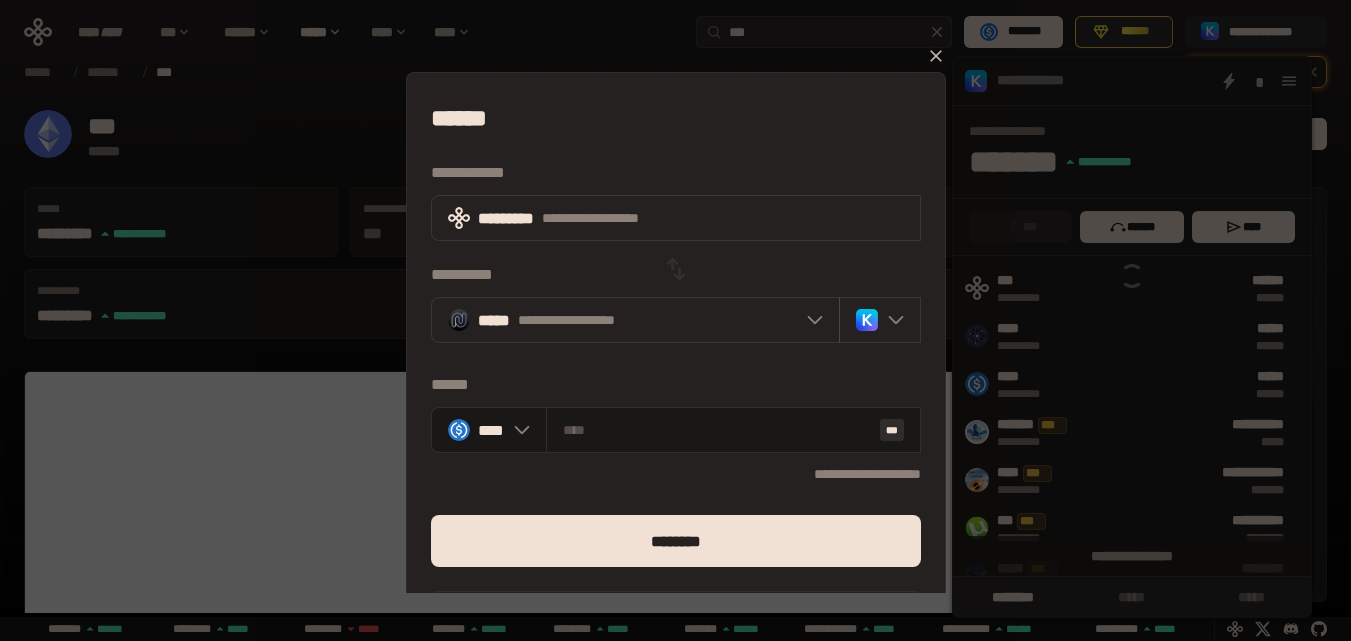 type on "*********" 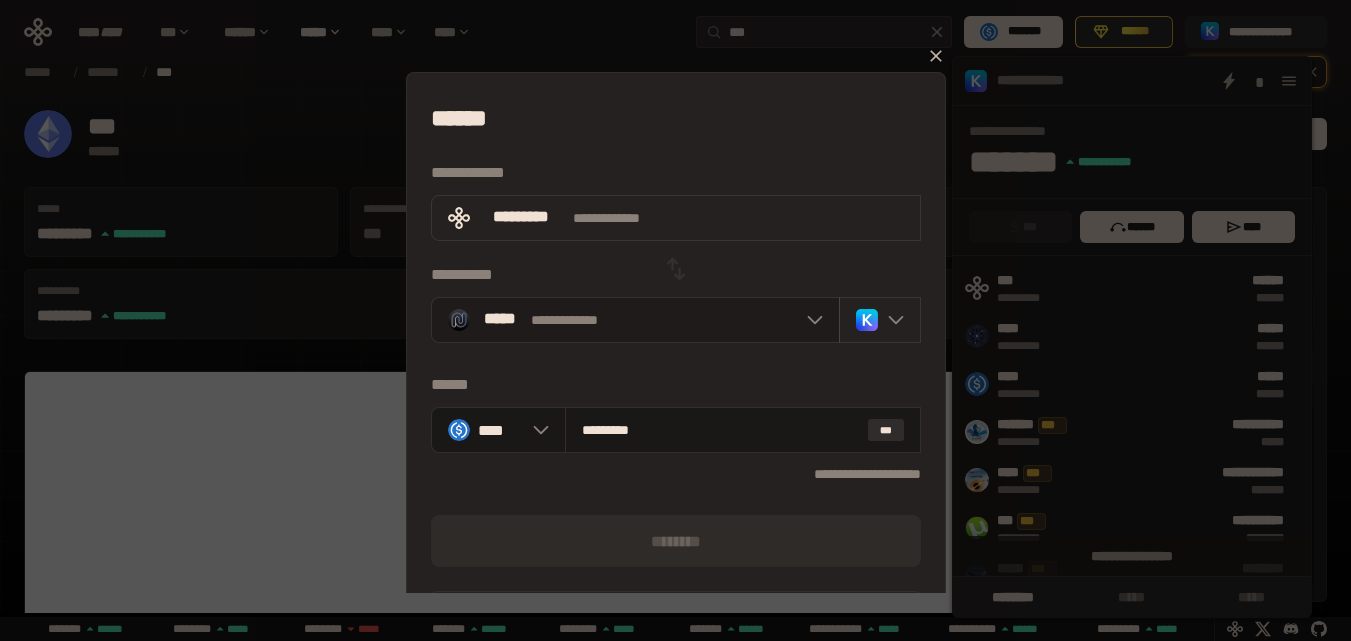 click 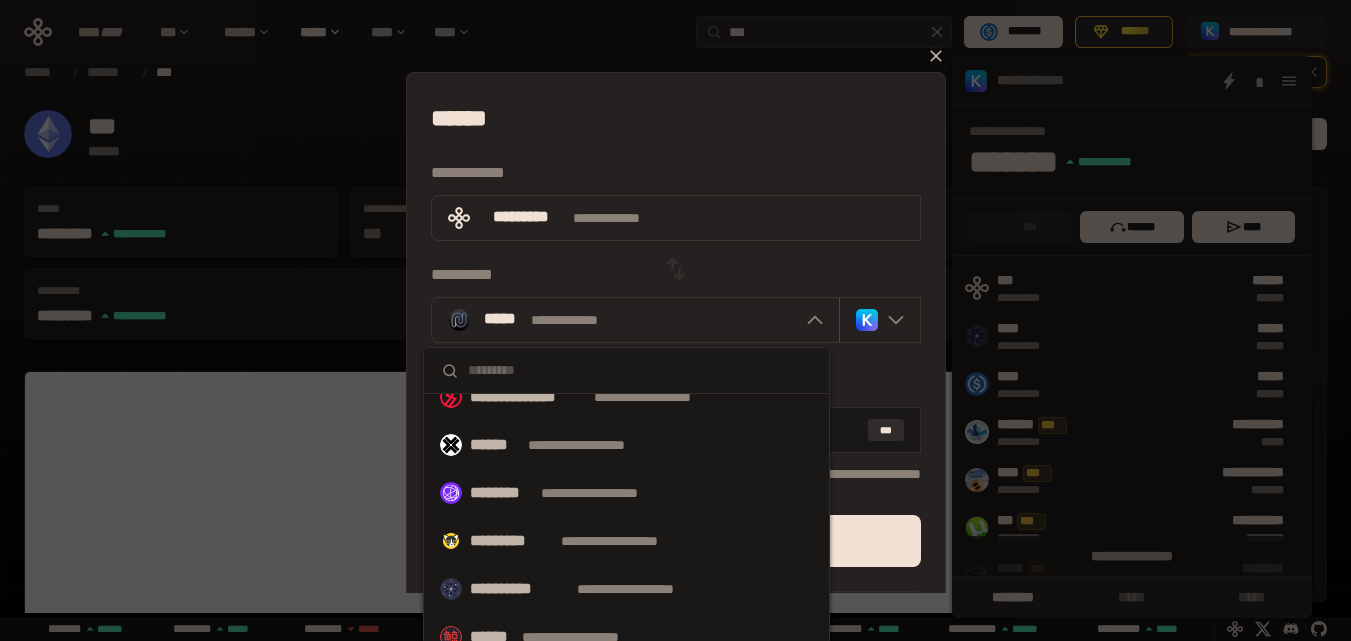 scroll, scrollTop: 900, scrollLeft: 0, axis: vertical 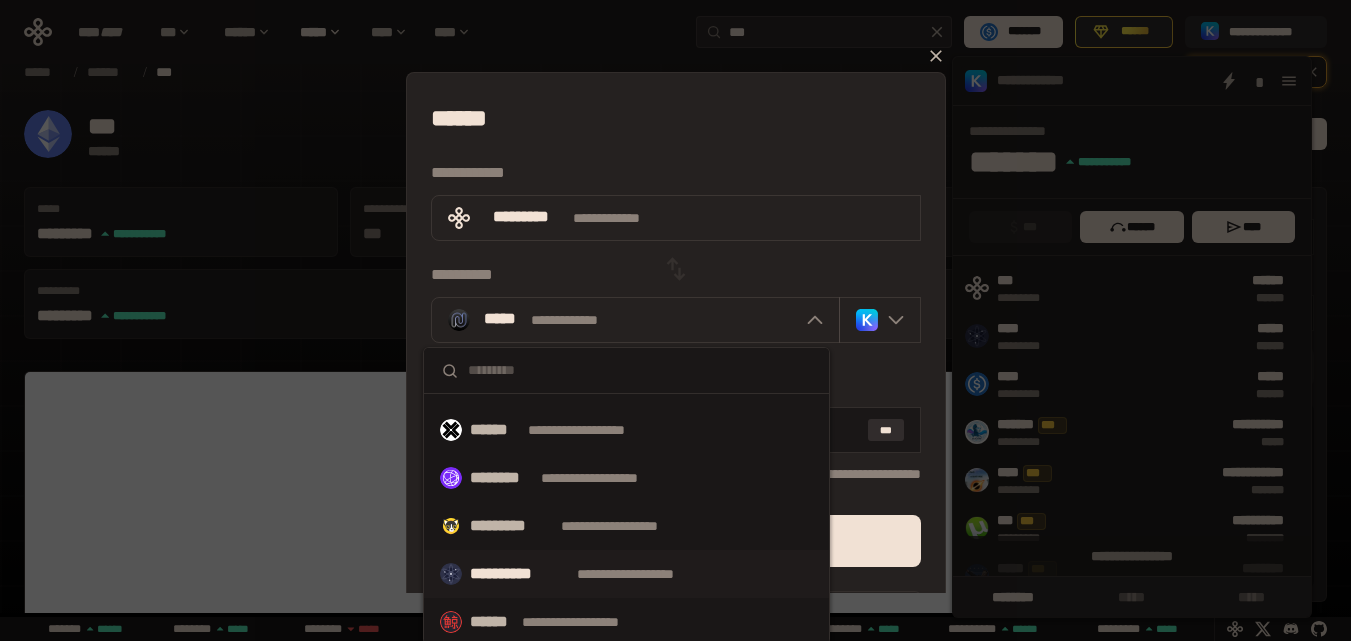 click on "**********" at bounding box center (519, 574) 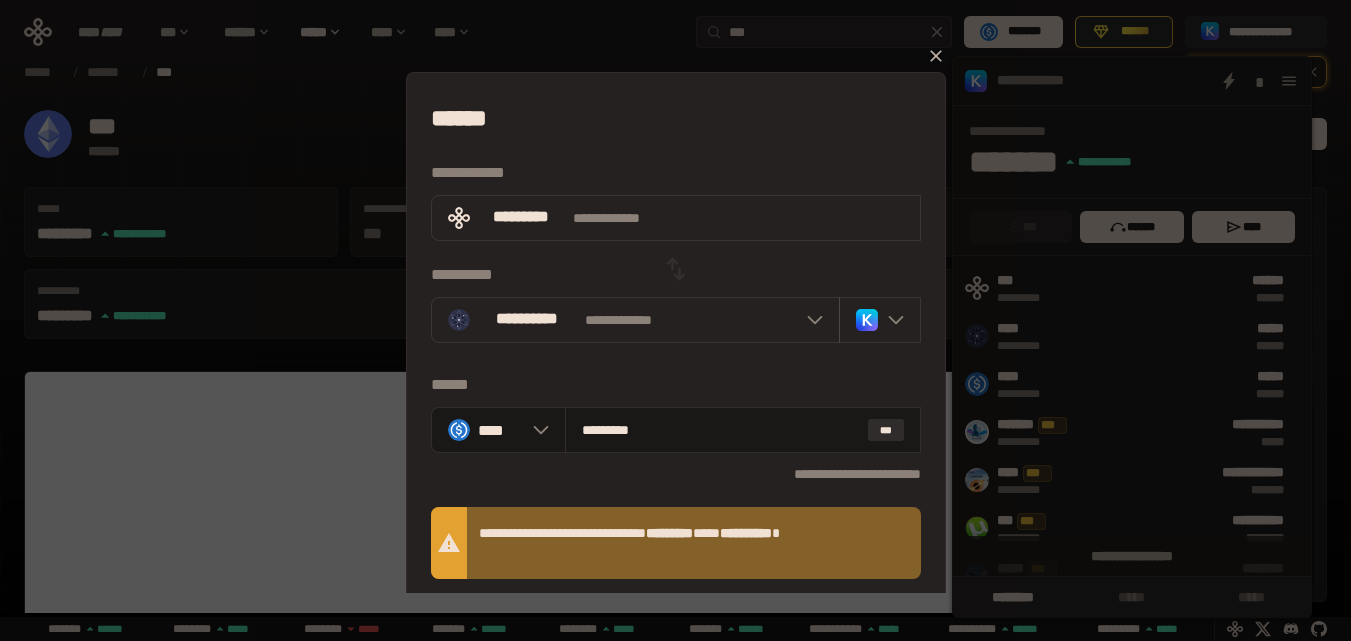 click on "[FIRST] [LAST] [STREET]" at bounding box center [676, 543] 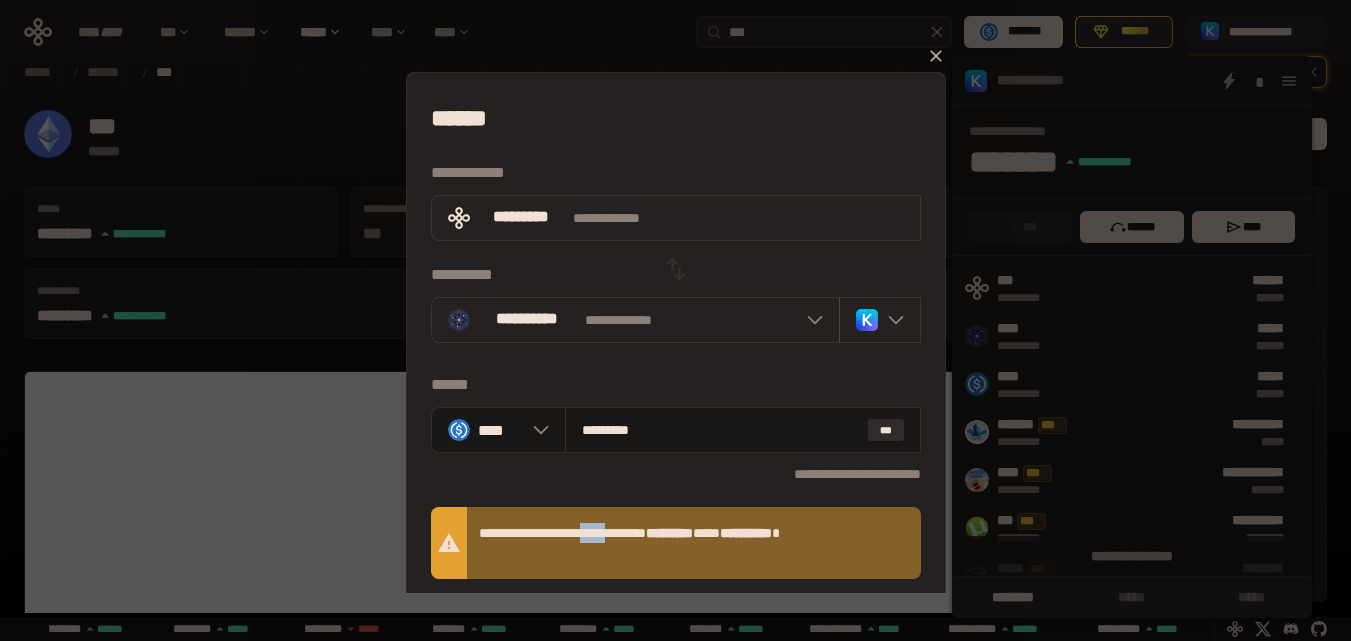 click on "[FIRST] [LAST] [STREET]" at bounding box center [676, 543] 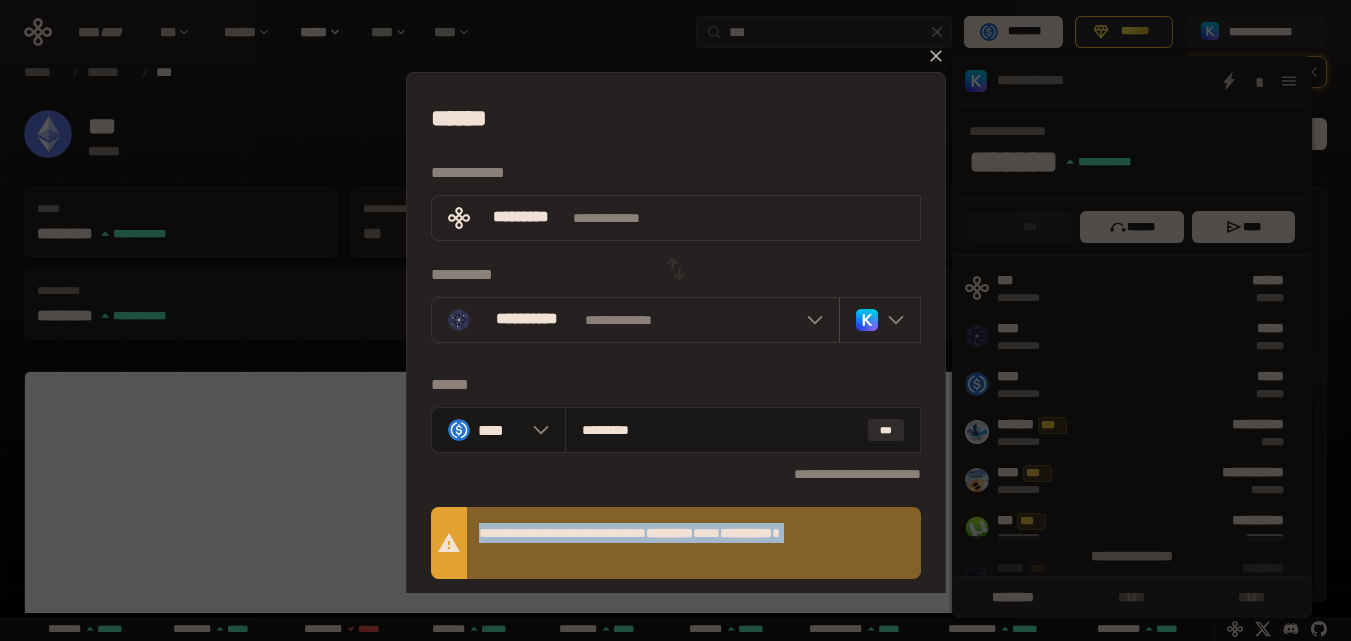 click on "[FIRST] [LAST] [STREET]" at bounding box center [676, 543] 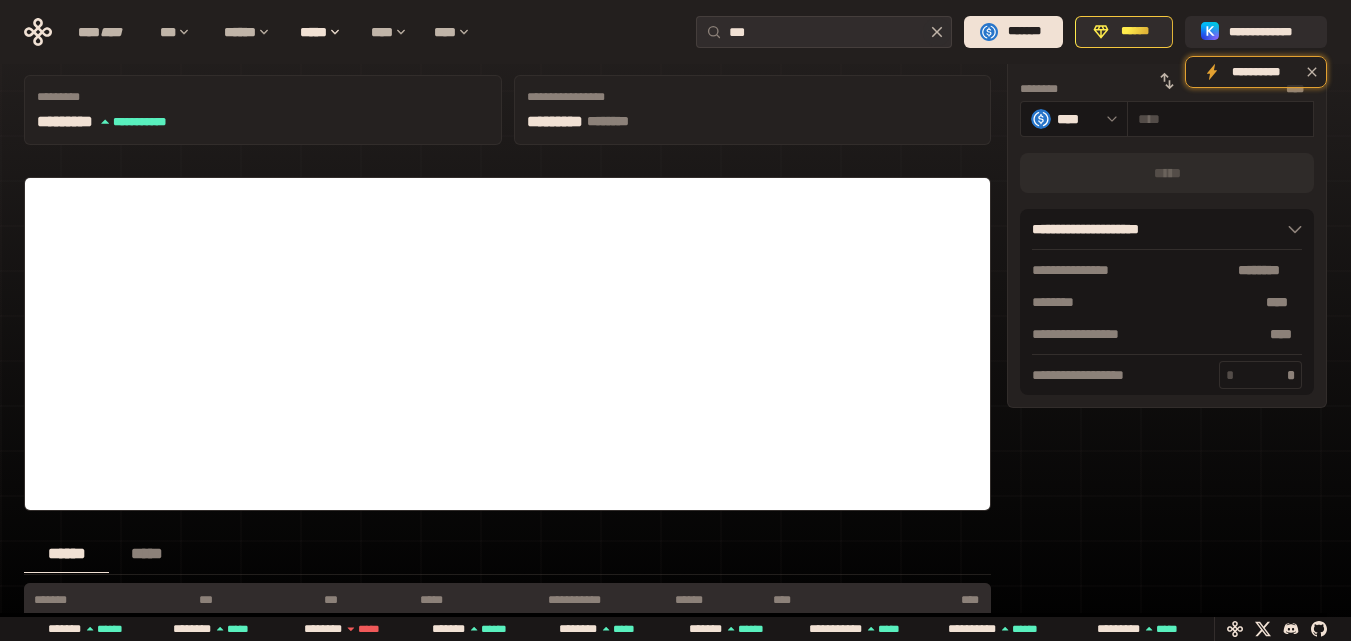 scroll, scrollTop: 0, scrollLeft: 0, axis: both 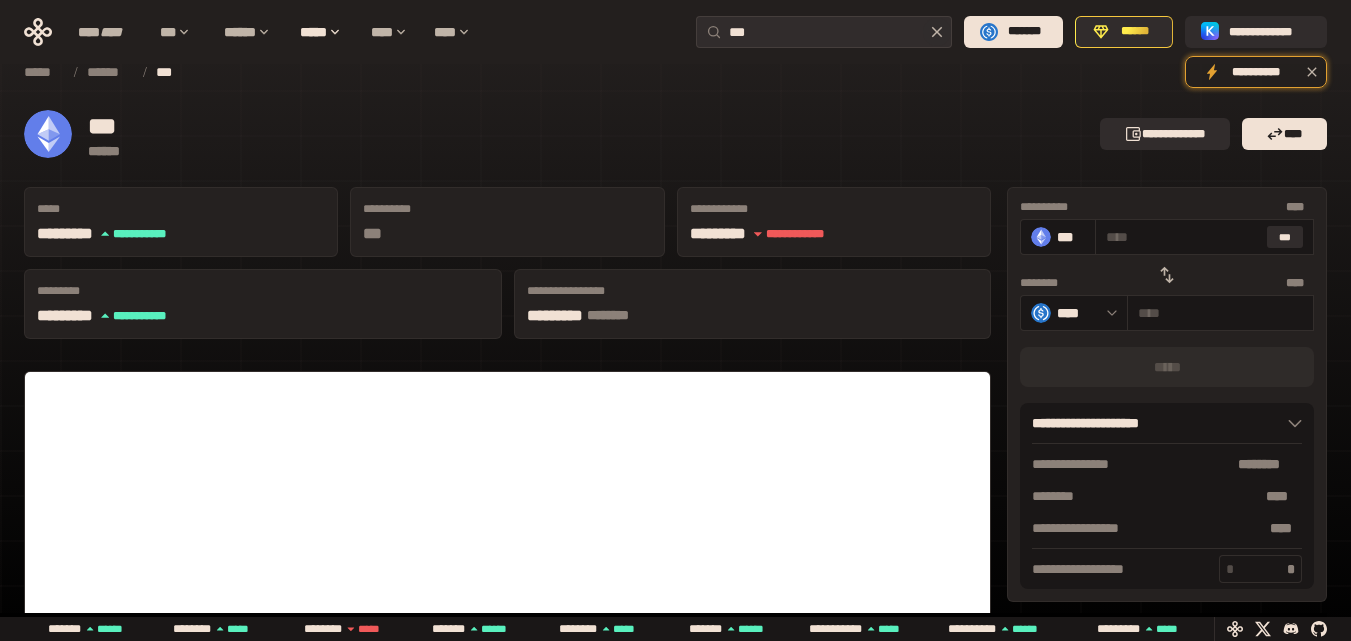 click on "[FIRST] [LAST] [STREET]" at bounding box center [675, 134] 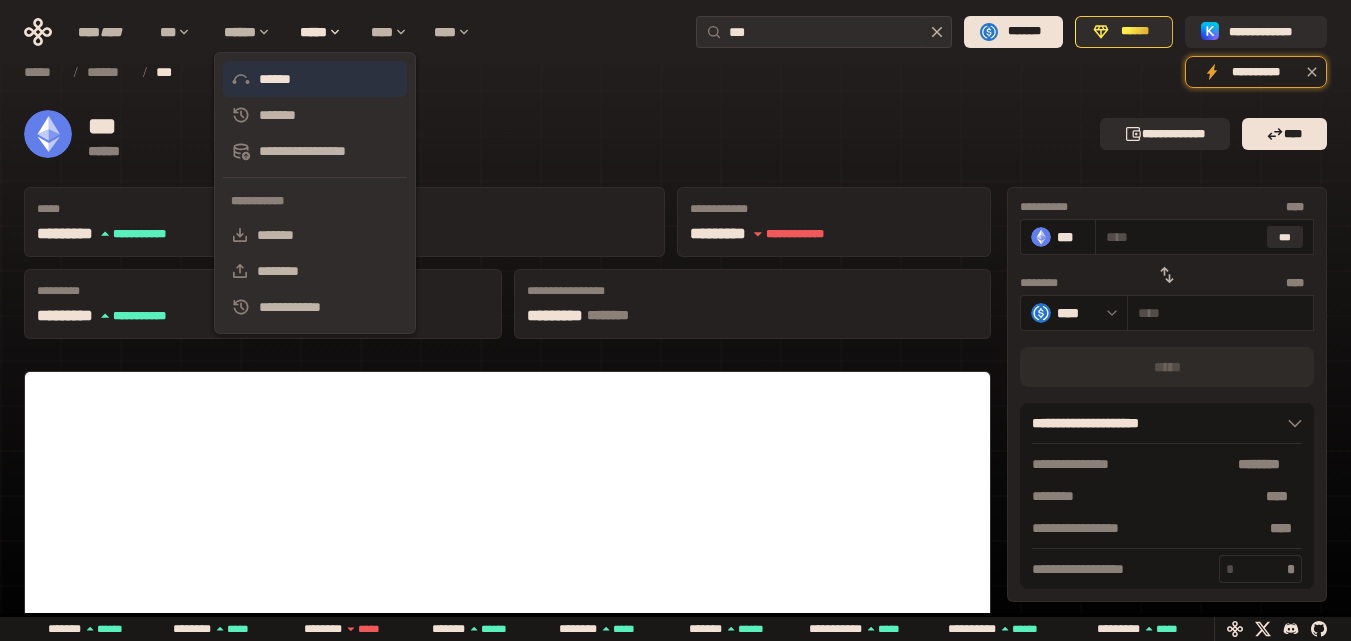 click on "******" at bounding box center [315, 79] 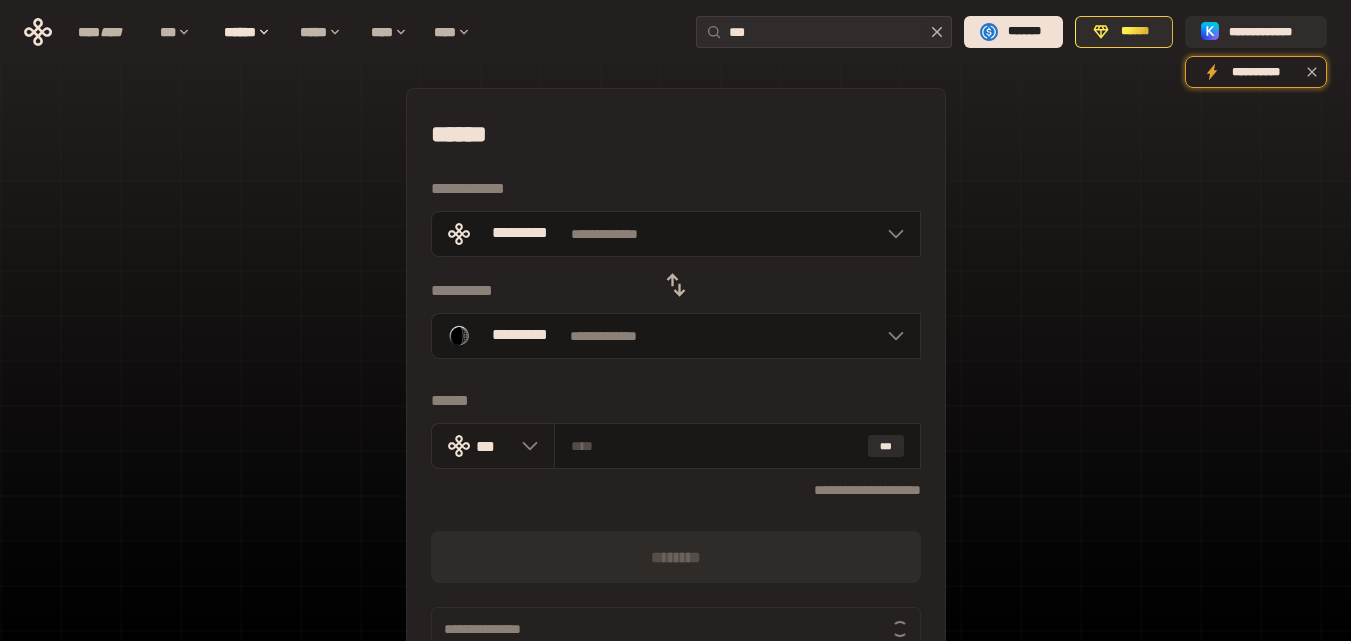 click at bounding box center (525, 446) 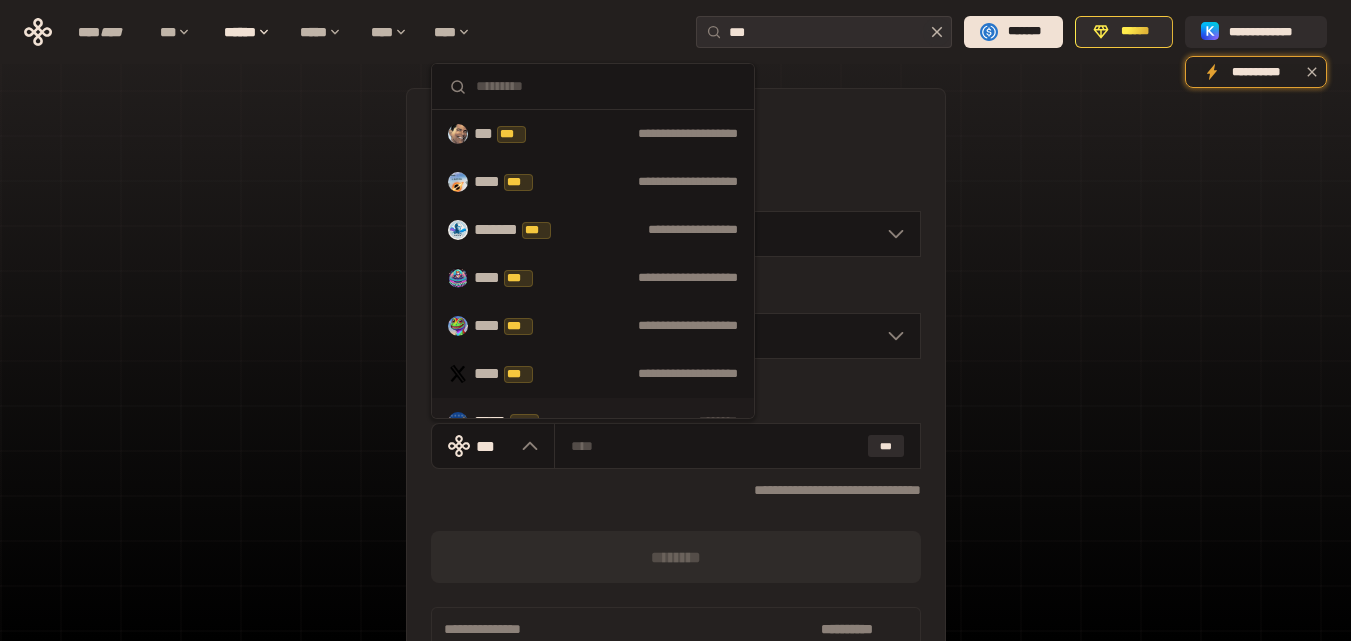 click on "*****   ***" at bounding box center (518, 422) 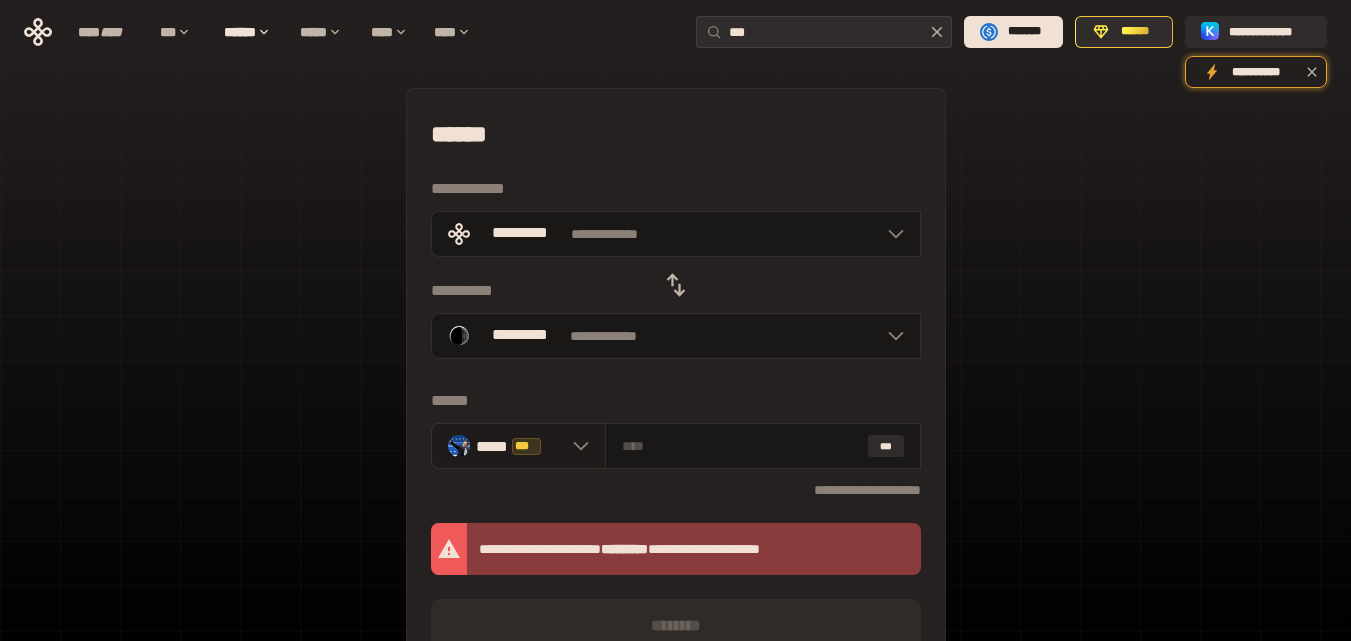 click on "*****   ***" at bounding box center [520, 446] 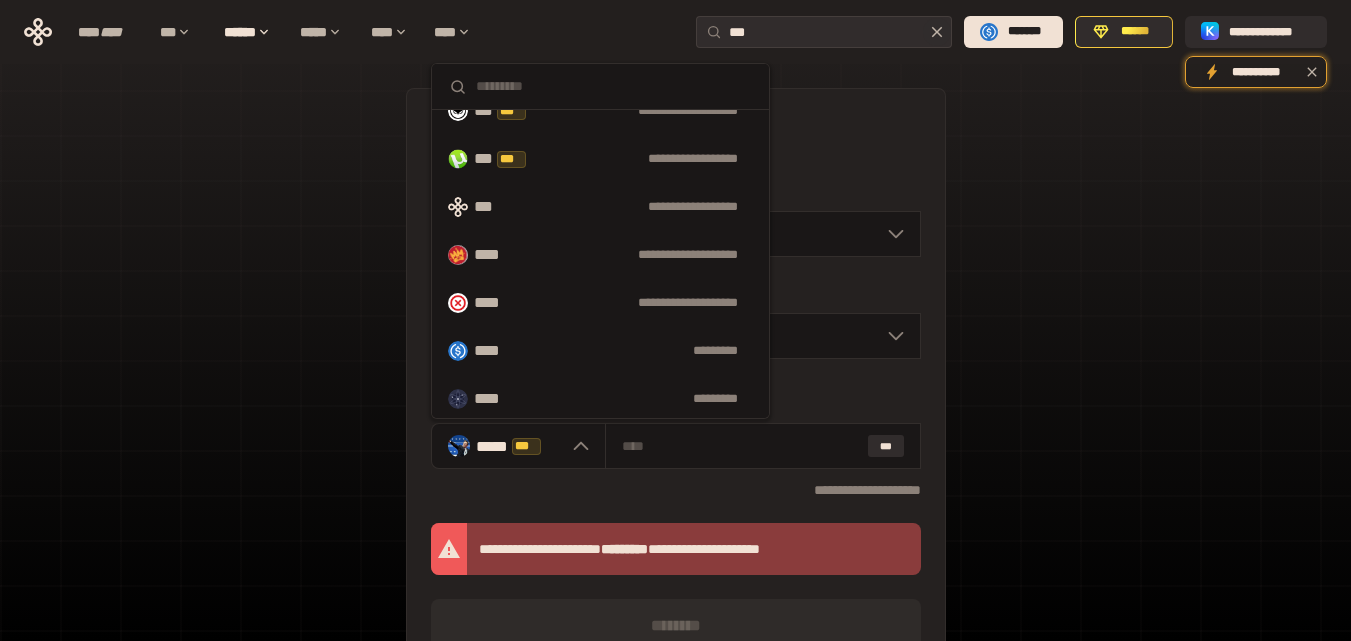scroll, scrollTop: 364, scrollLeft: 0, axis: vertical 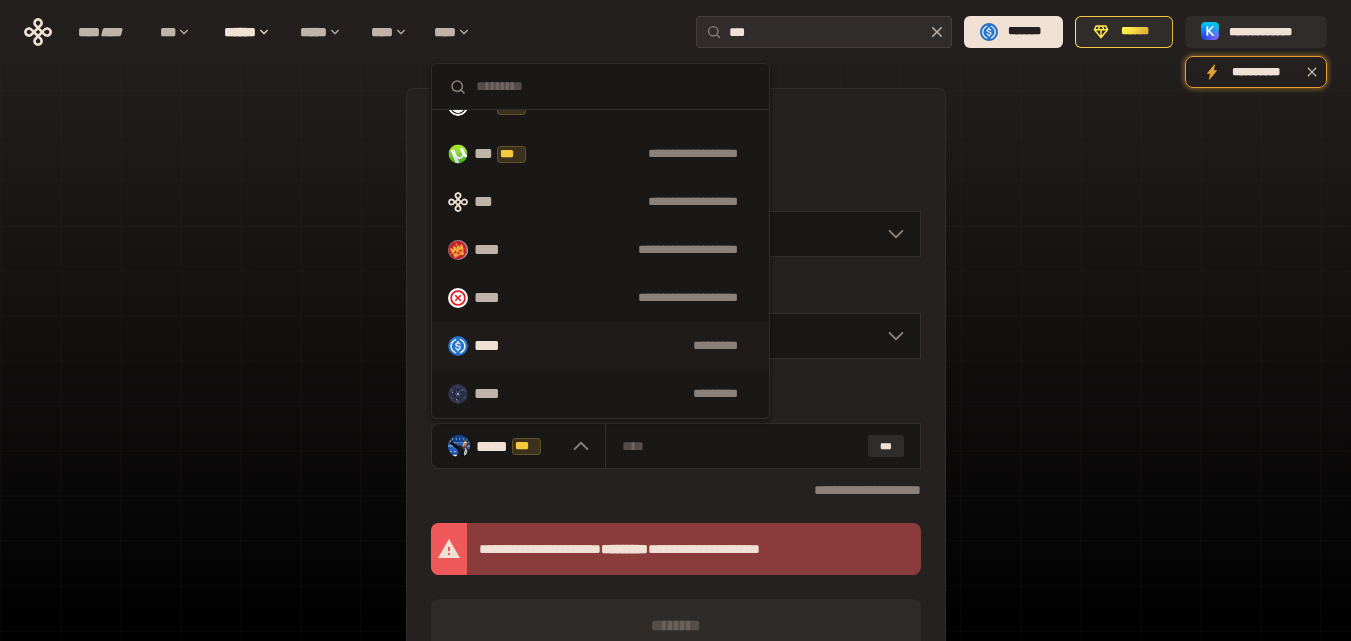 click on "**** *********" at bounding box center [600, 346] 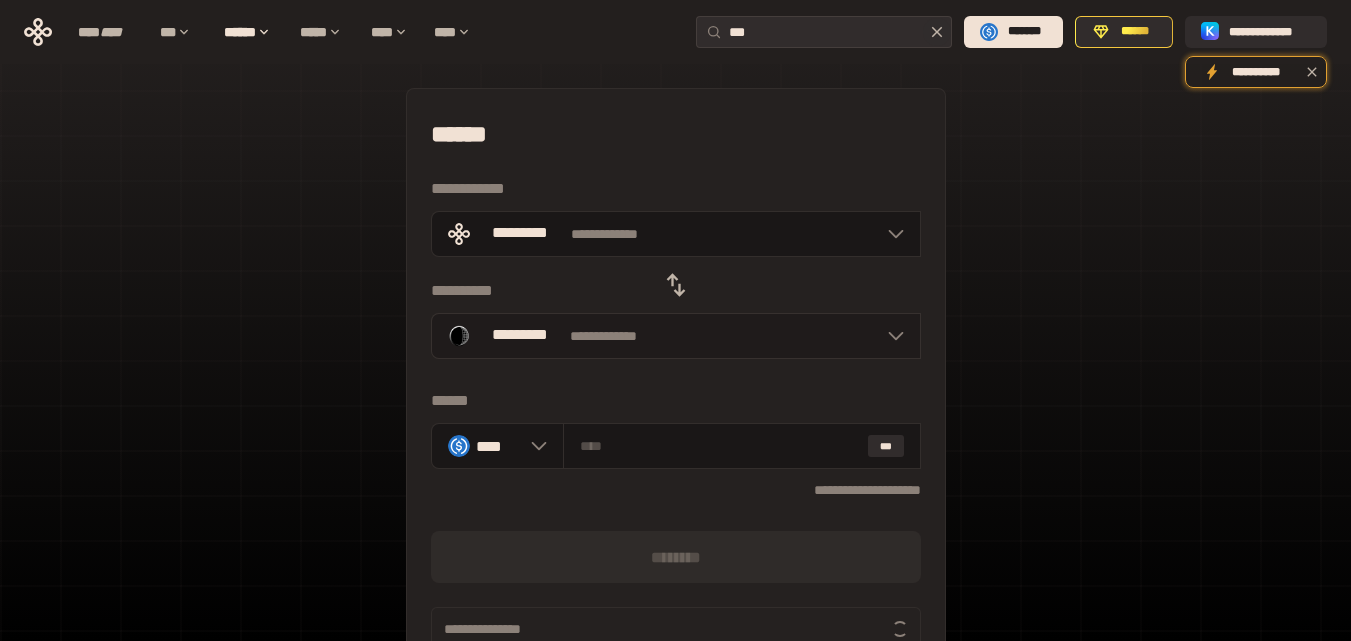 click on "**********" at bounding box center [676, 336] 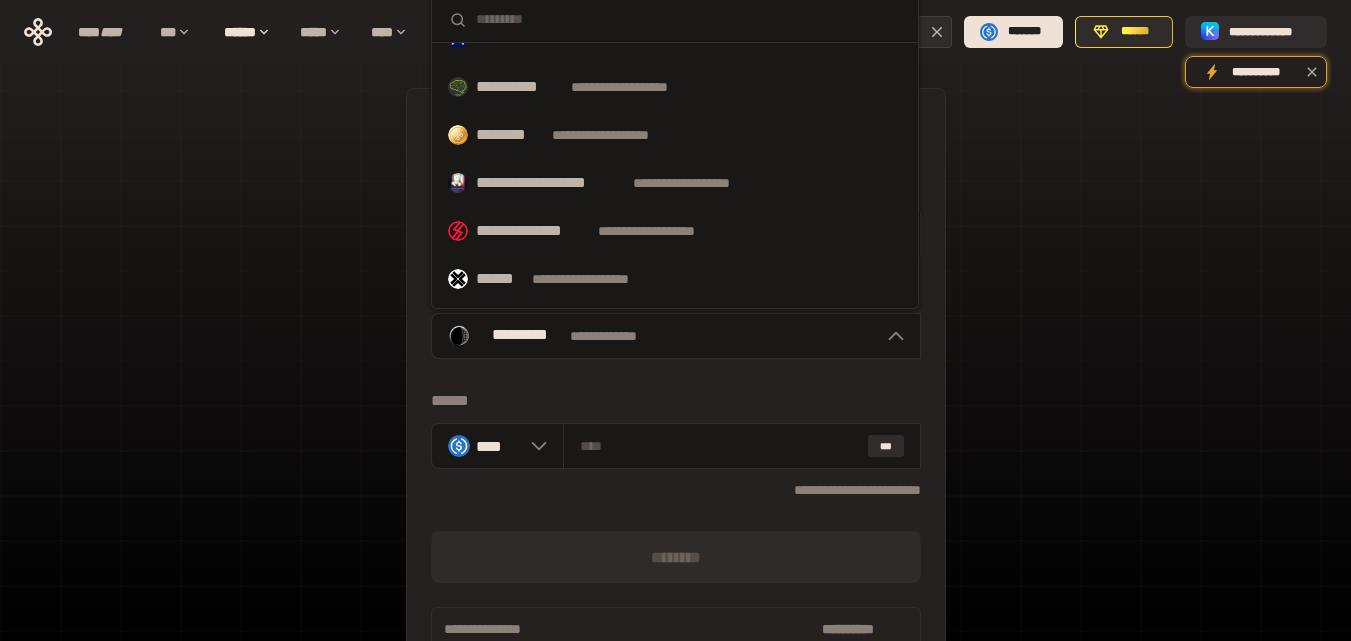 scroll, scrollTop: 1000, scrollLeft: 0, axis: vertical 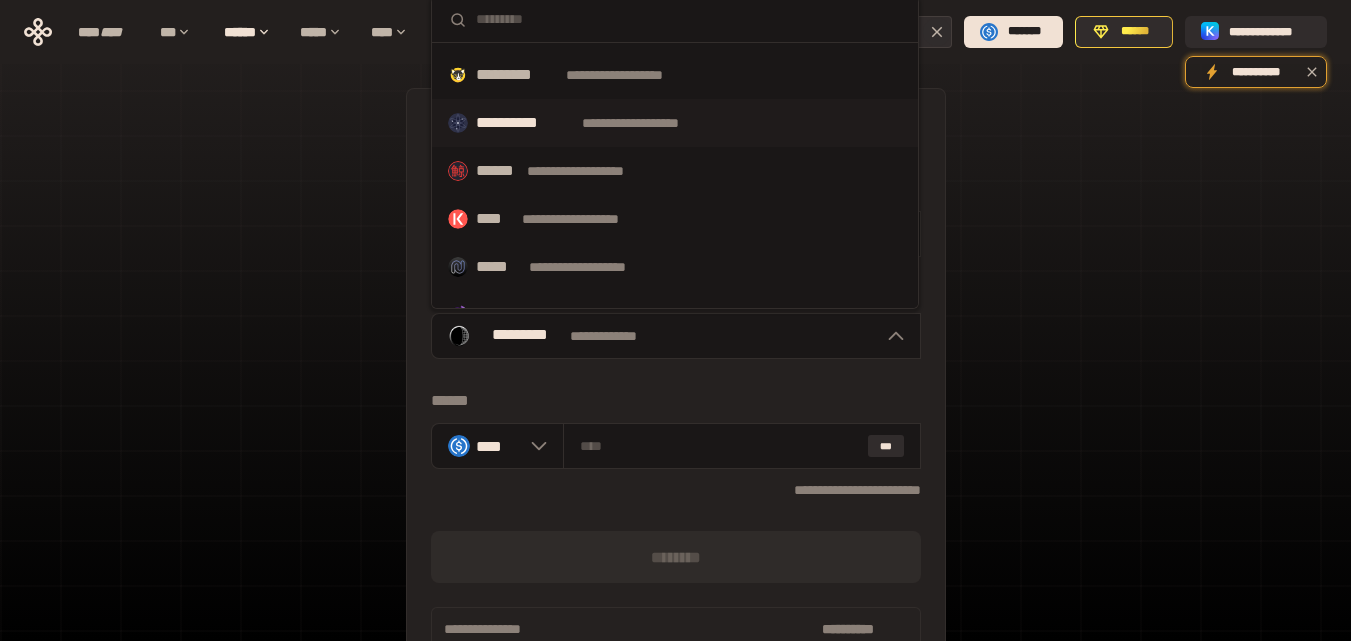 click on "**********" at bounding box center [649, 123] 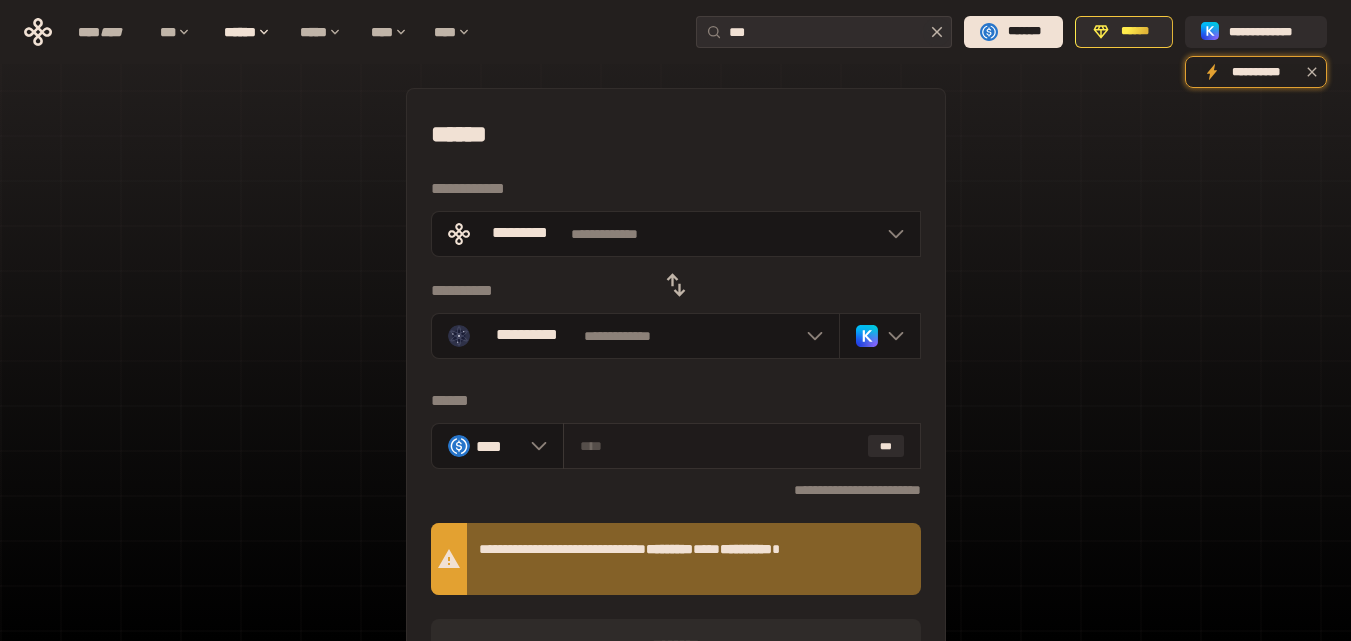click at bounding box center (720, 446) 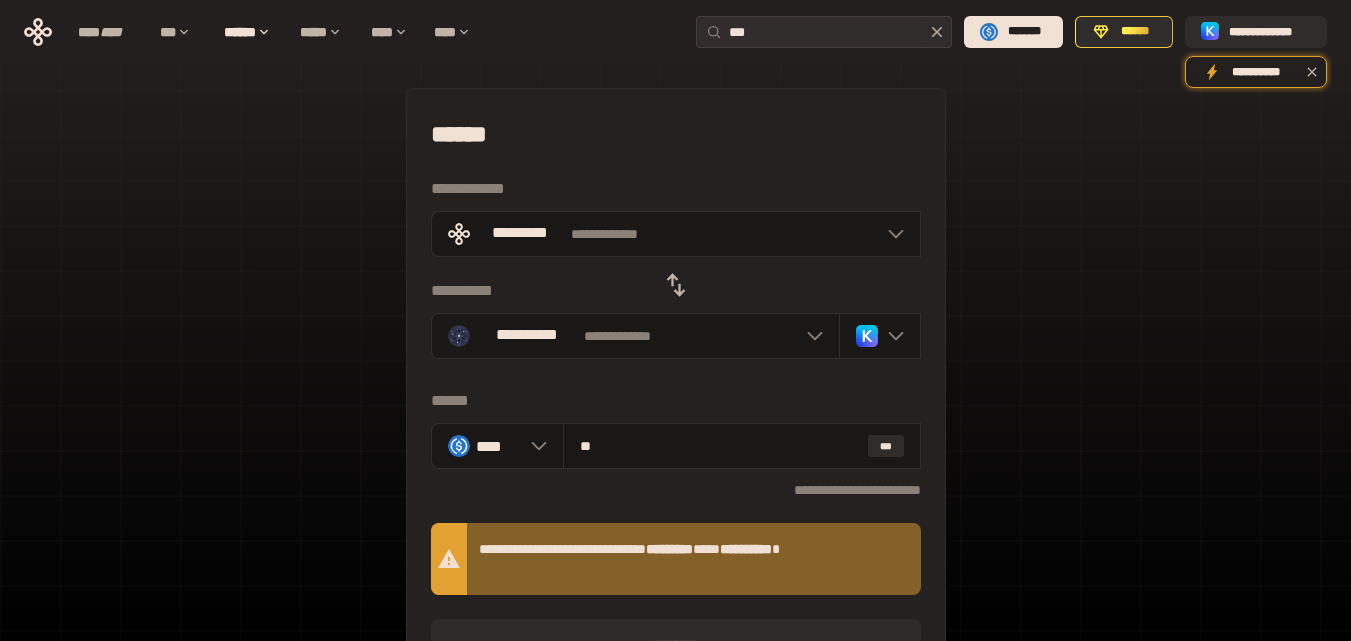 scroll, scrollTop: 300, scrollLeft: 0, axis: vertical 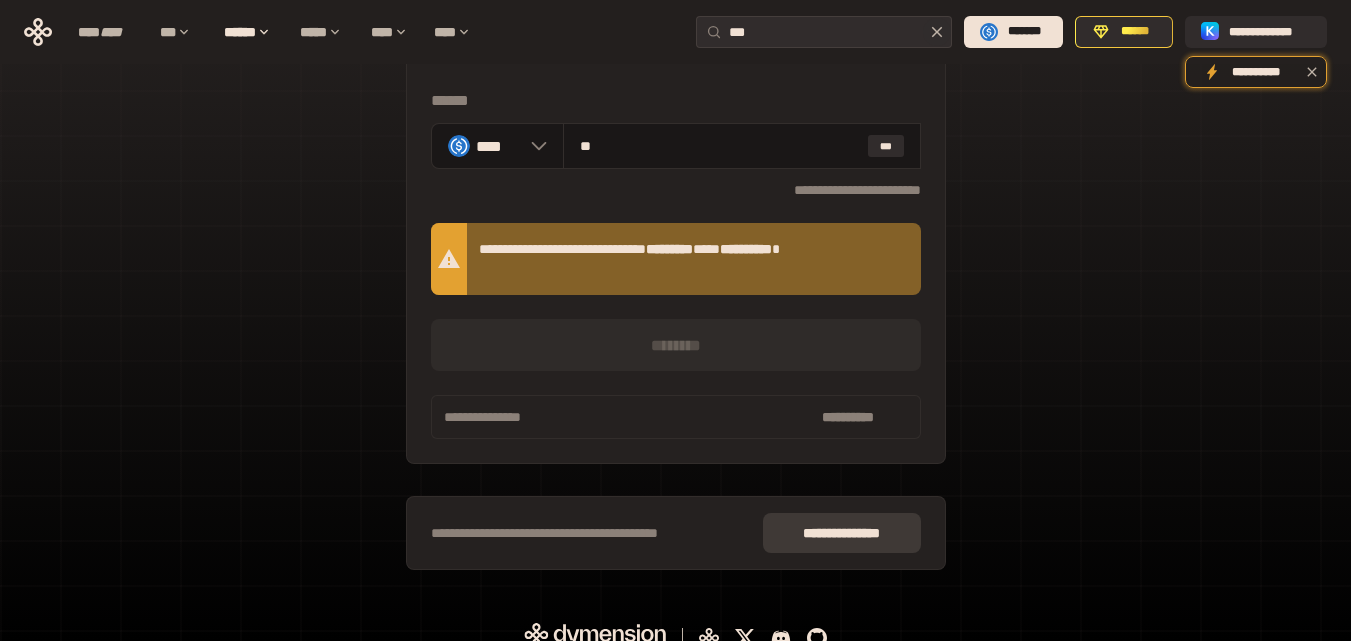 click on "[FIRST] [LAST] [STREET]" at bounding box center (842, 533) 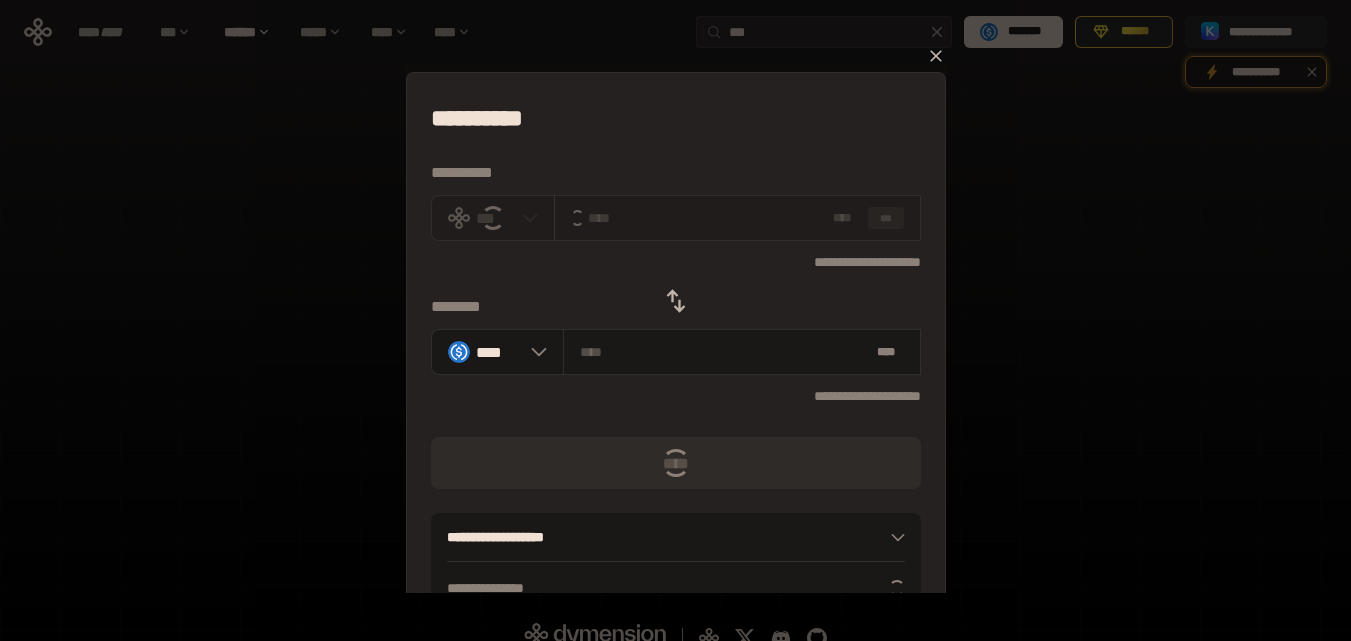 click 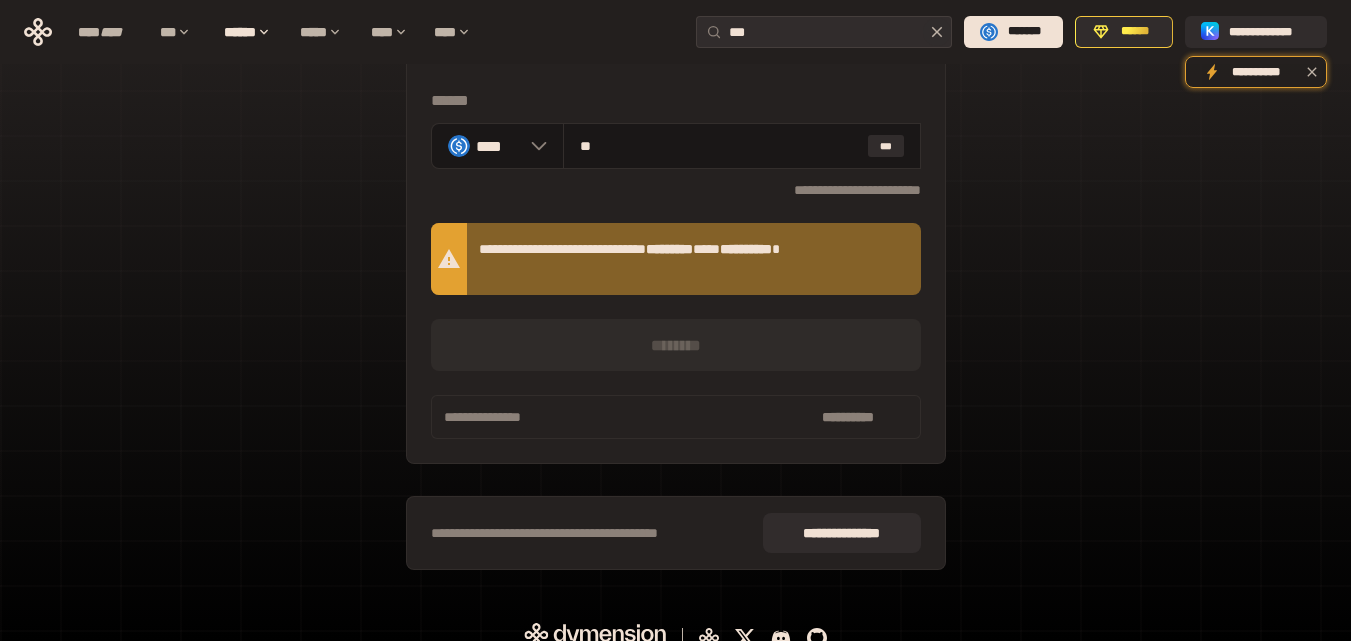 click on "[FIRST] [LAST] [STREET] [CITY] [STATE] [ZIP] [COUNTRY] [PHONE] [EMAIL] [DOB] [SSN] [CC] [PASSPORT] [DL]" at bounding box center [675, 189] 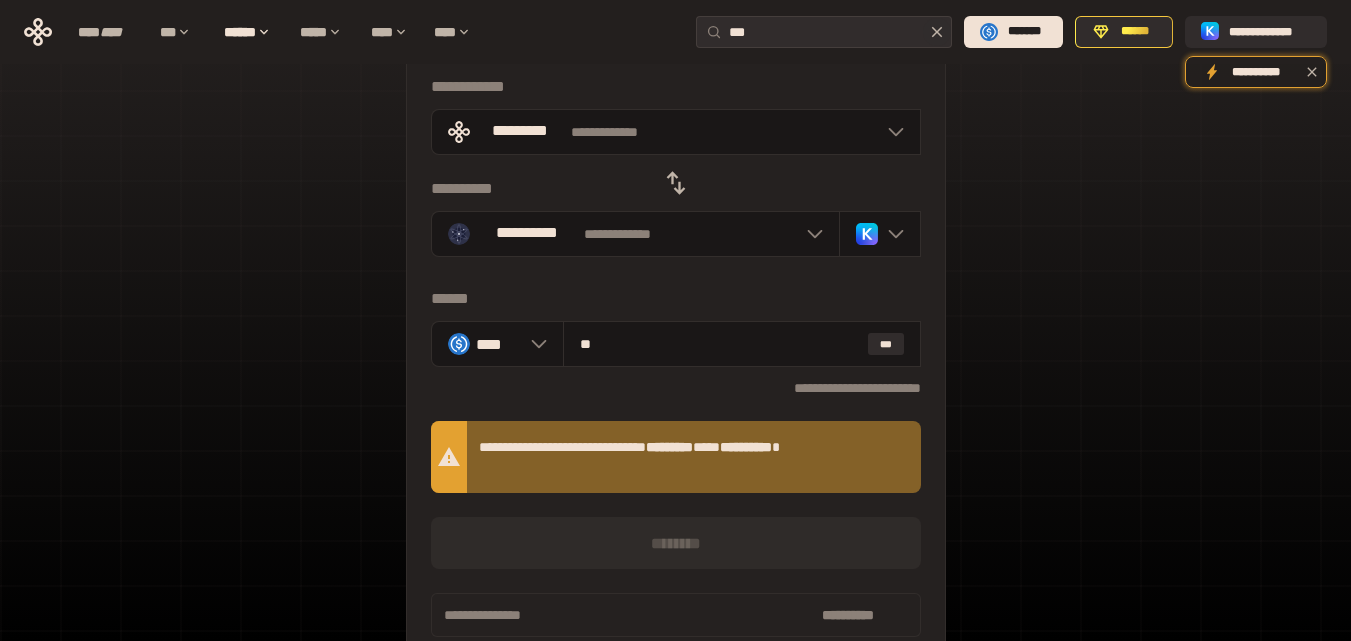 scroll, scrollTop: 100, scrollLeft: 0, axis: vertical 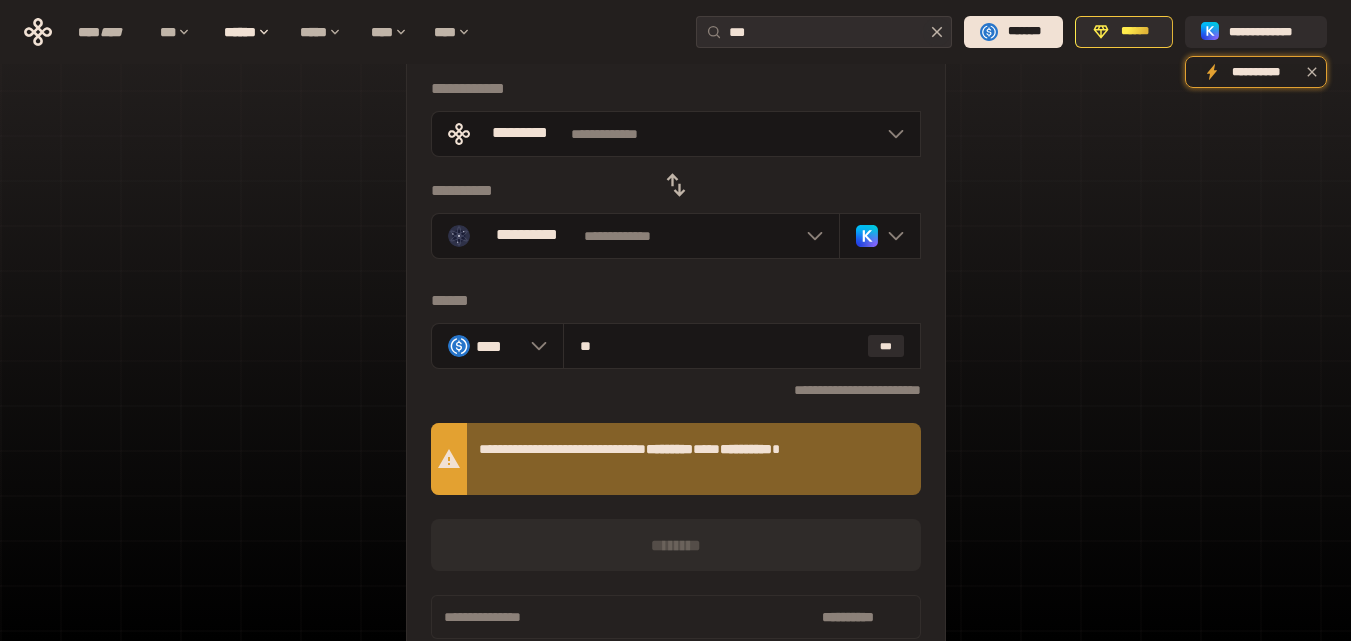 click on "********" at bounding box center (676, 545) 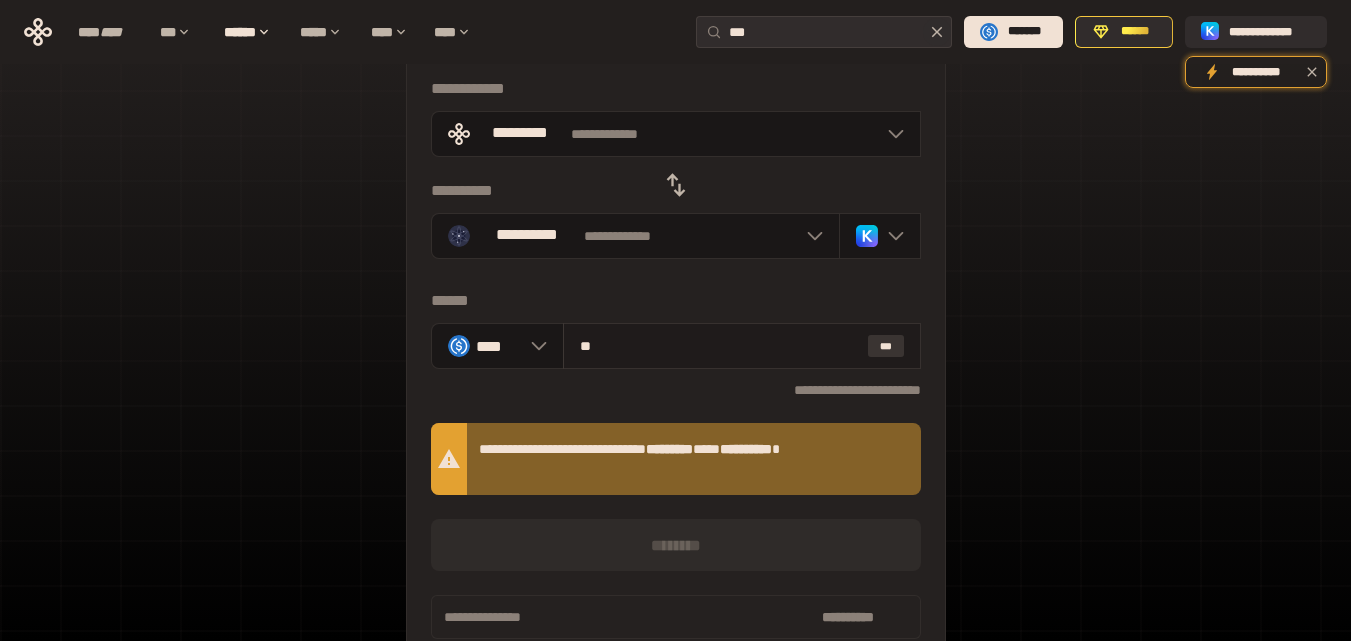 click on "***" at bounding box center (886, 346) 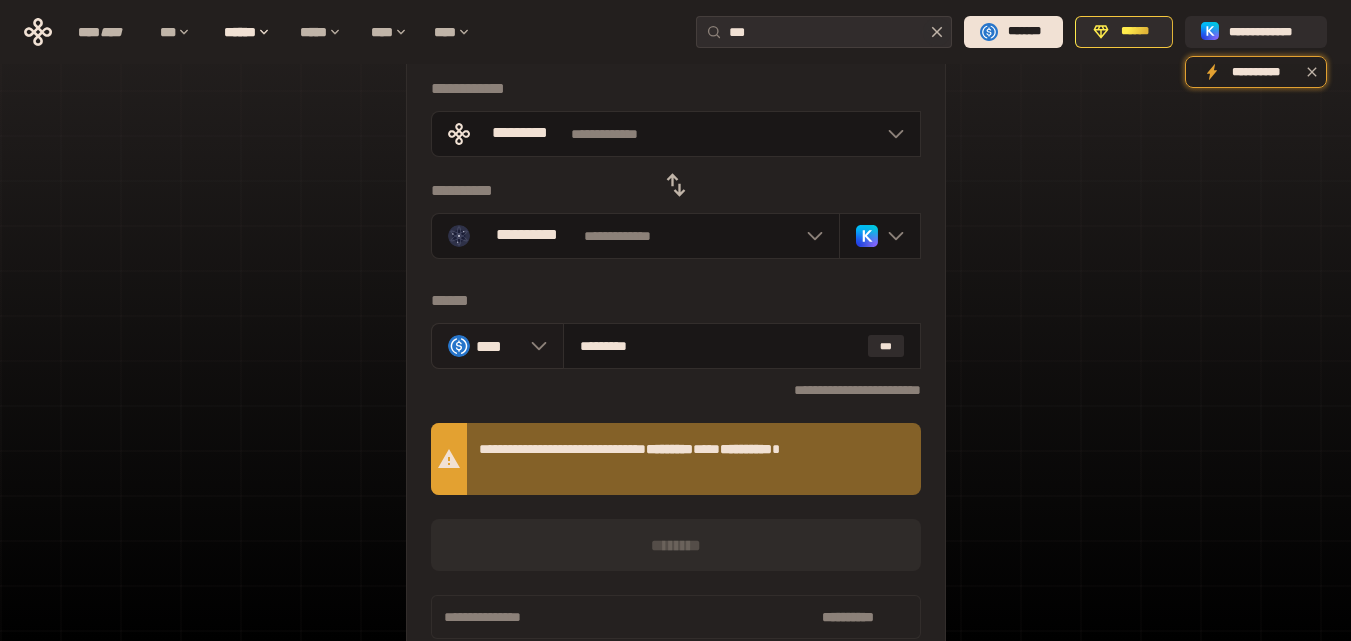 click on "[FIRST] [LAST] [STREET]" at bounding box center (676, 481) 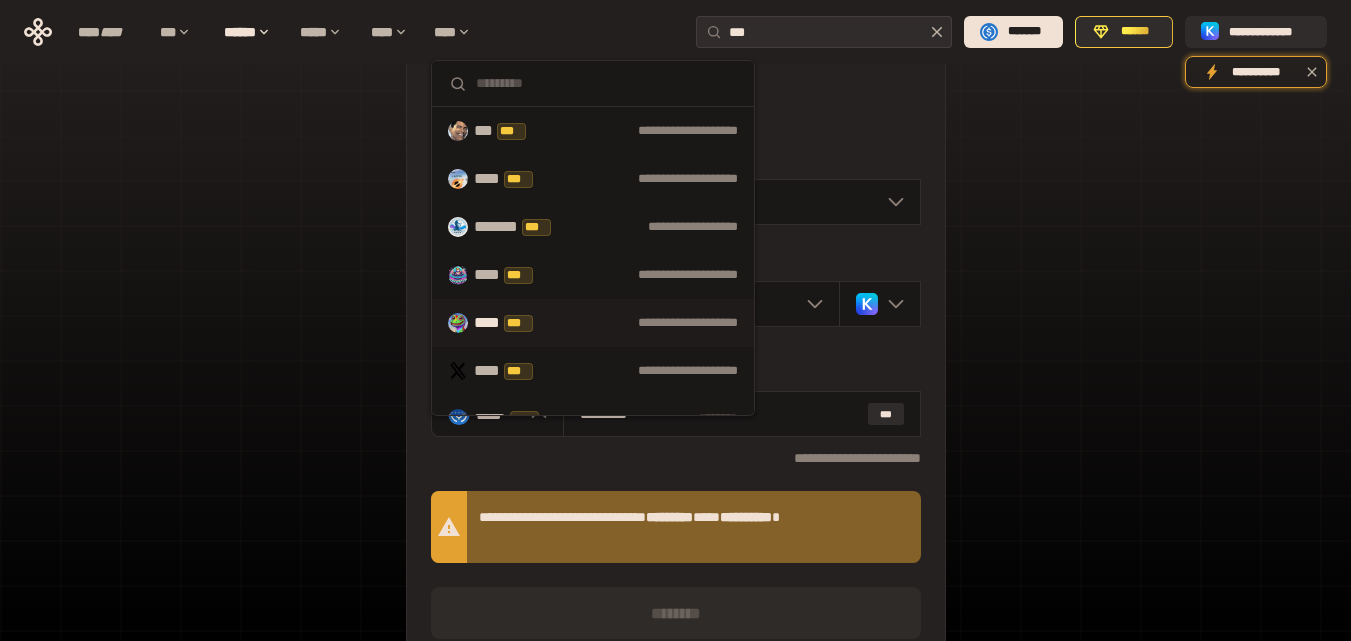 scroll, scrollTop: 0, scrollLeft: 0, axis: both 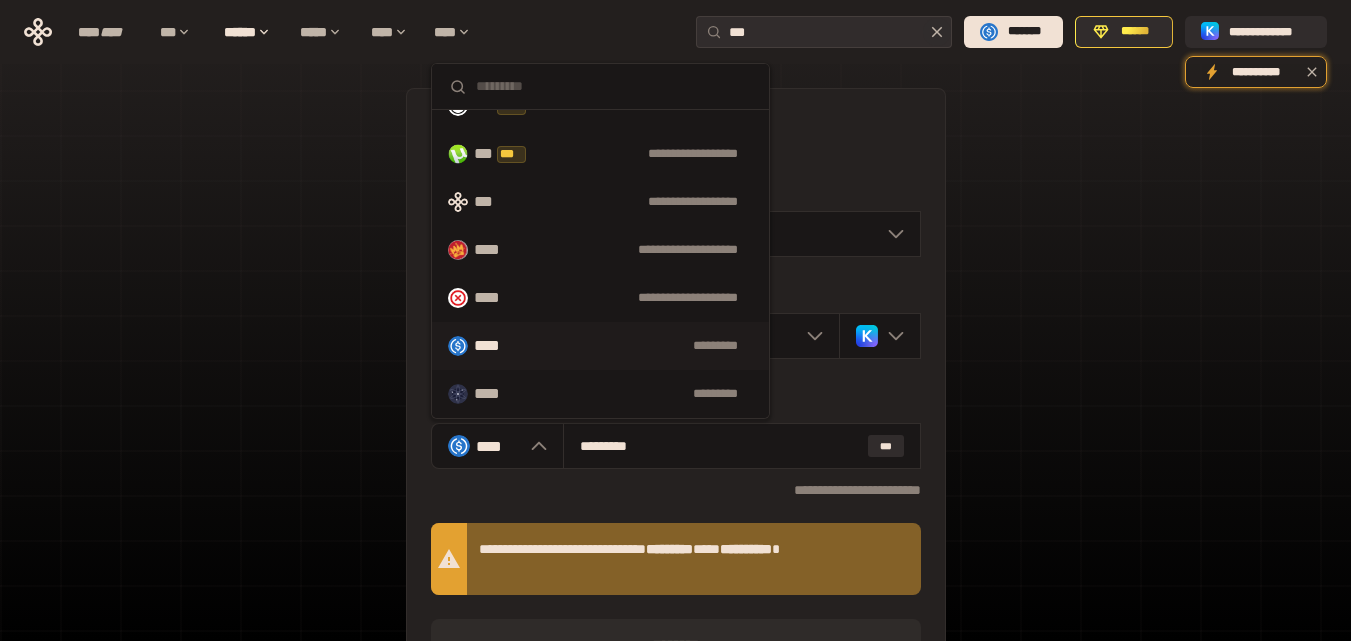 click on "[FIRST] [LAST] [STREET] [CITY] [STATE] [ZIP] [COUNTRY] [PHONE] [EMAIL] [DOB] [SSN] [CC] [PASSPORT] [DL]" at bounding box center [675, 489] 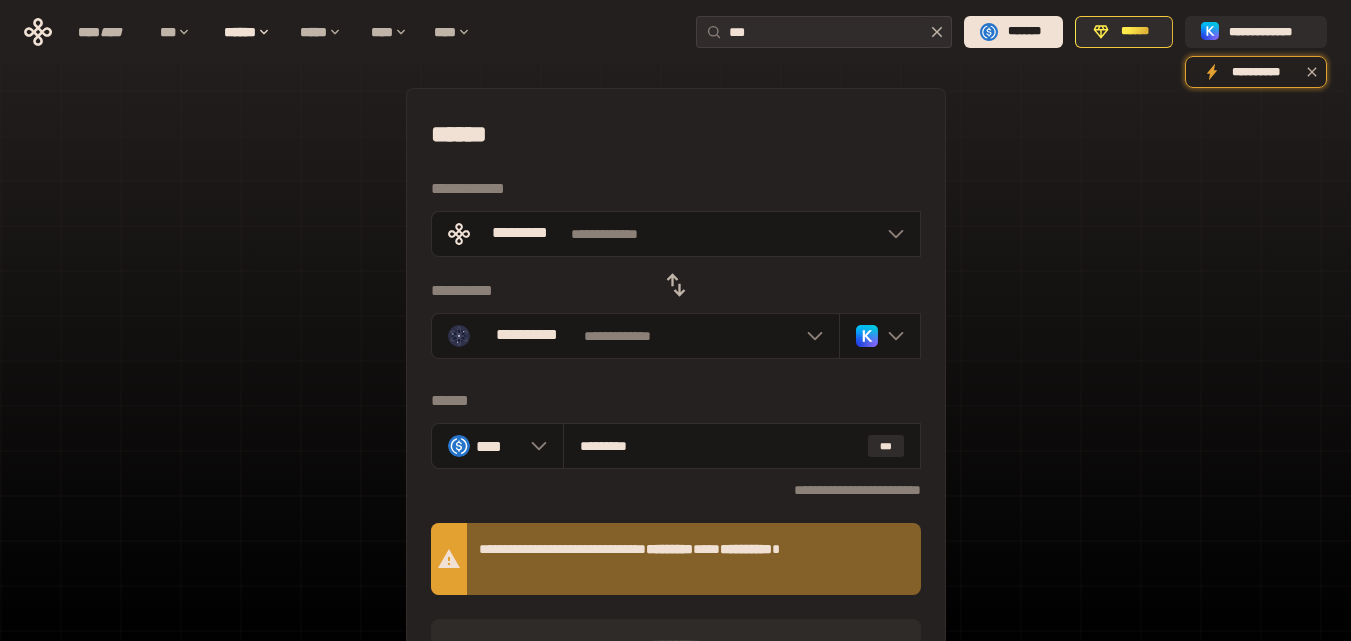 click on "[FIRST] [LAST] [STREET] [CITY] [STATE] [ZIP]" at bounding box center [675, 32] 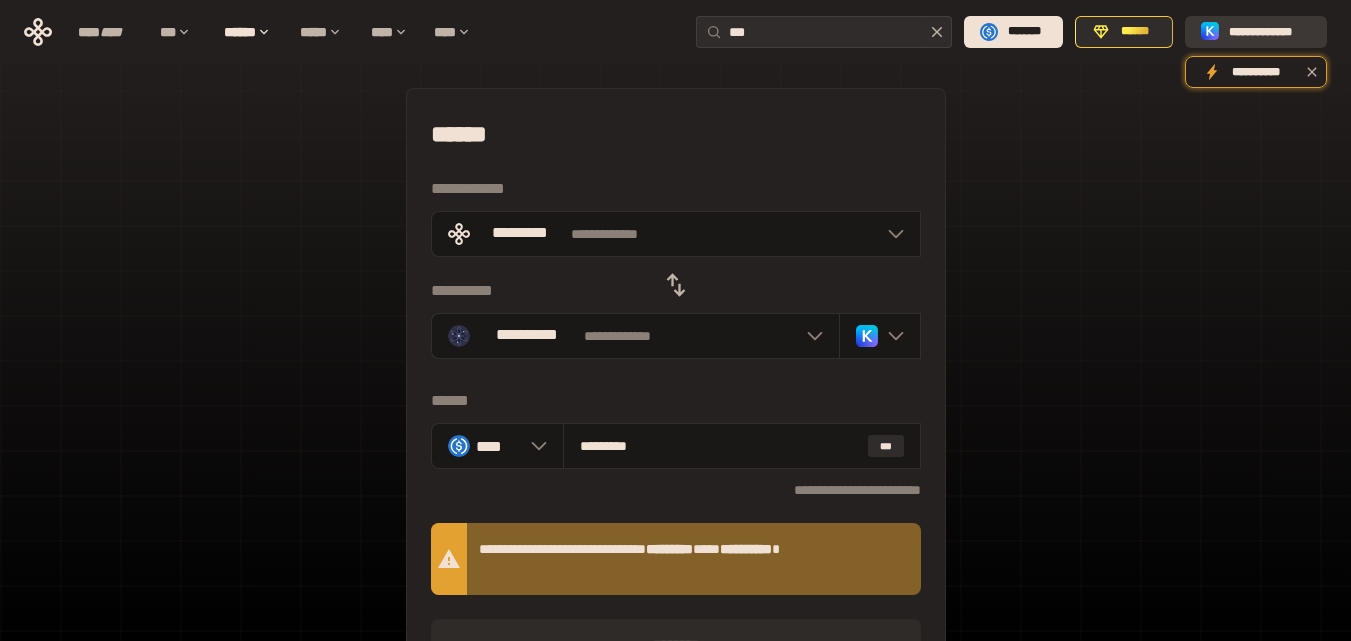 click on "**********" at bounding box center (1256, 32) 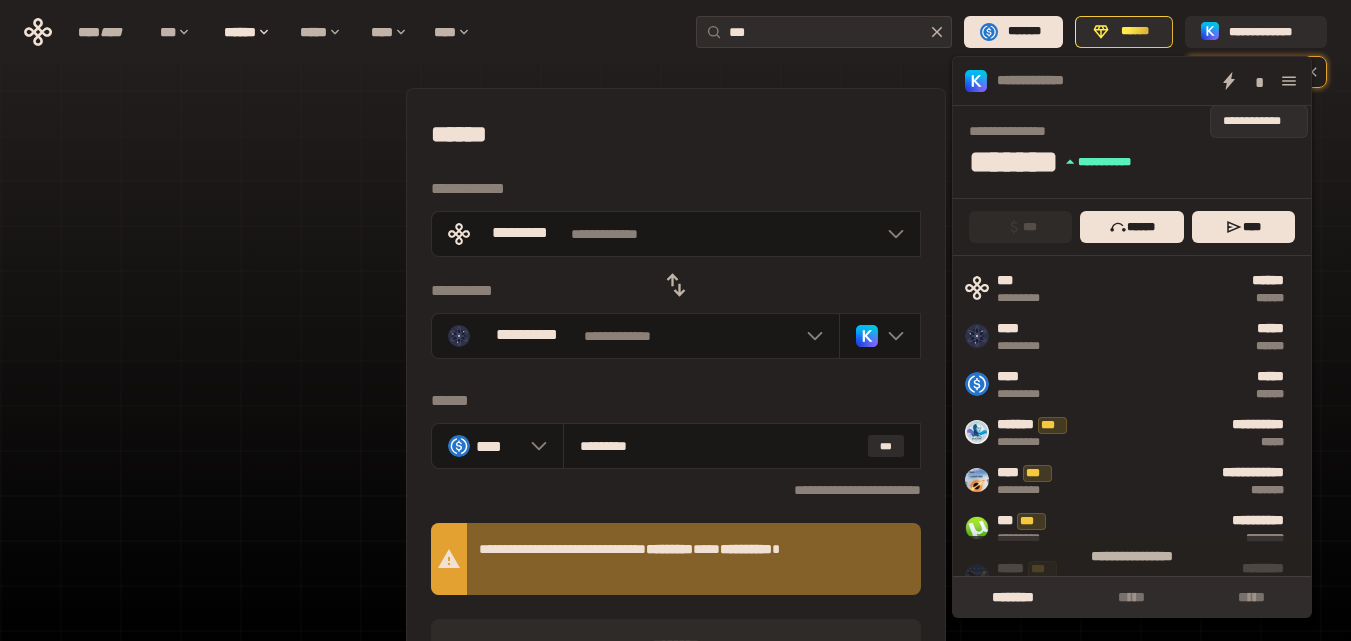 click on "*" at bounding box center (1259, 81) 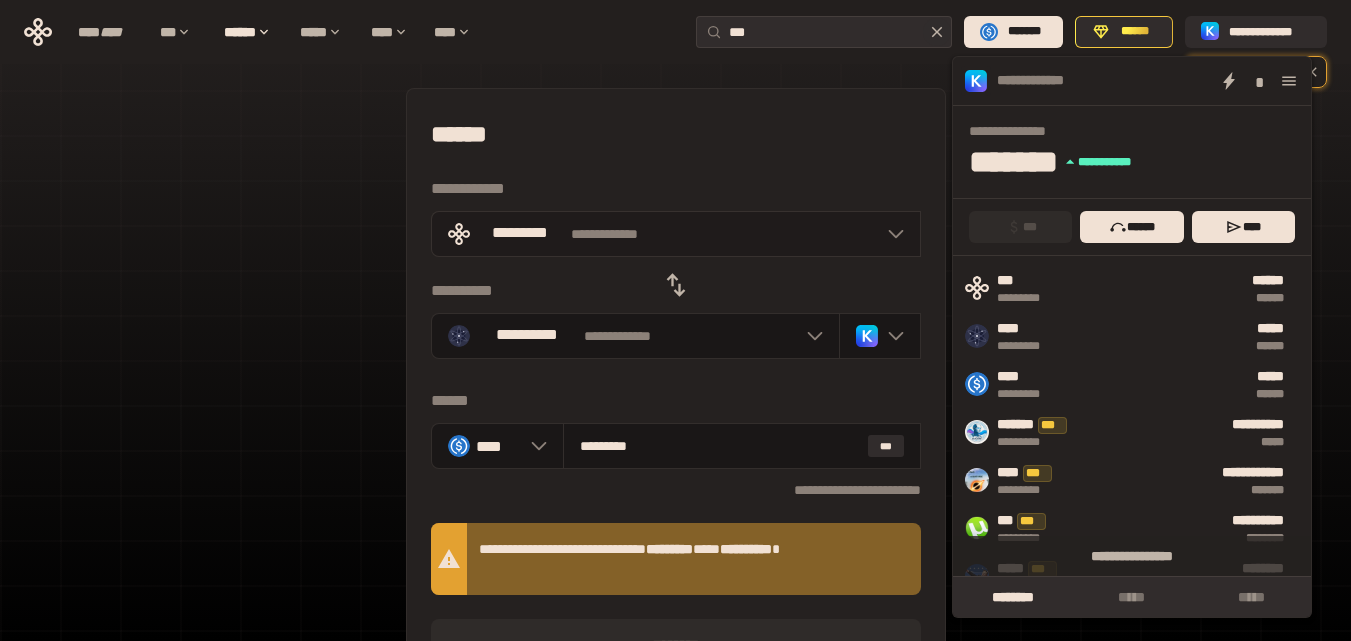 click 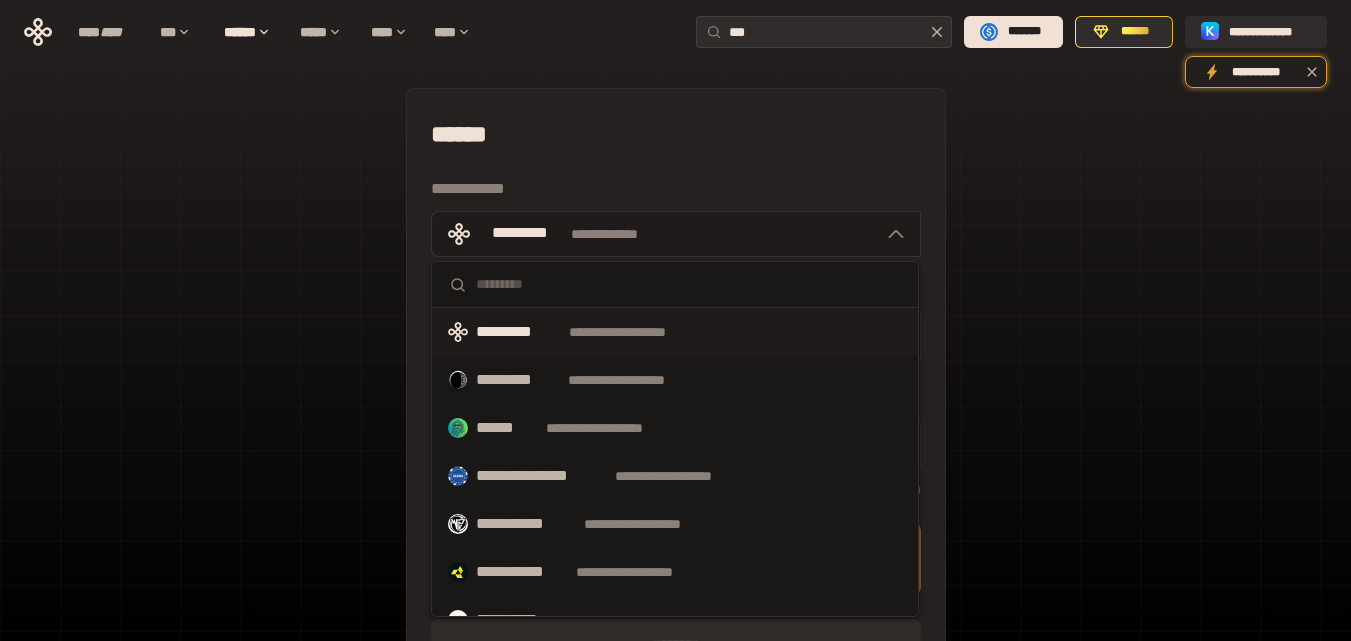 click on "**********" at bounding box center (676, 234) 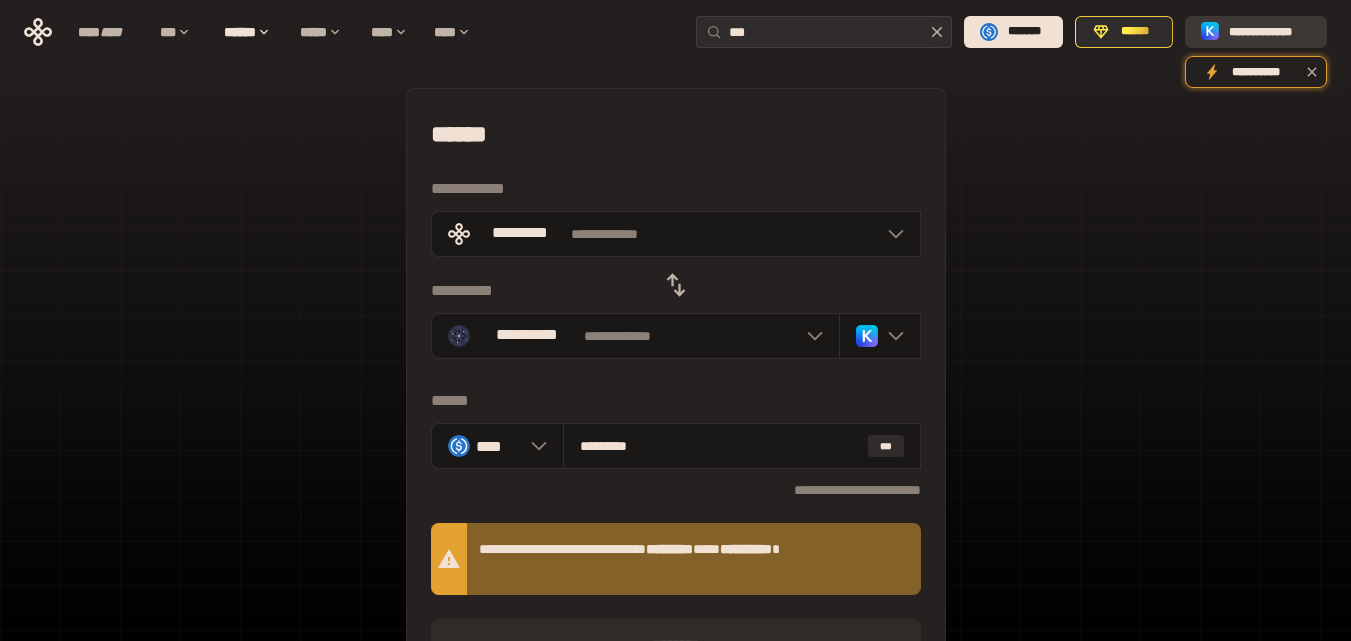 click on "**********" at bounding box center (1256, 32) 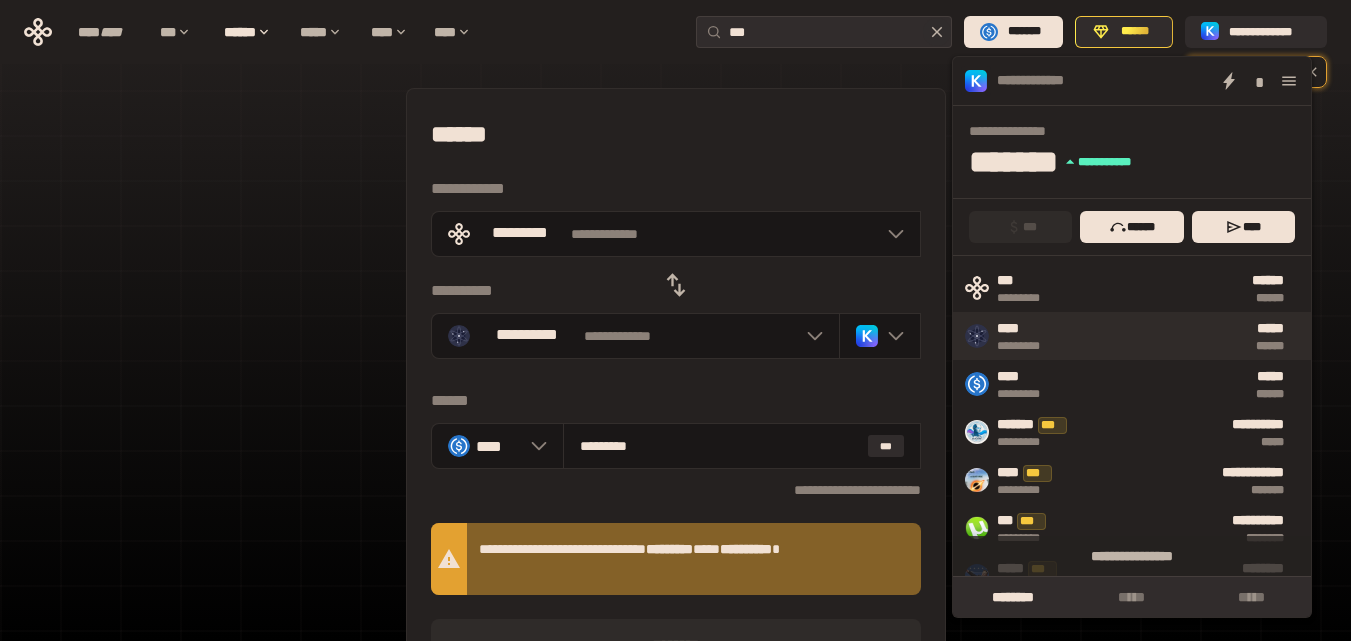 click on "***** ******" at bounding box center [1176, 336] 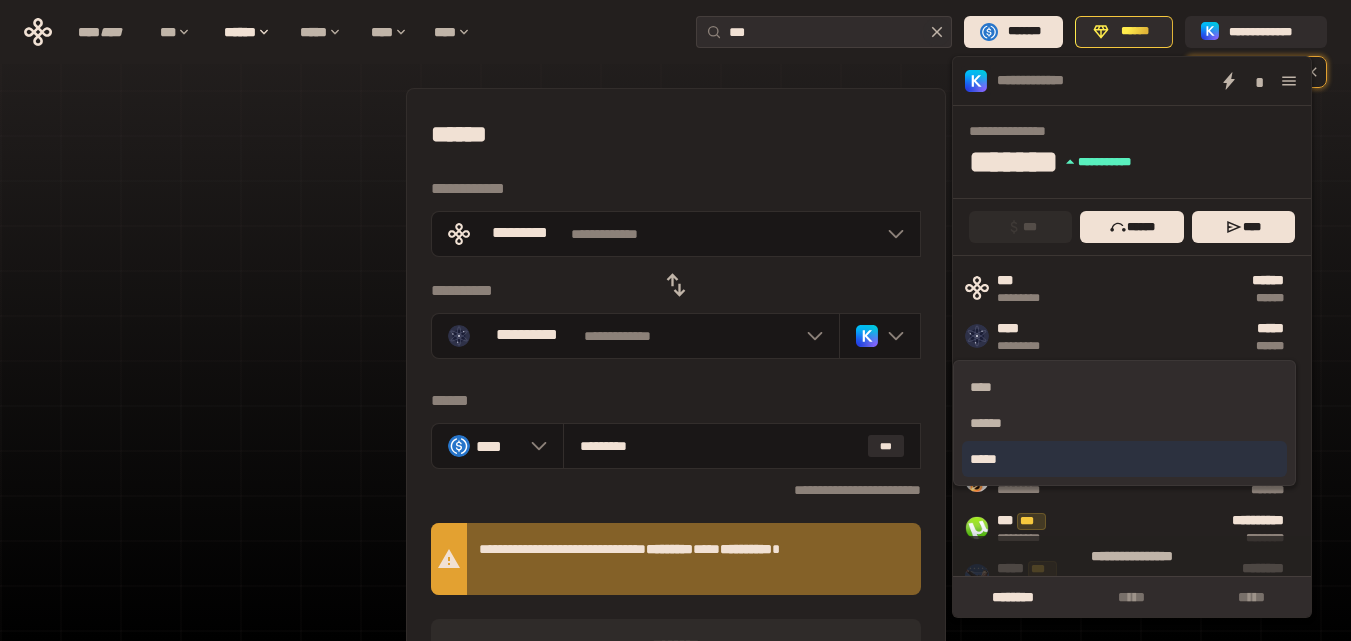 click on "*****" at bounding box center (1124, 459) 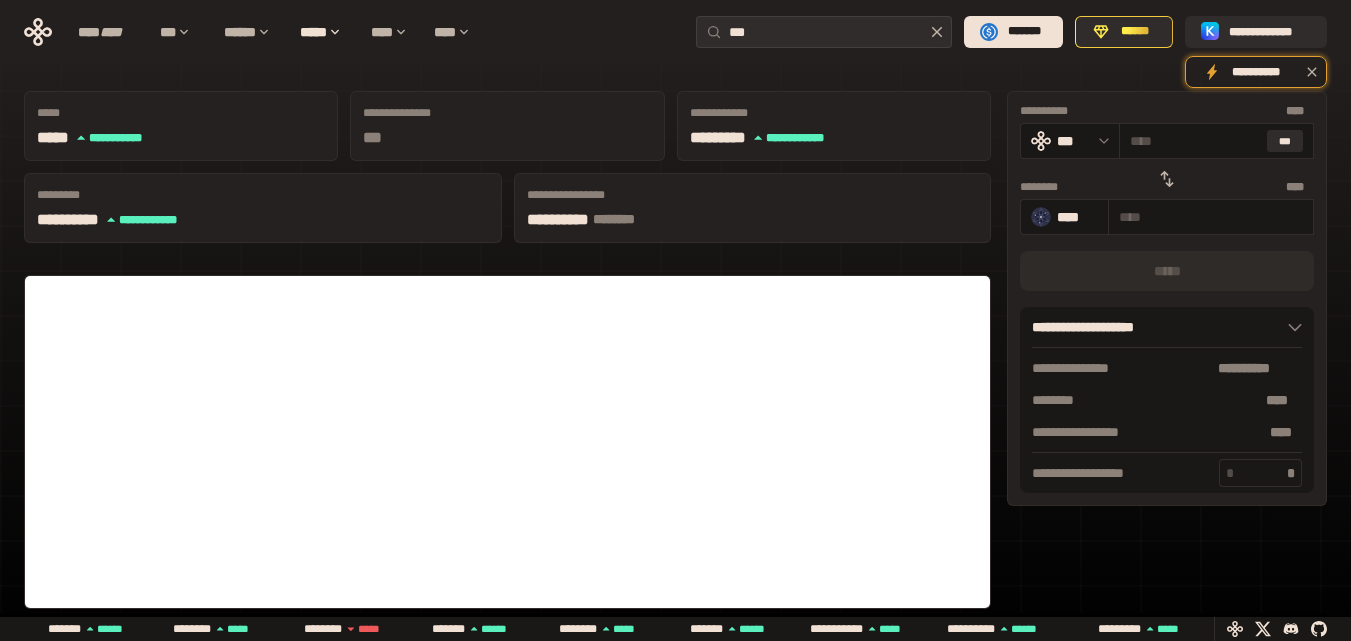 scroll, scrollTop: 0, scrollLeft: 0, axis: both 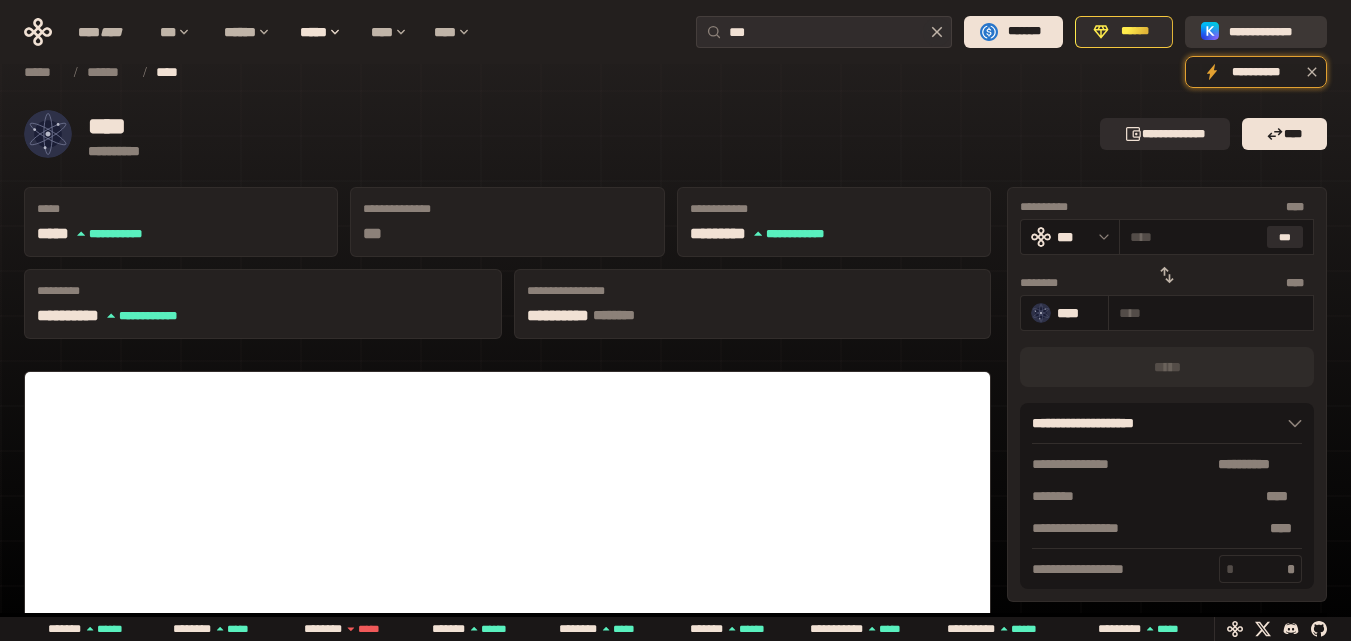 click 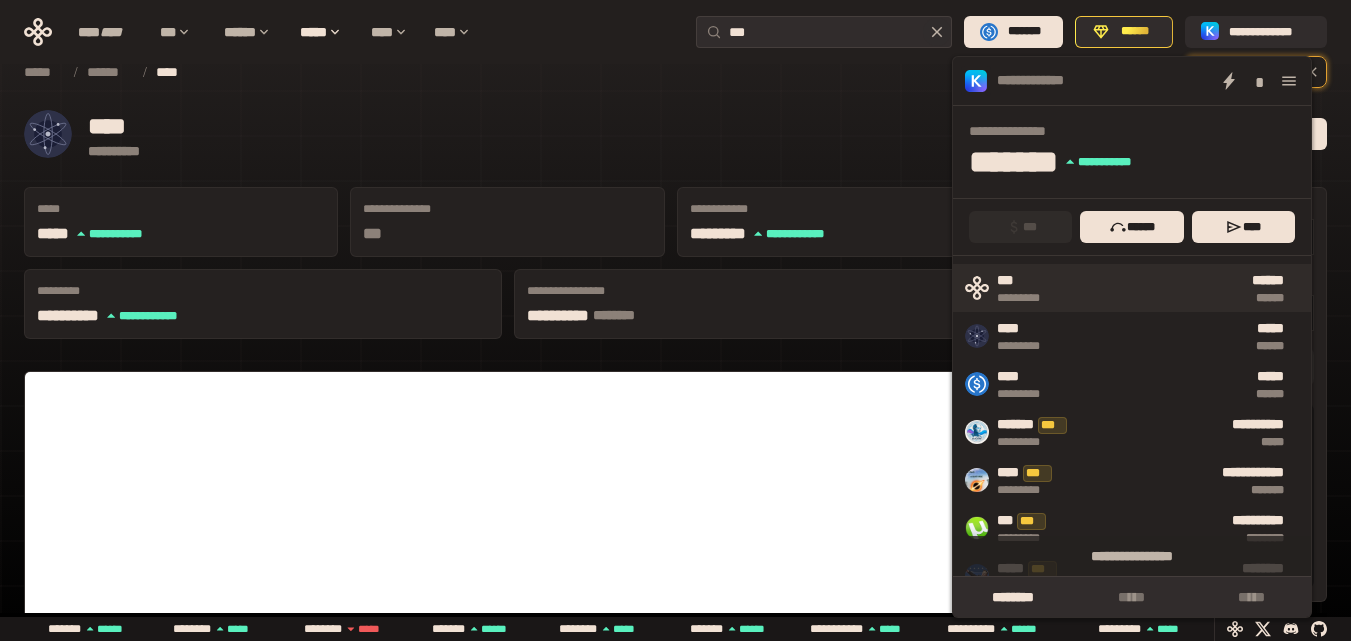 click on "*** ********* ****** ******" at bounding box center (1132, 288) 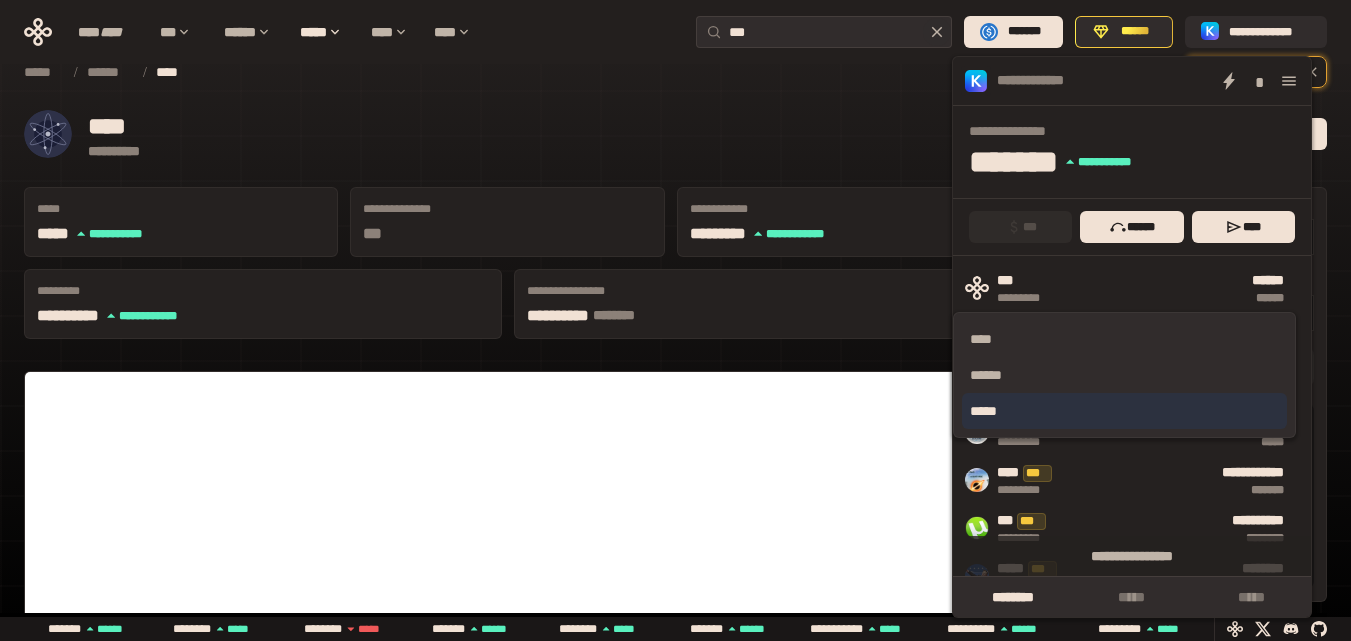 click on "*****" at bounding box center [1124, 411] 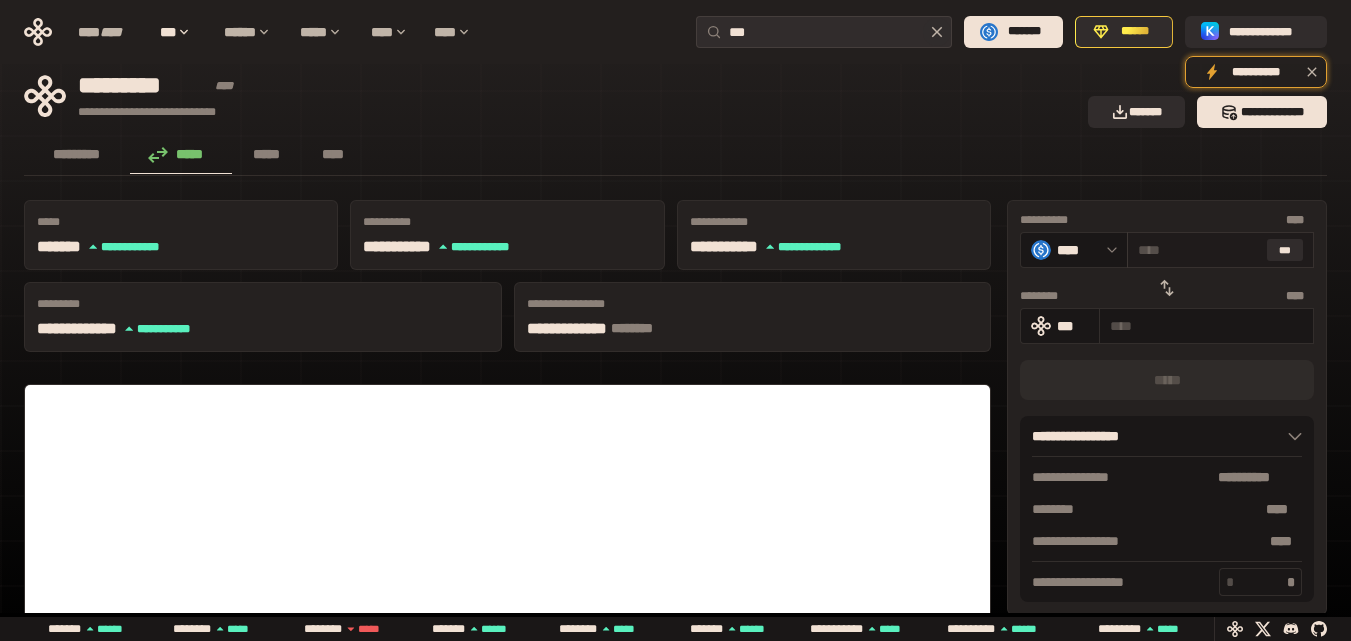click on "* ** ***" at bounding box center [1220, 250] 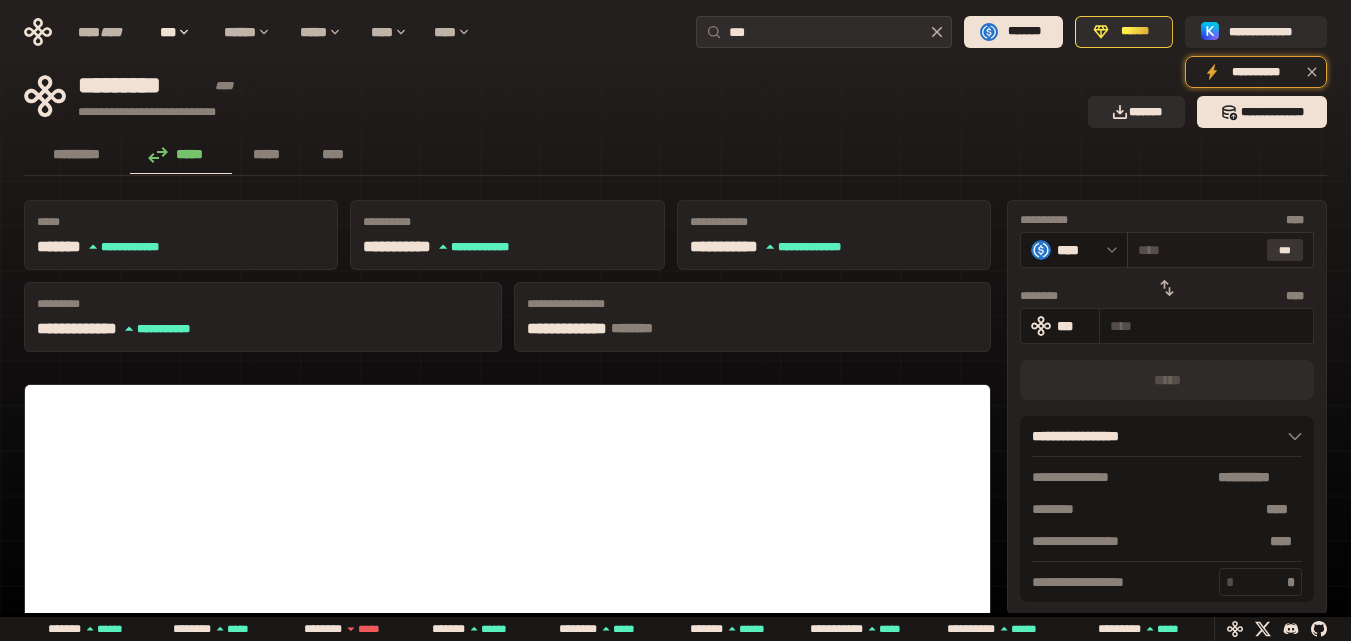 click on "***" at bounding box center (1285, 250) 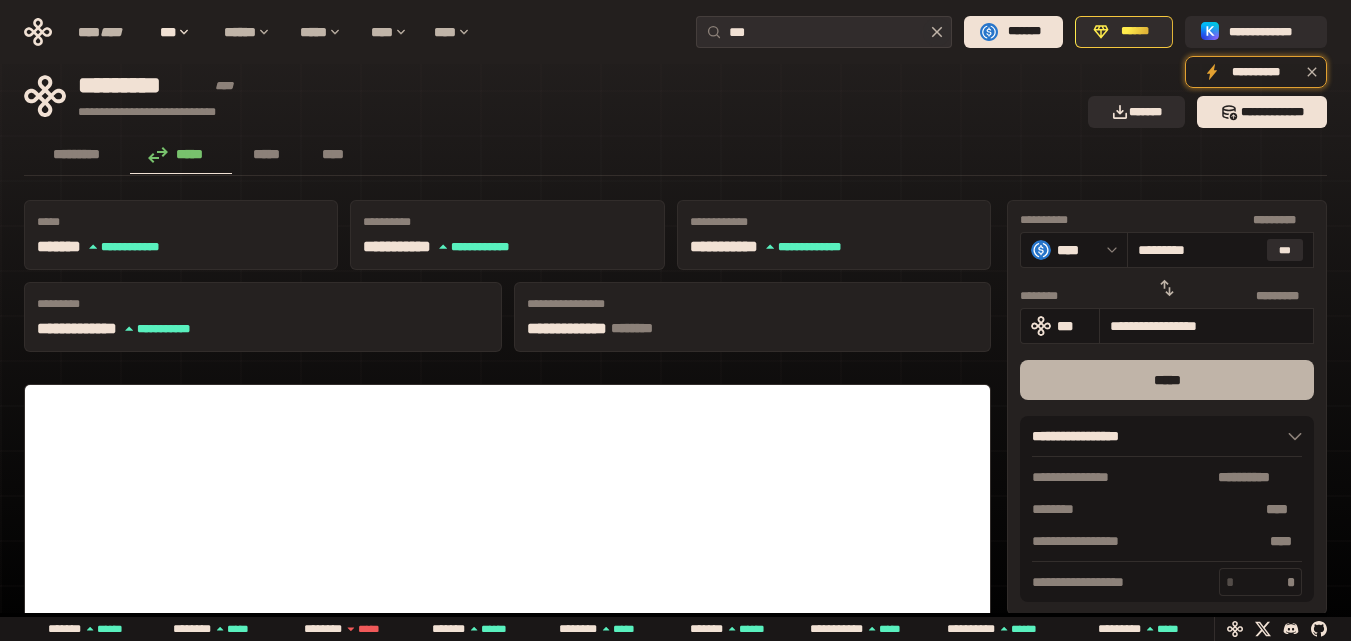 click on "*****" at bounding box center (1167, 380) 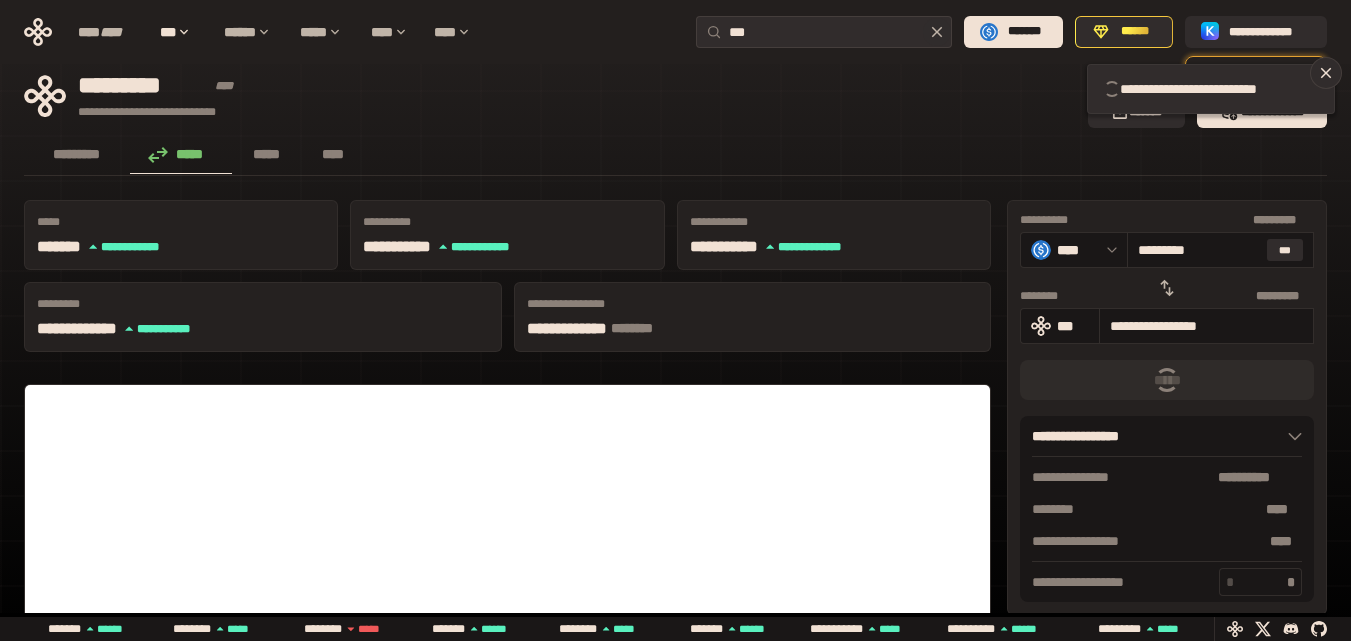 scroll, scrollTop: 400, scrollLeft: 0, axis: vertical 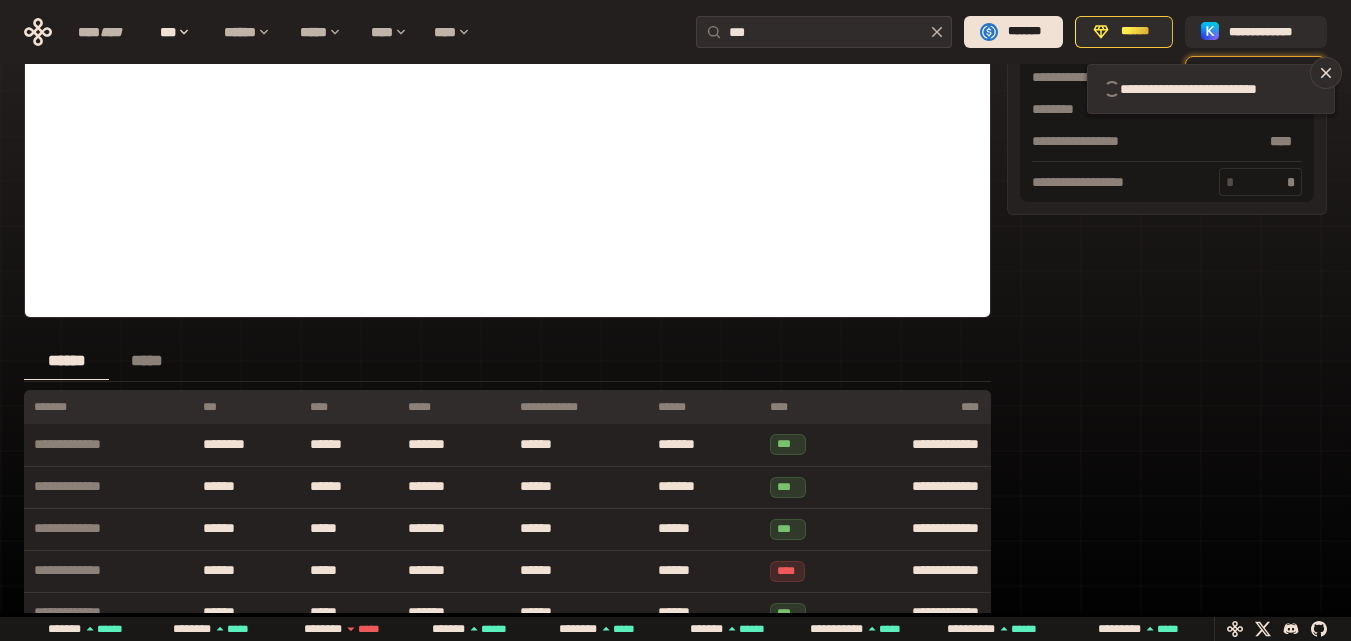 type 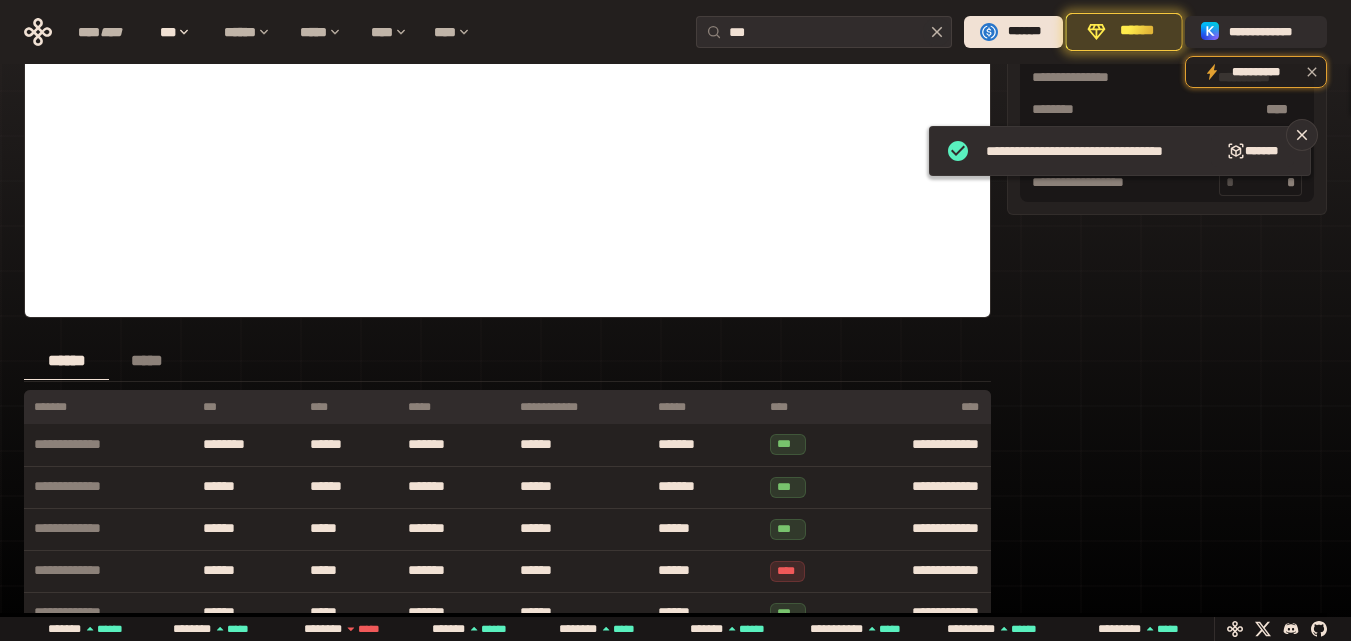 type 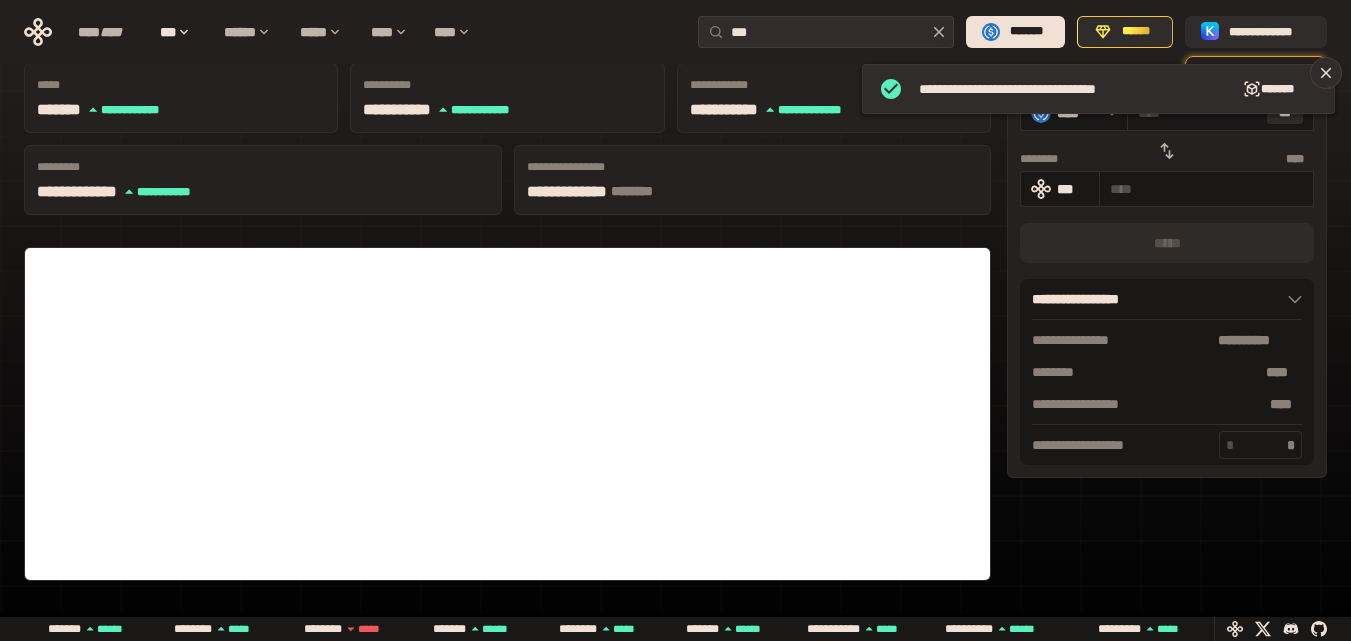 scroll, scrollTop: 0, scrollLeft: 0, axis: both 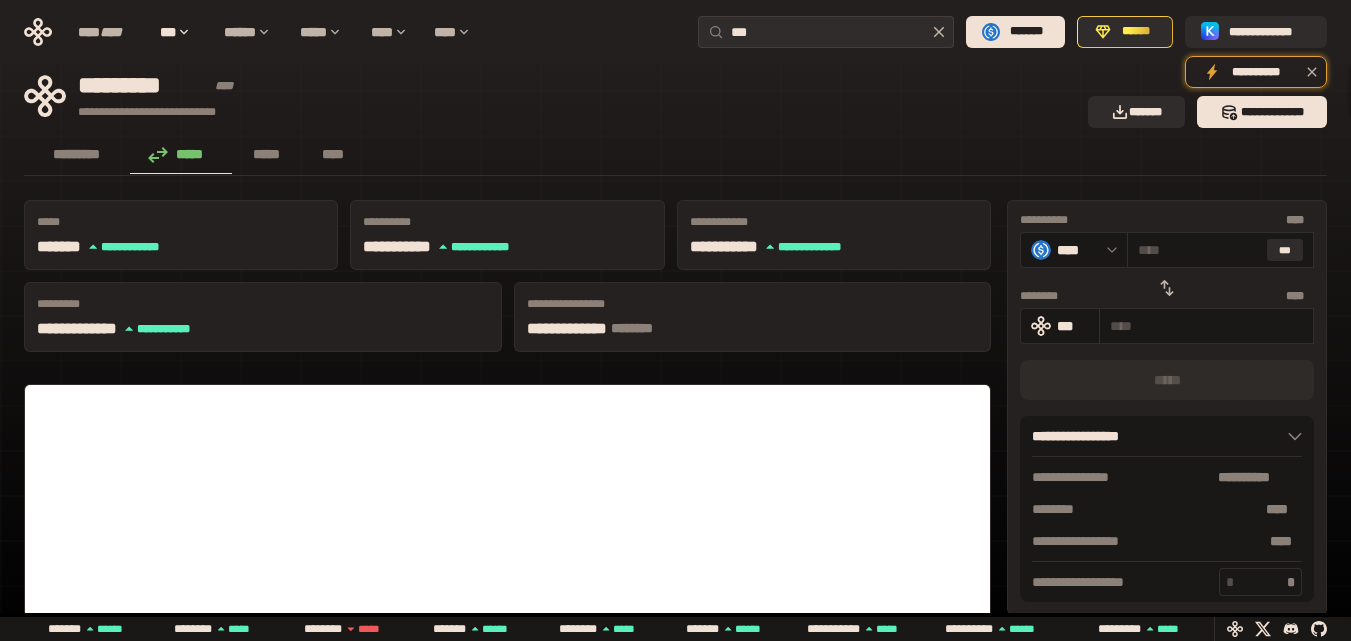 click on "[FIRST] [LAST] [STREET] [CITY] [STATE] [ZIP] [COUNTRY] [PHONE] [EMAIL] [DOB] [SSN] [CC] [PASSPORT] [DL]" at bounding box center (675, 320) 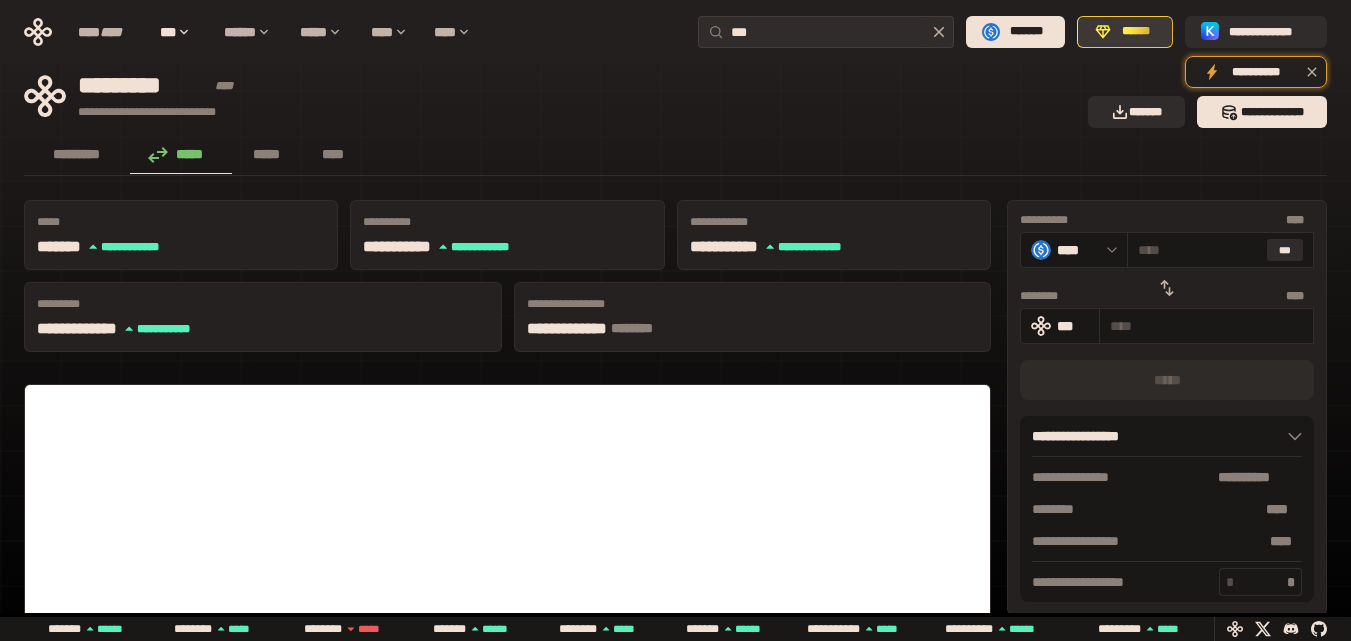 click on "******" at bounding box center (1136, 32) 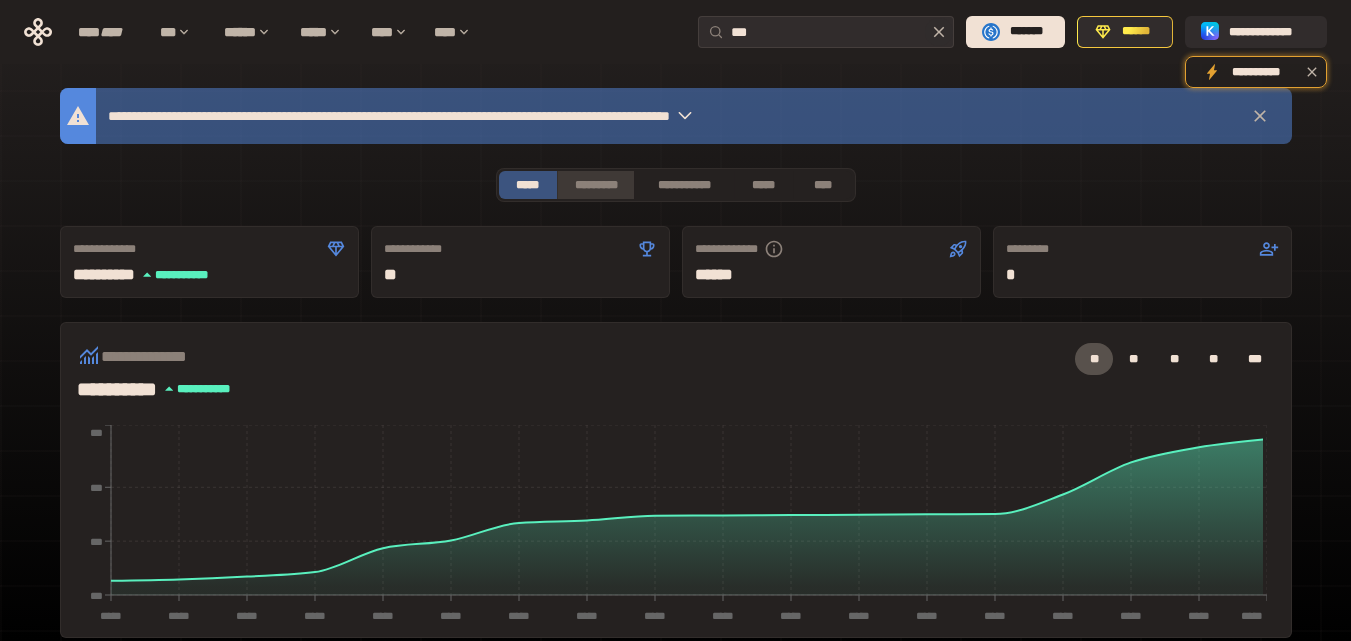 click on "*********" at bounding box center [595, 185] 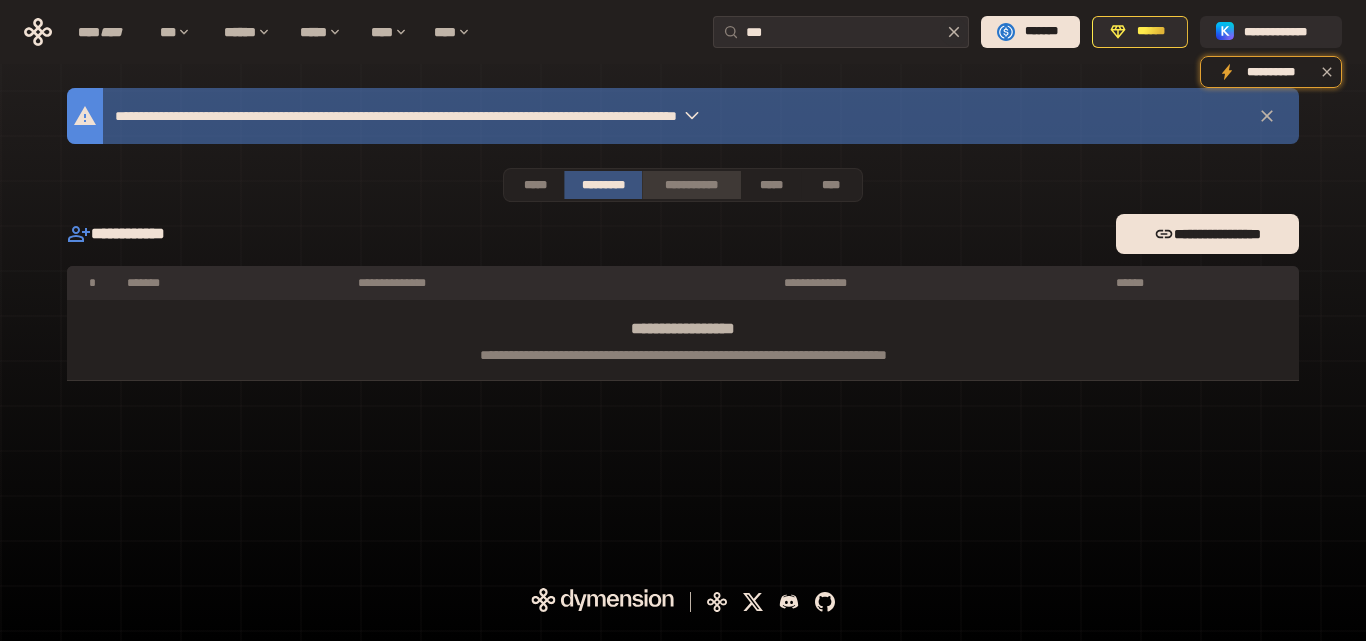 click on "**********" at bounding box center [691, 185] 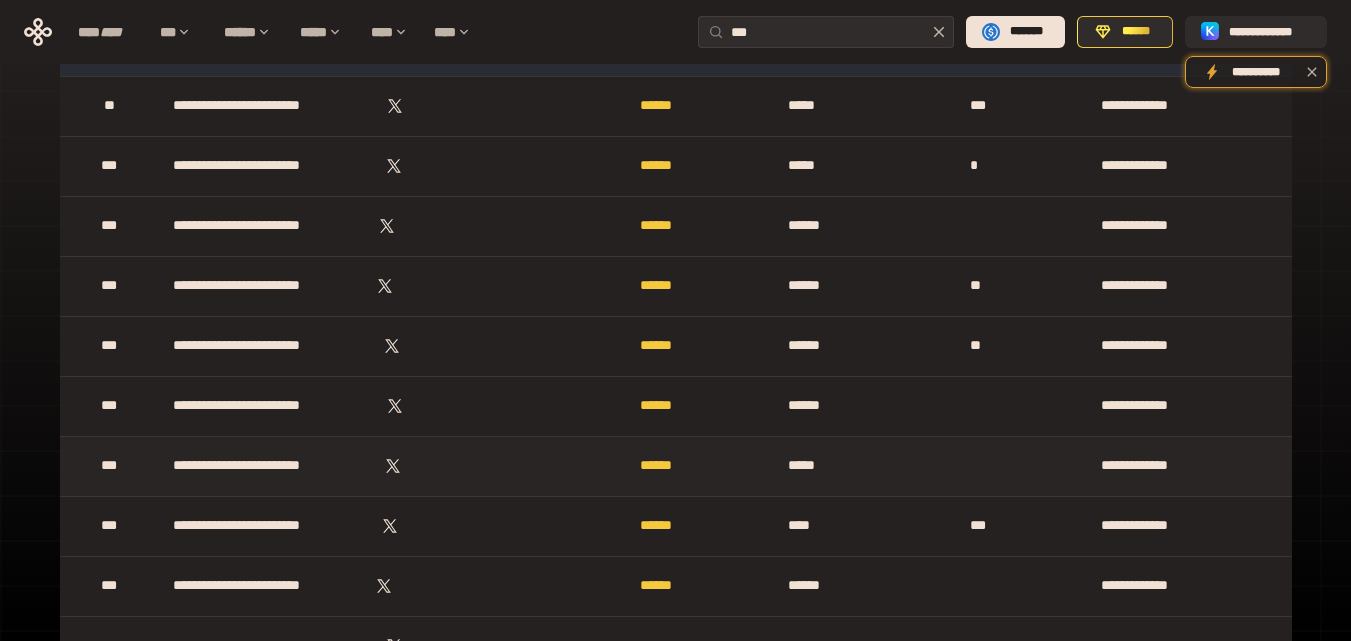scroll, scrollTop: 0, scrollLeft: 0, axis: both 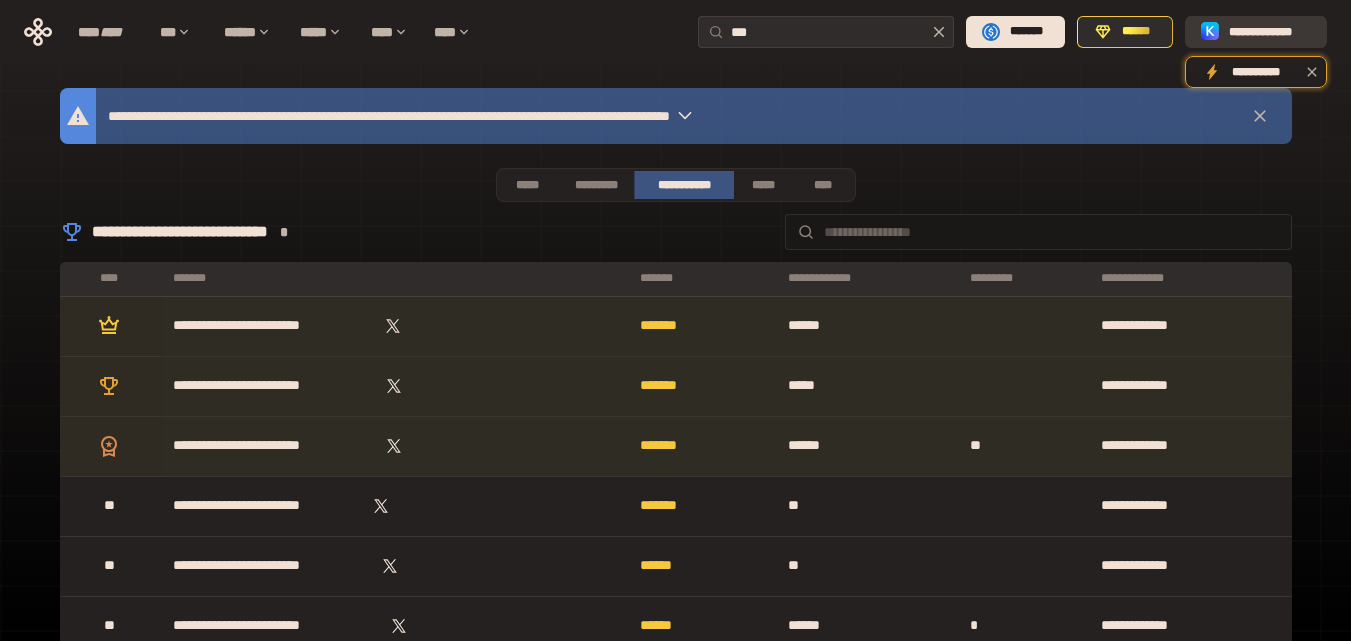 click at bounding box center [1211, 32] 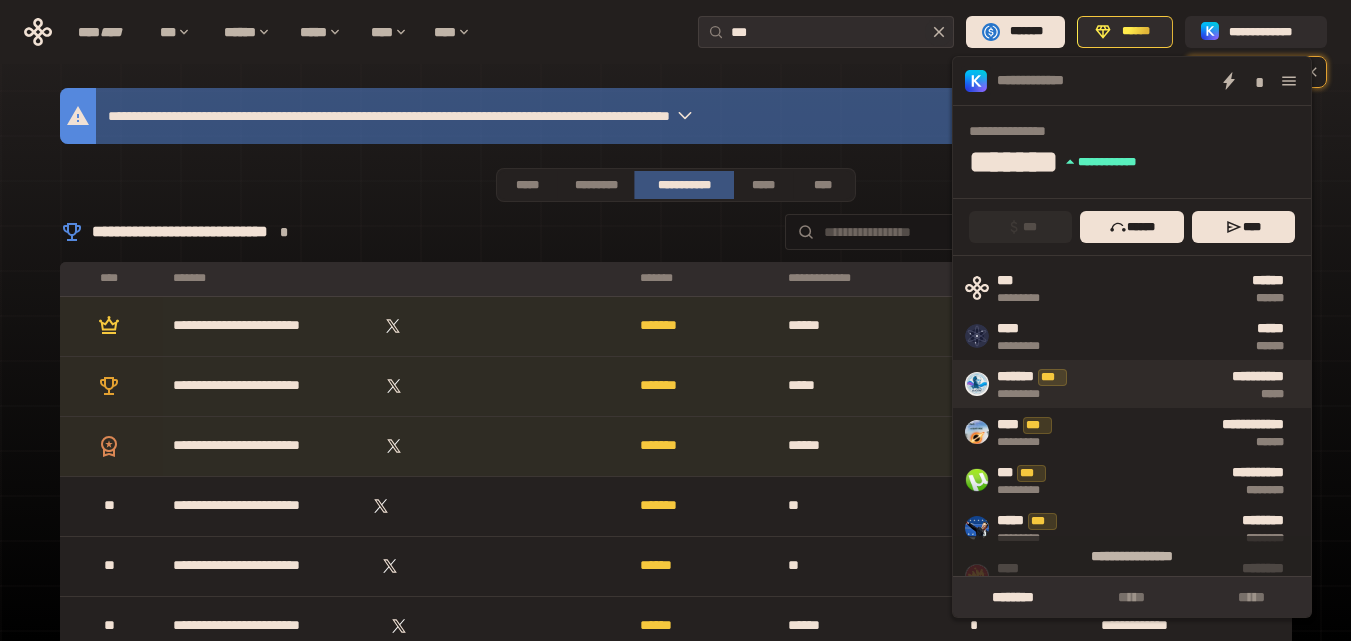 click on "*******   ***" at bounding box center [1045, 377] 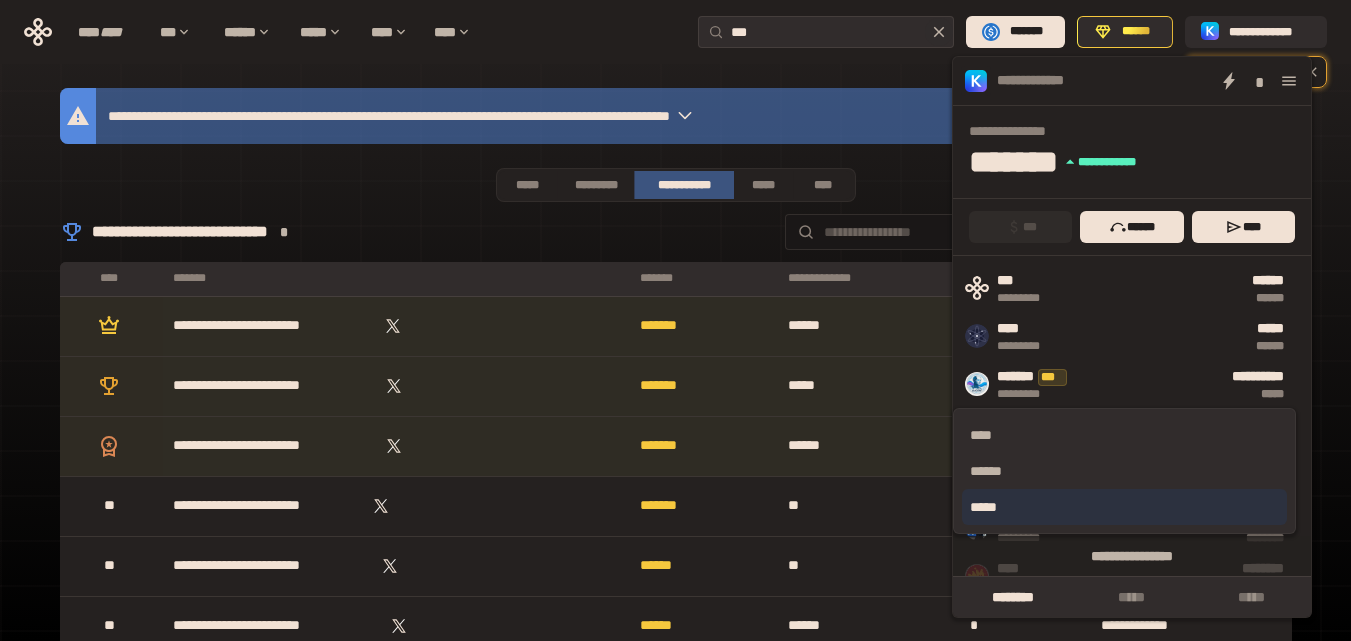 click on "*****" at bounding box center [1124, 507] 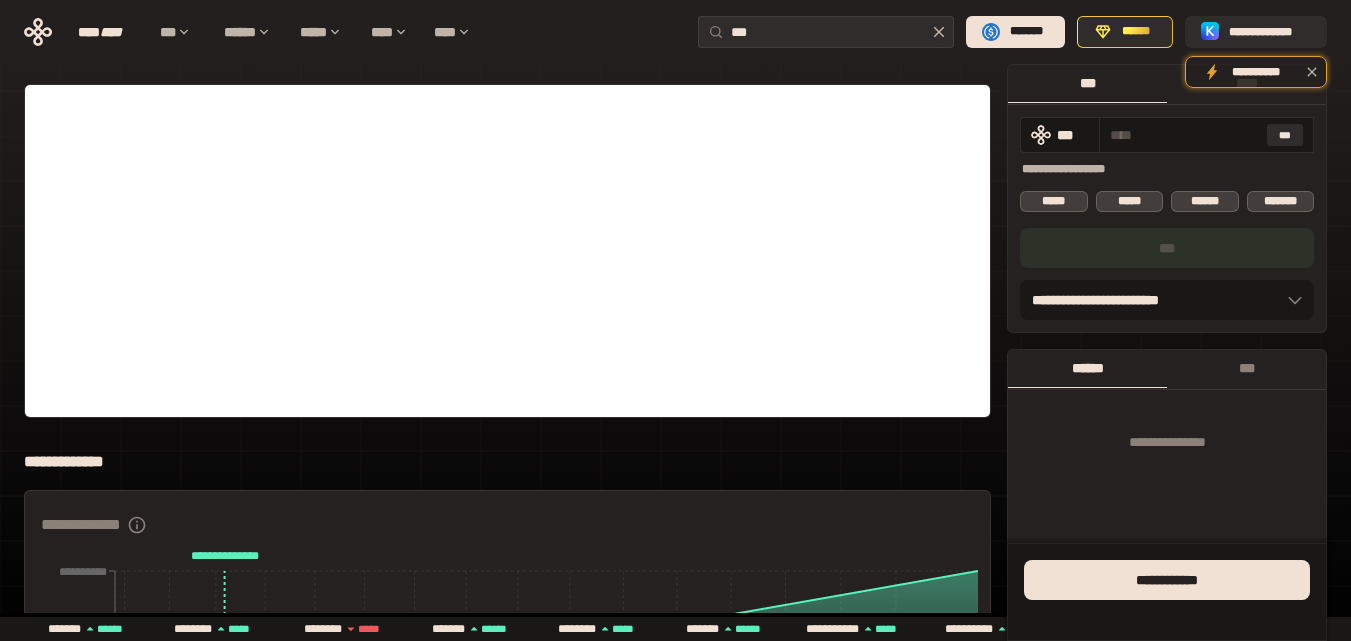 scroll, scrollTop: 488, scrollLeft: 0, axis: vertical 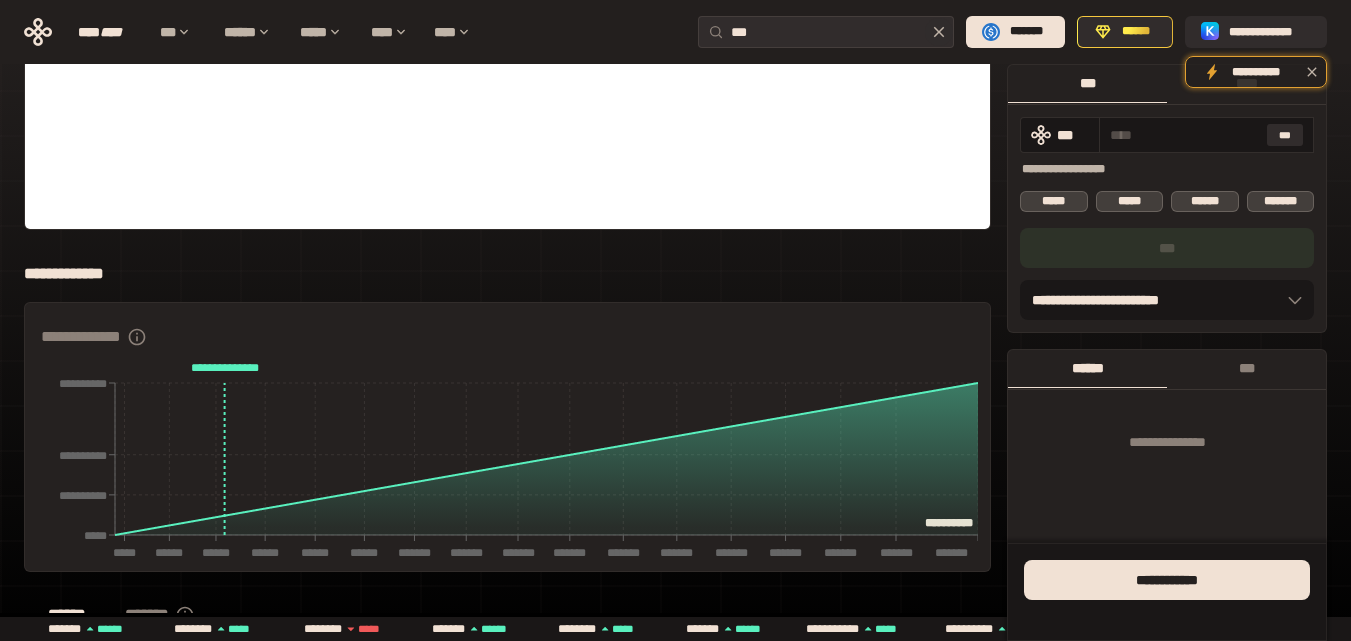 click on "***" at bounding box center (1167, 248) 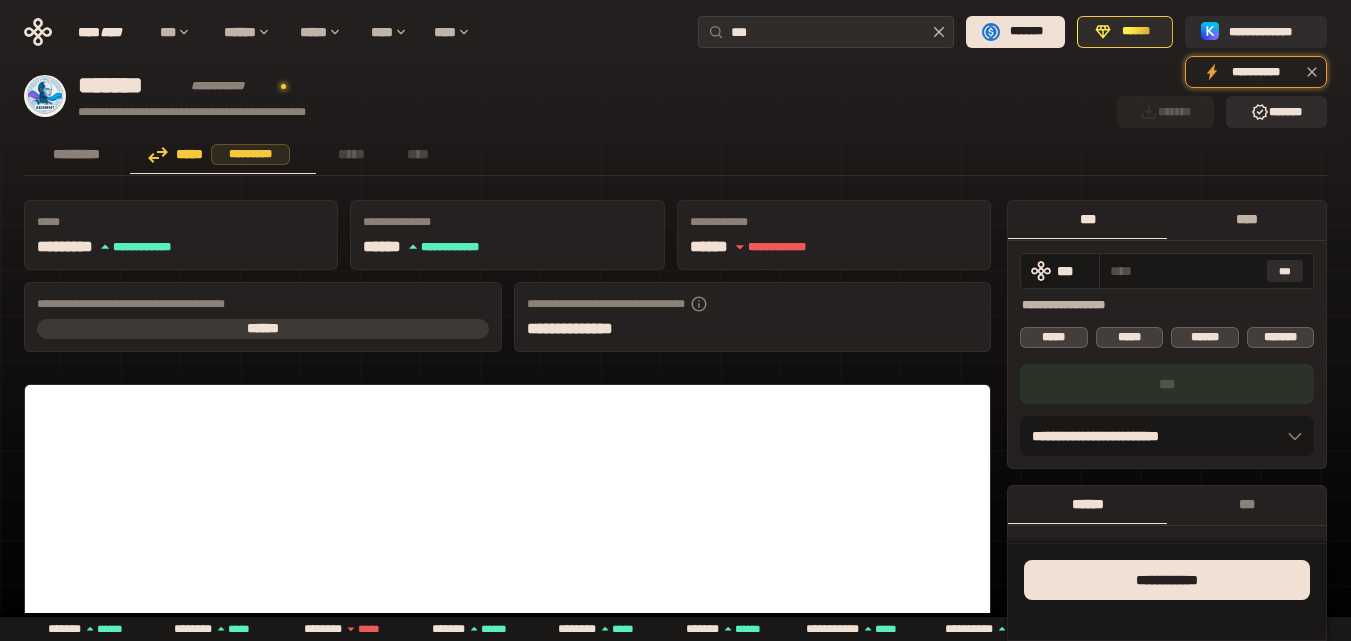 click on "***" at bounding box center [1073, 271] 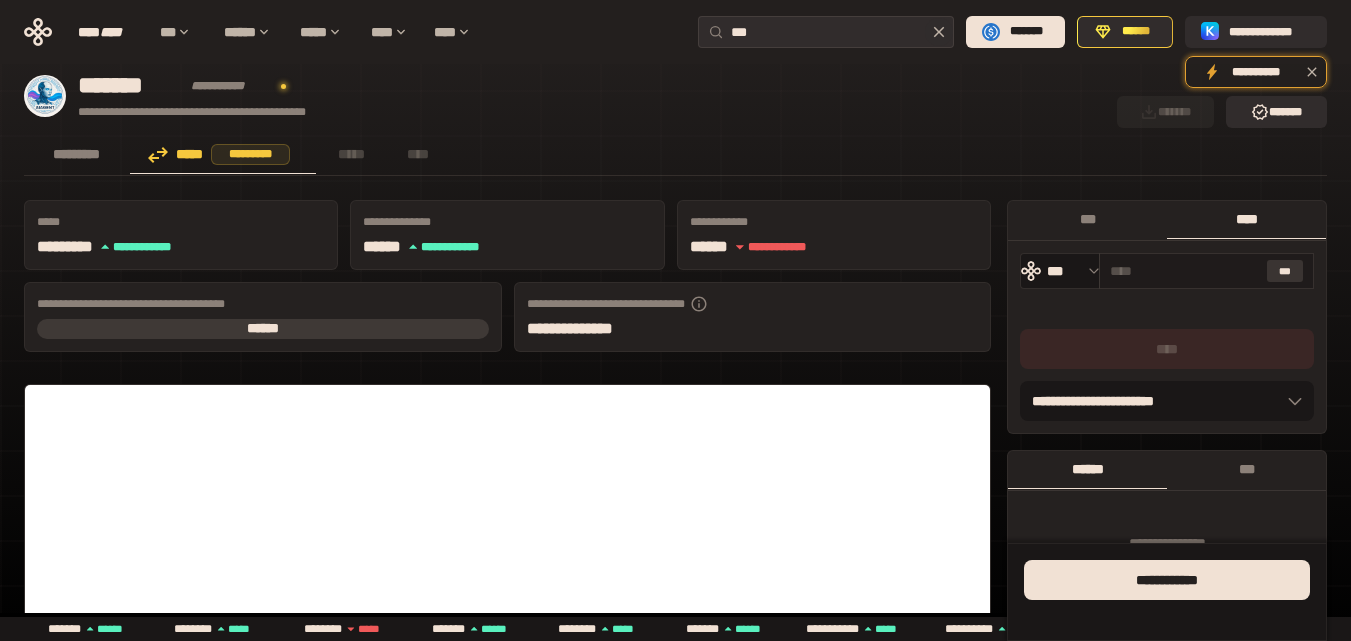 click on "***" at bounding box center (1285, 271) 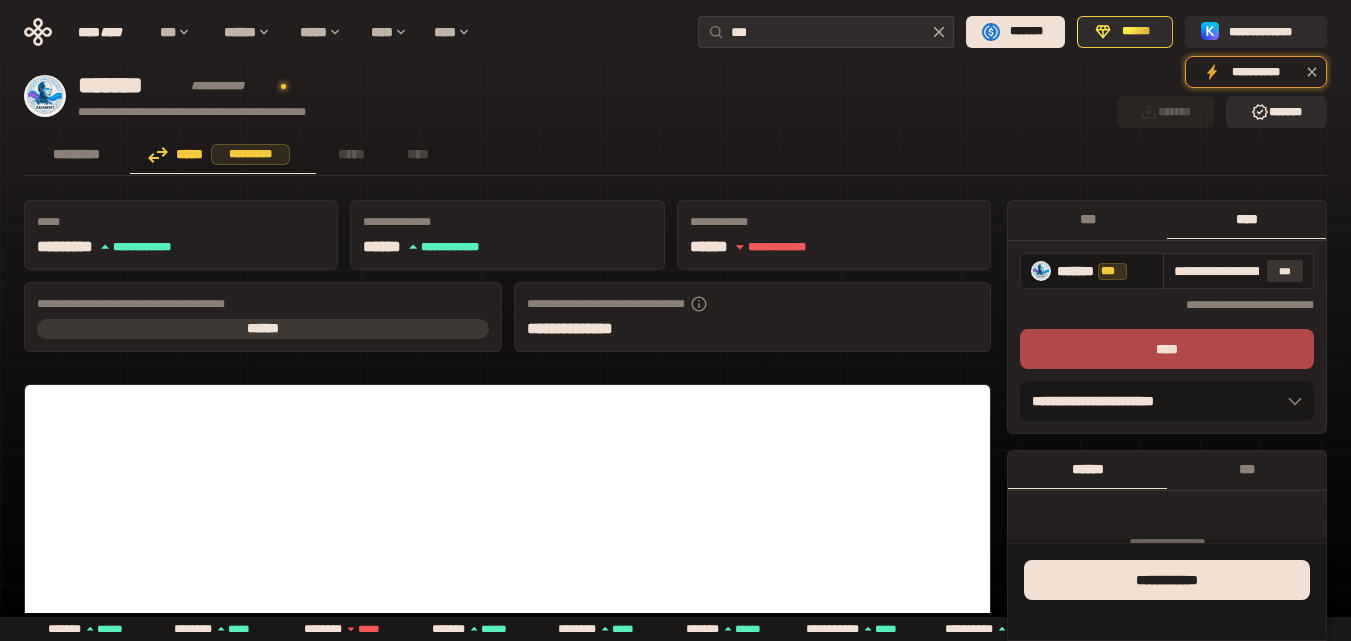 click on "***" at bounding box center [1285, 271] 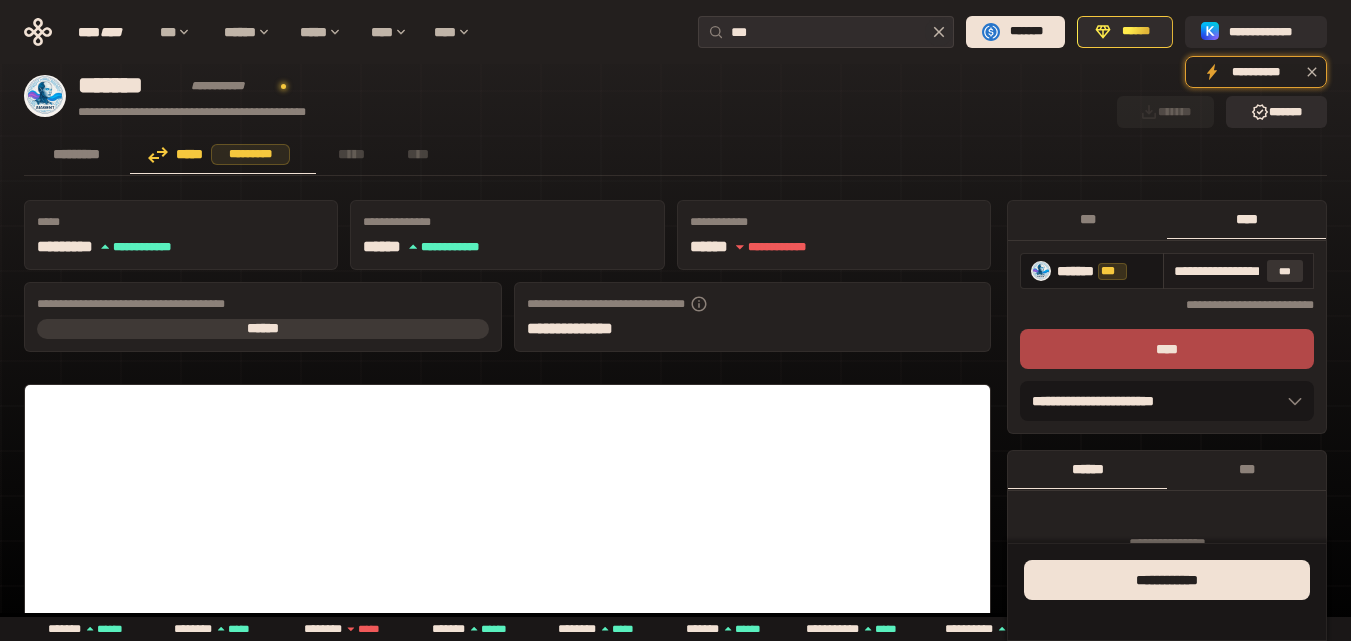 scroll, scrollTop: 0, scrollLeft: 48, axis: horizontal 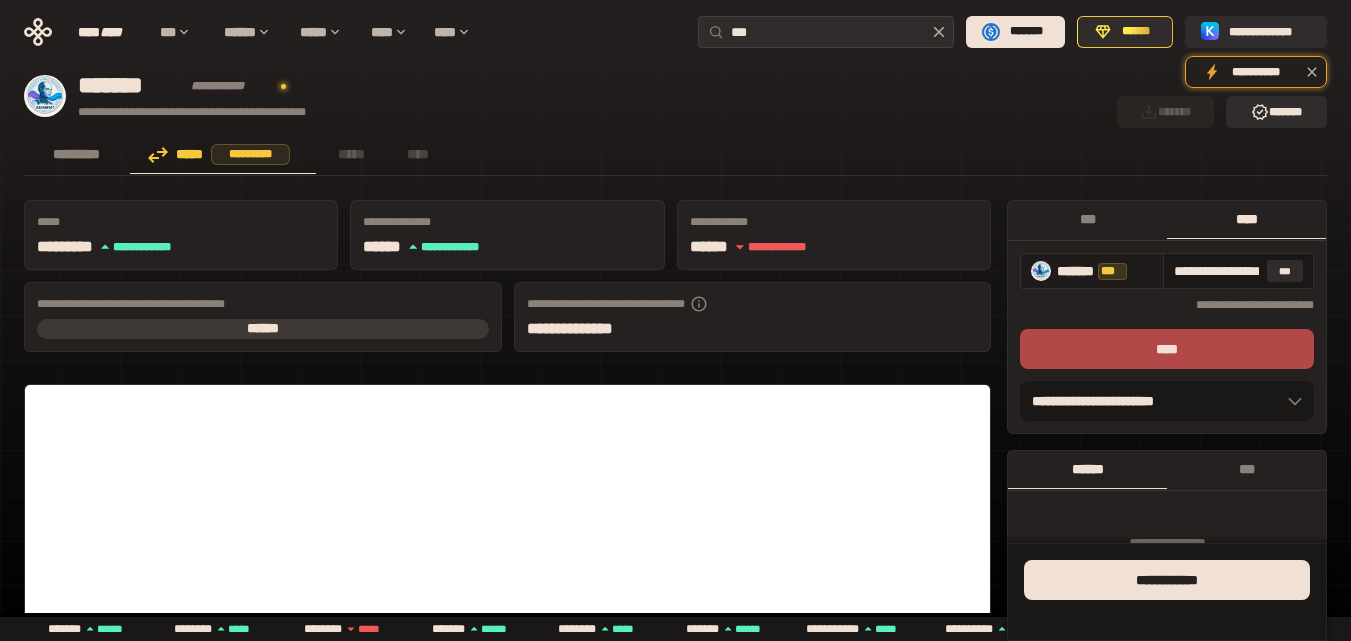 drag, startPoint x: 1245, startPoint y: 274, endPoint x: 1076, endPoint y: 267, distance: 169.14491 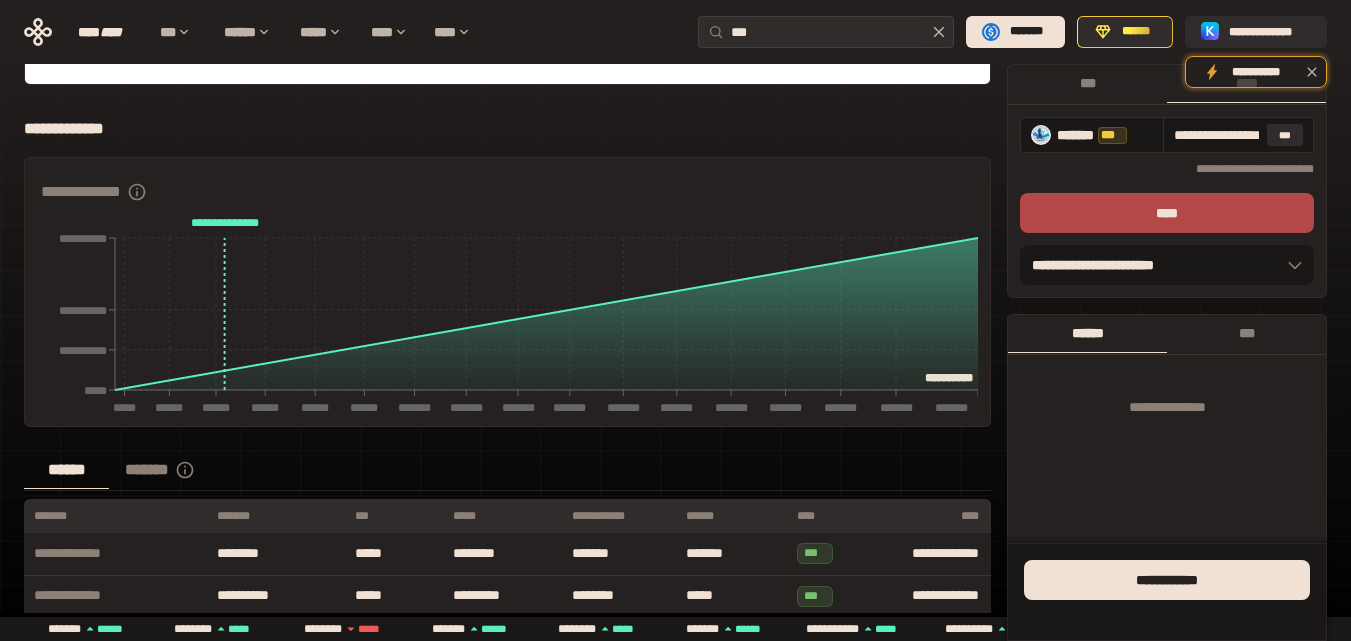 scroll, scrollTop: 800, scrollLeft: 0, axis: vertical 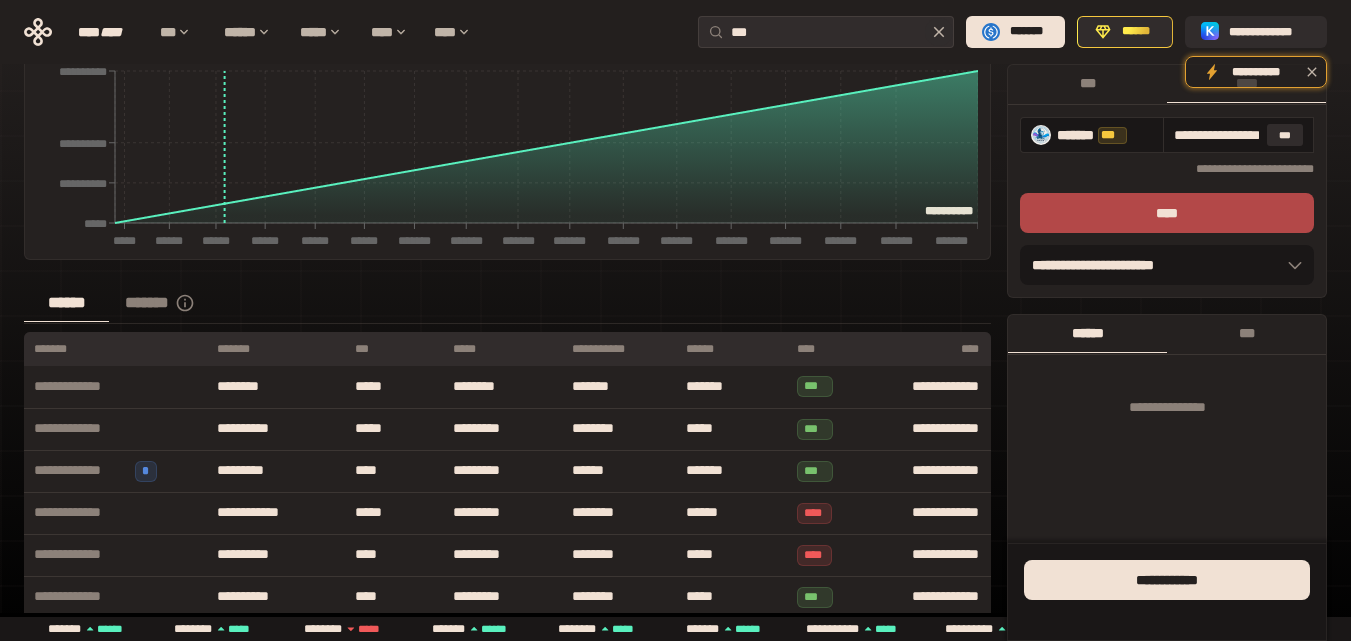 click on "***" at bounding box center (182, 32) 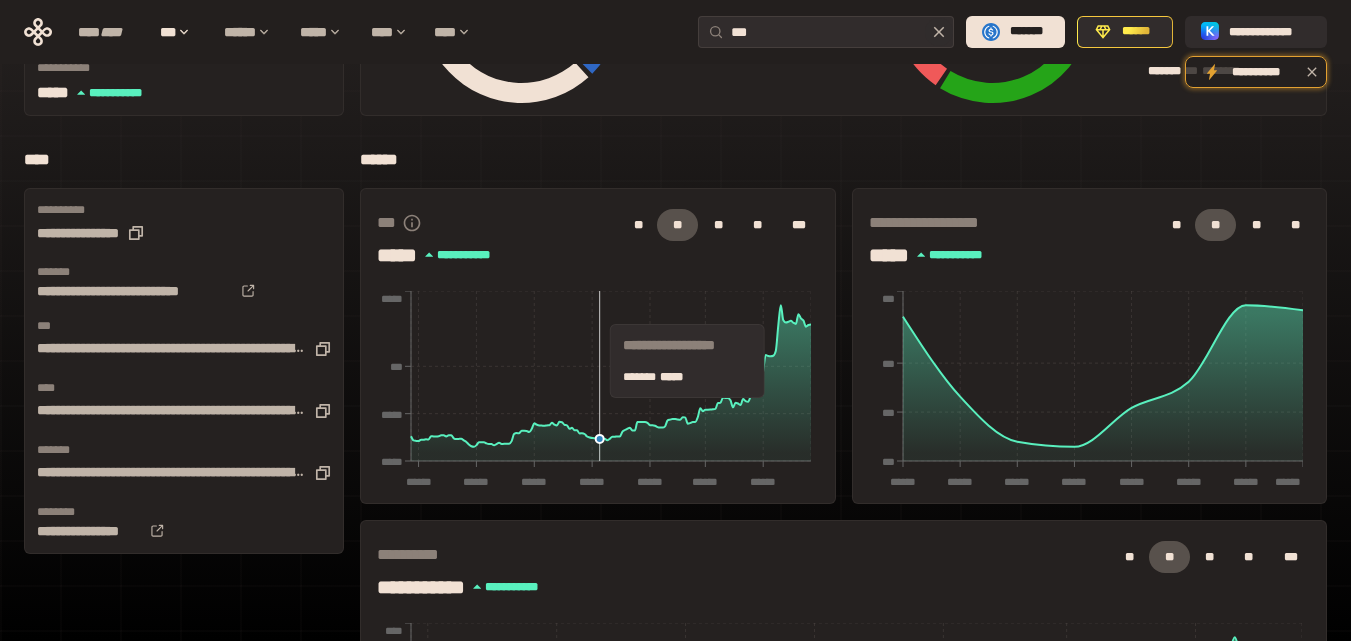 scroll, scrollTop: 0, scrollLeft: 0, axis: both 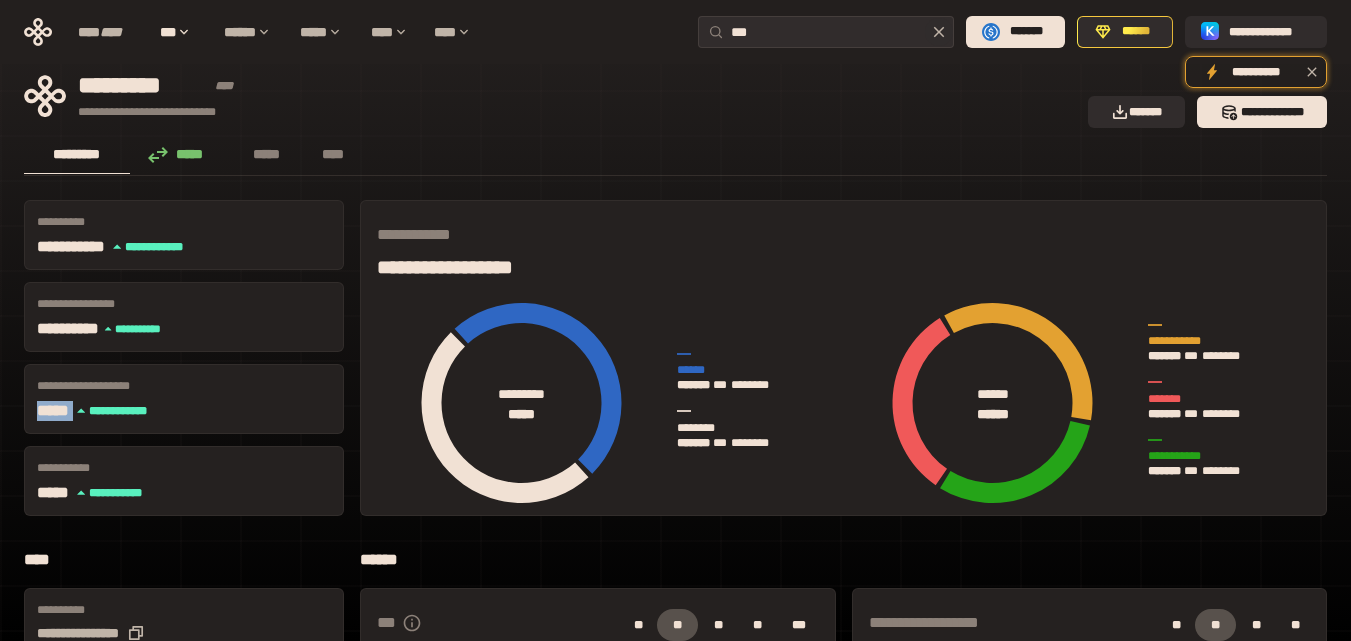 drag, startPoint x: 79, startPoint y: 412, endPoint x: 19, endPoint y: 411, distance: 60.00833 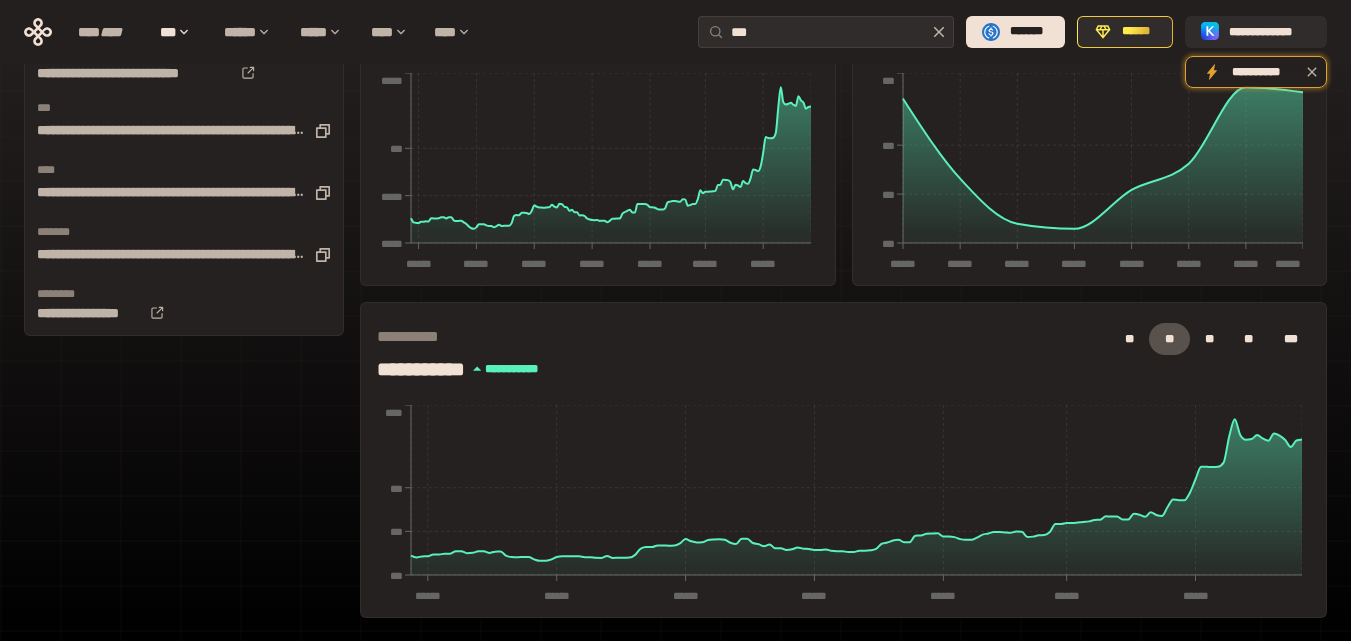 scroll, scrollTop: 687, scrollLeft: 0, axis: vertical 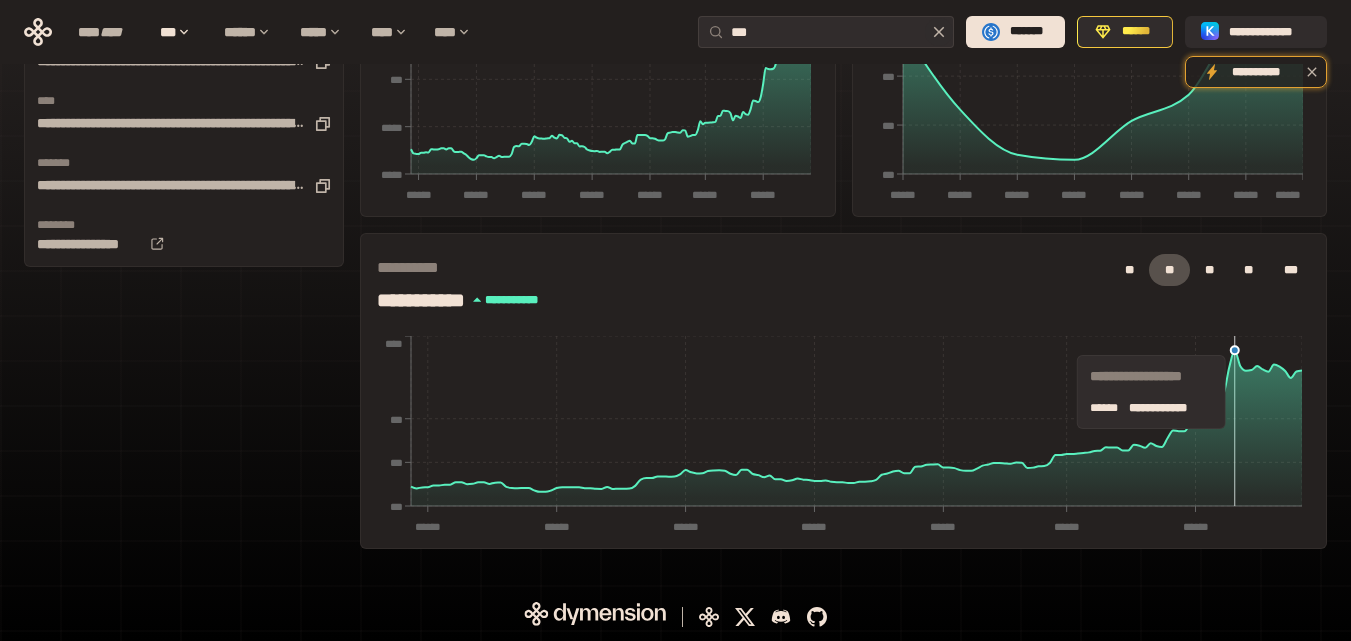 click on "[FIRST] [LAST] [STREET] [CITY] [STATE] [ZIP] [COUNTRY] [PHONE] [EMAIL] [DOB] [SSN] [CC] [PASSPORT] [DL]" 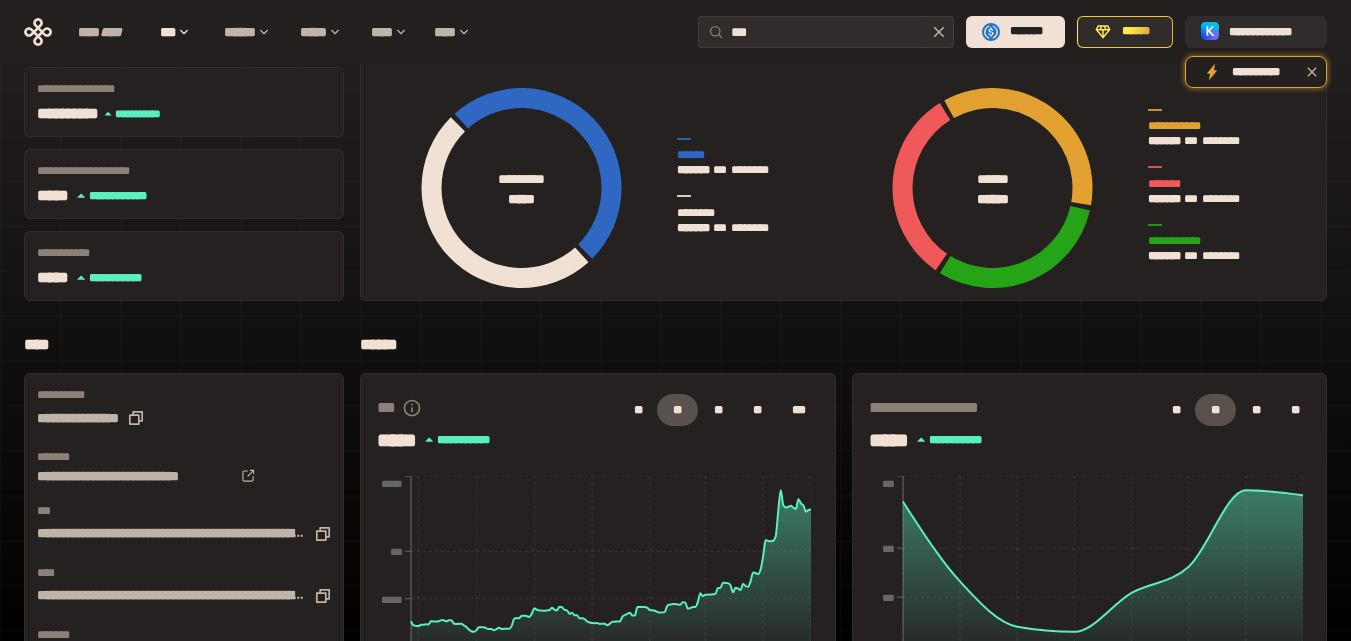 scroll, scrollTop: 0, scrollLeft: 0, axis: both 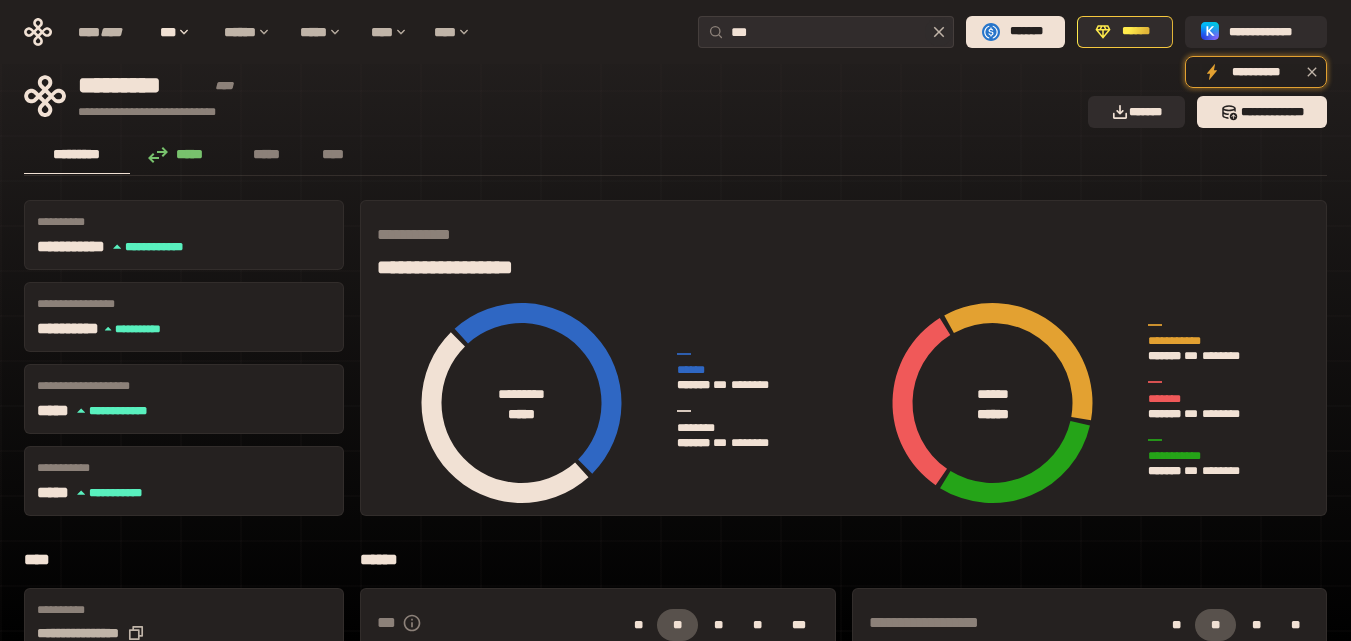 click on "*****" at bounding box center [181, 154] 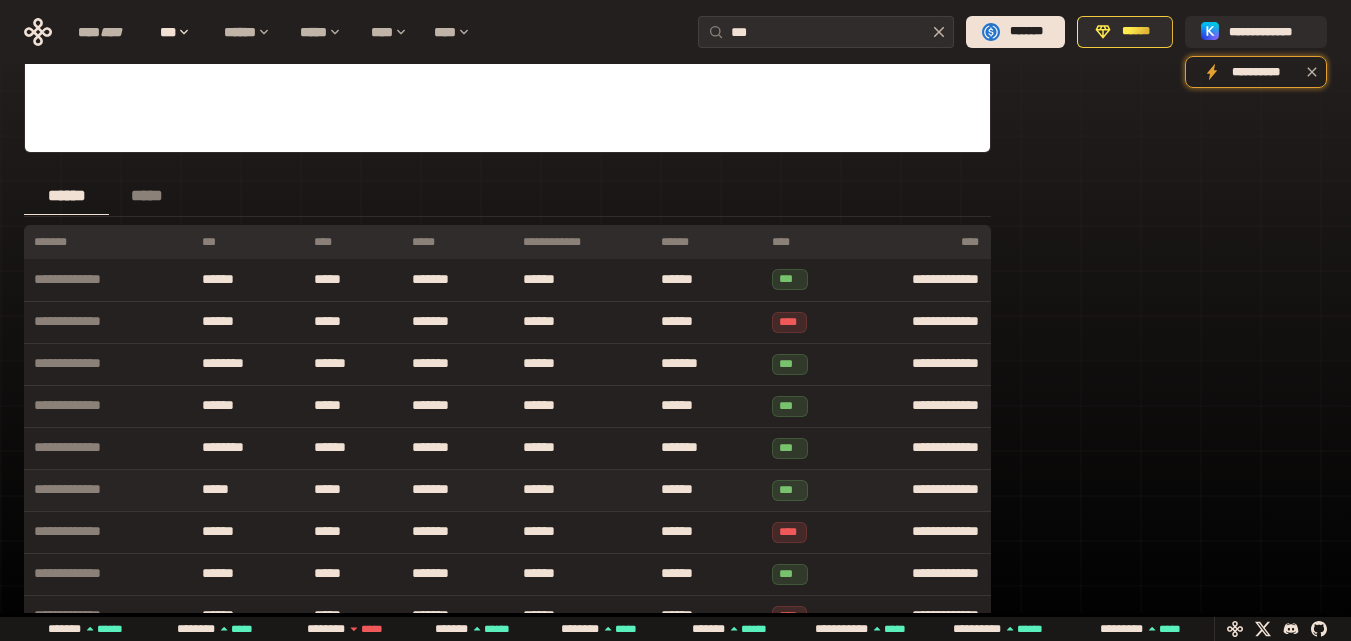 scroll, scrollTop: 600, scrollLeft: 0, axis: vertical 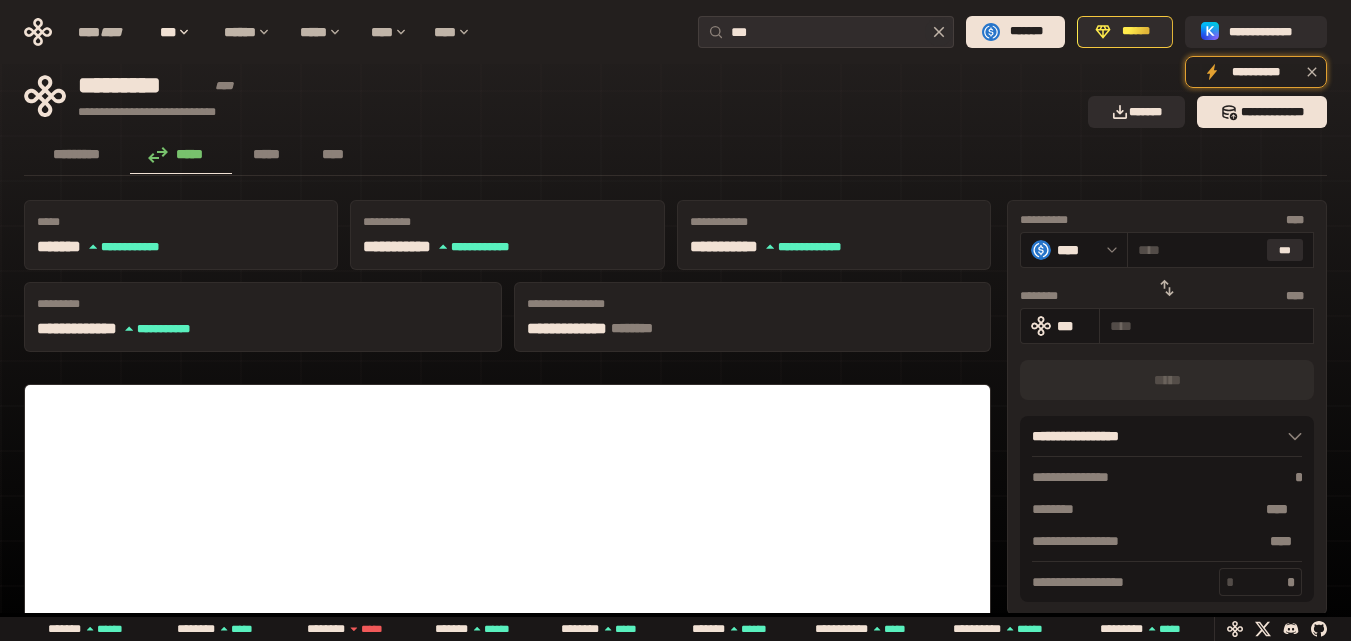 click at bounding box center (1167, 288) 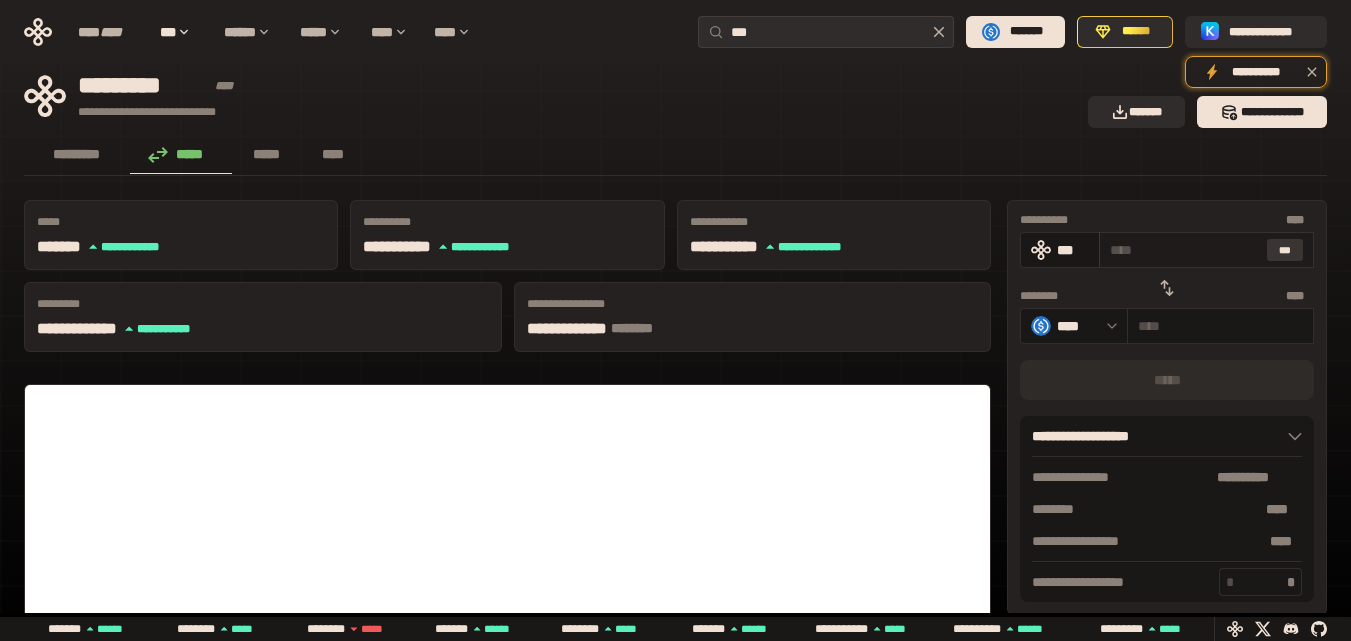 click on "***" at bounding box center (1285, 250) 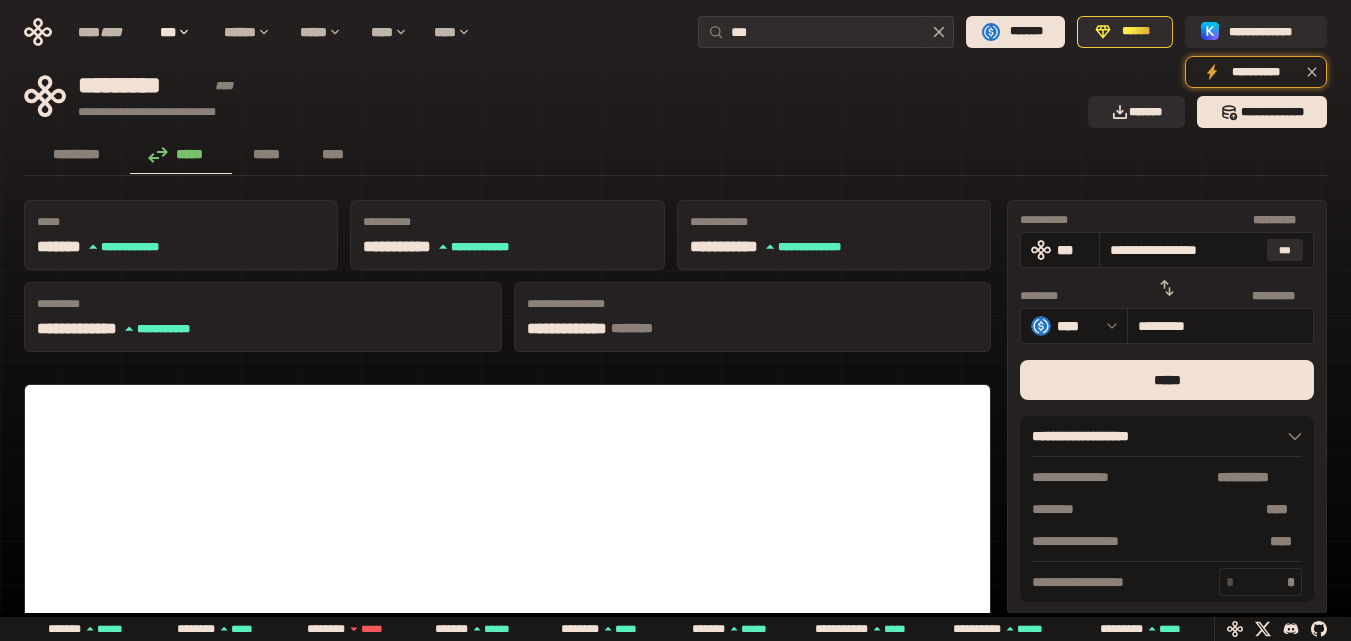 drag, startPoint x: 1141, startPoint y: 246, endPoint x: 1365, endPoint y: 265, distance: 224.80435 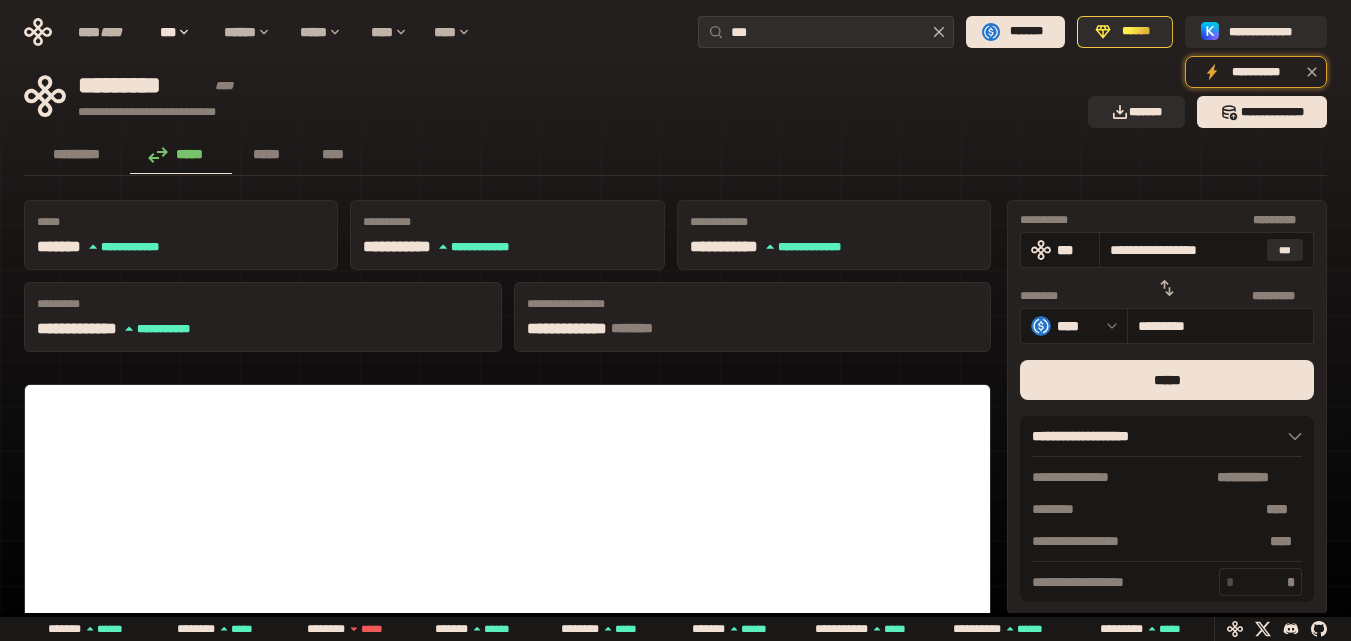 click on "[FIRST] [LAST] [STREET] [CITY] [STATE] [ZIP] [COUNTRY] [PHONE] [EMAIL] [DOB] [SSN] [CC] [PASSPORT] [DL]" at bounding box center [675, 320] 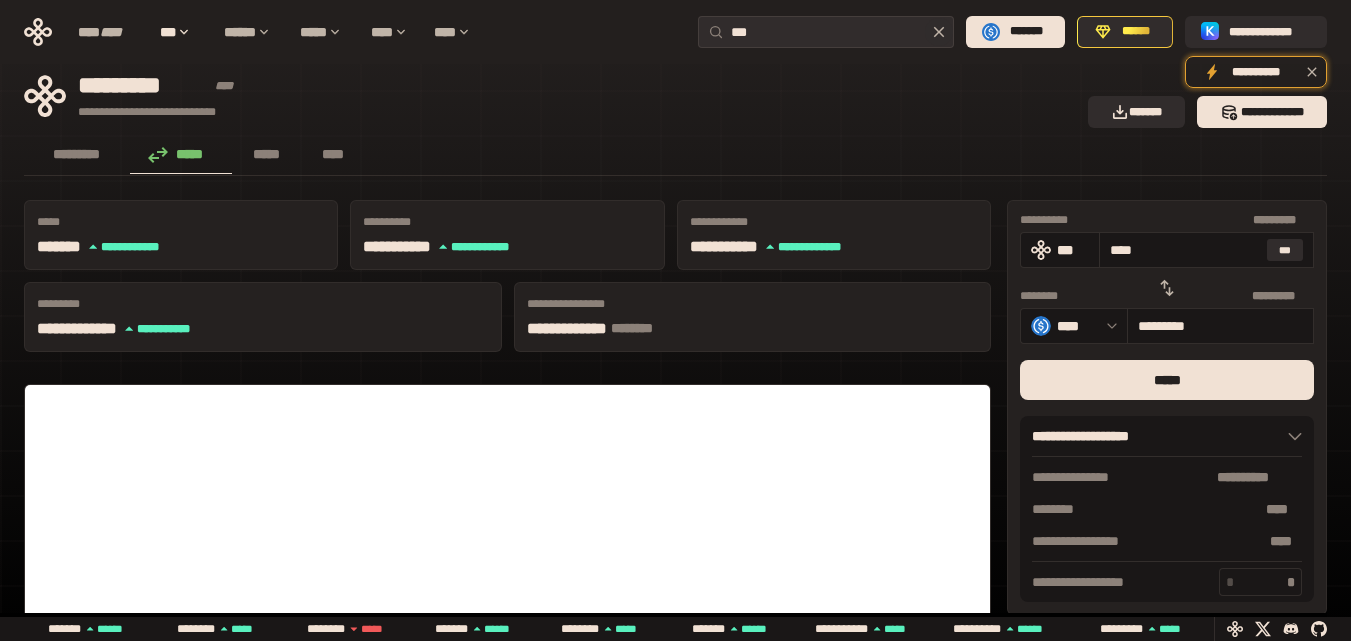 type on "***" 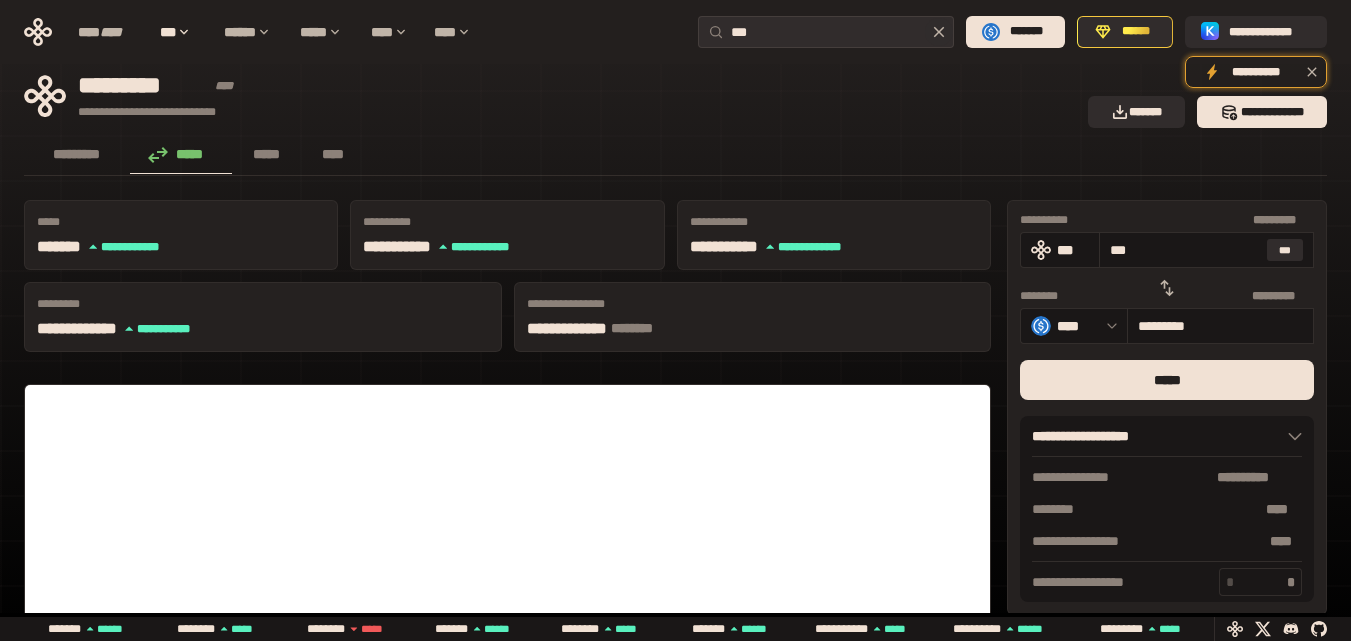 type on "*********" 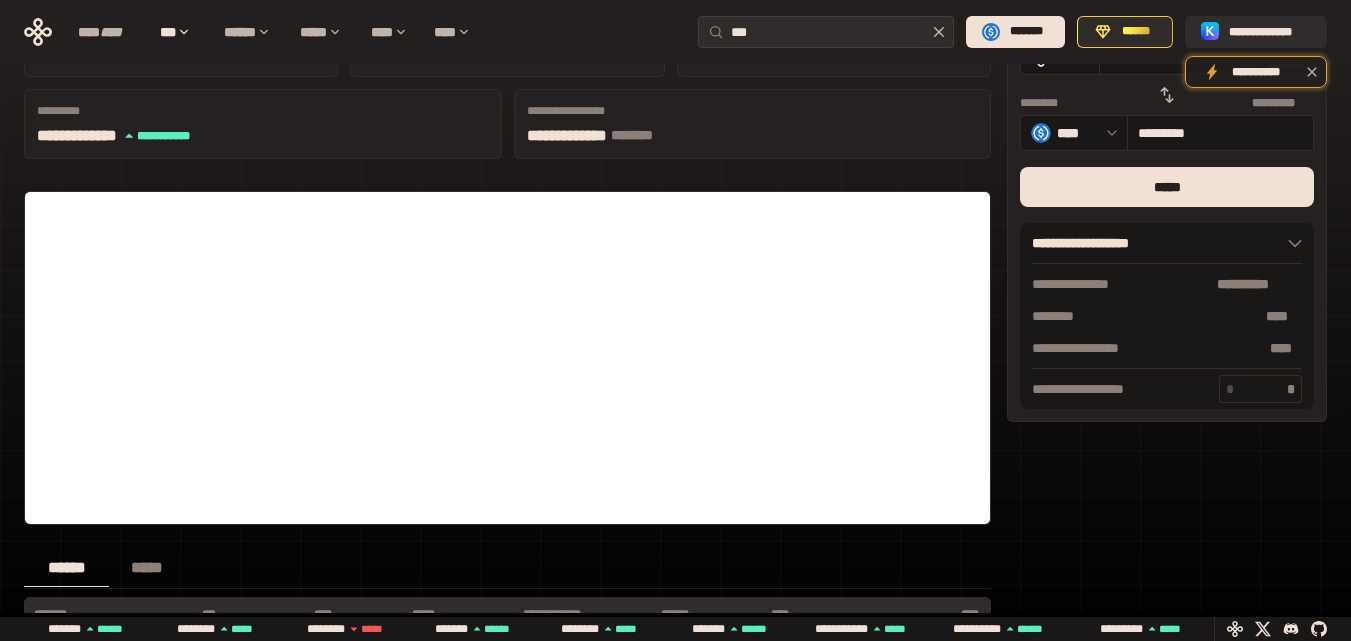 scroll, scrollTop: 0, scrollLeft: 0, axis: both 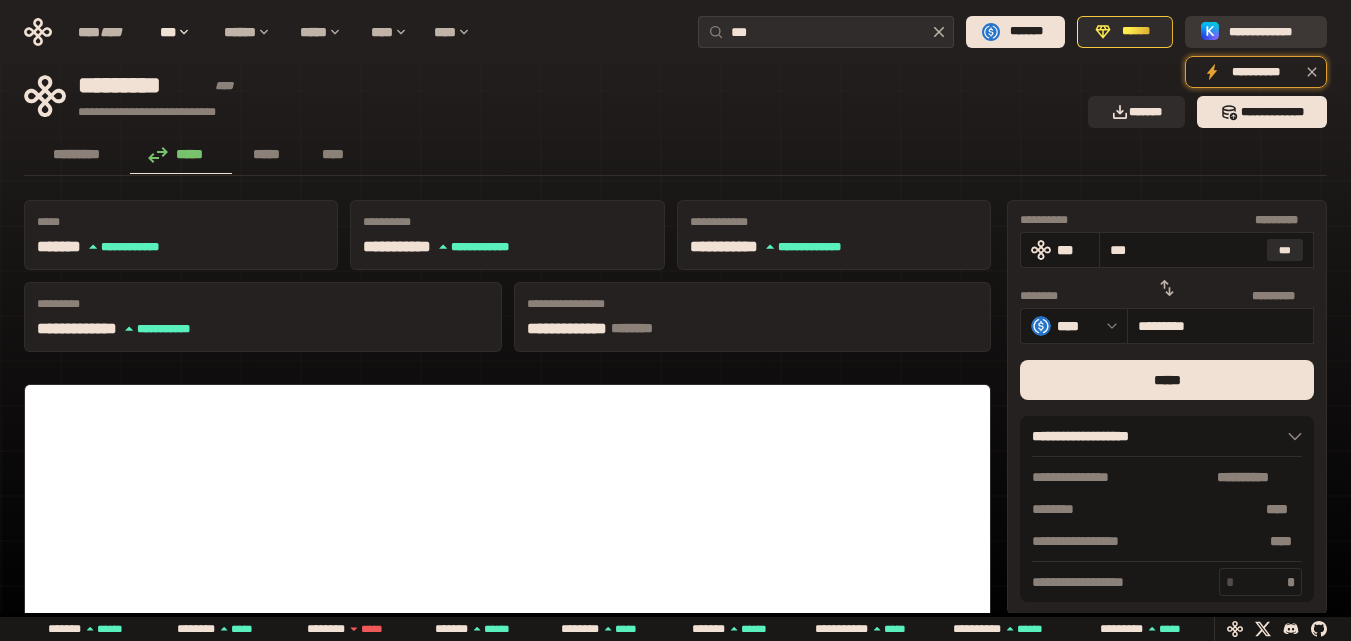 click on "**********" at bounding box center [1270, 32] 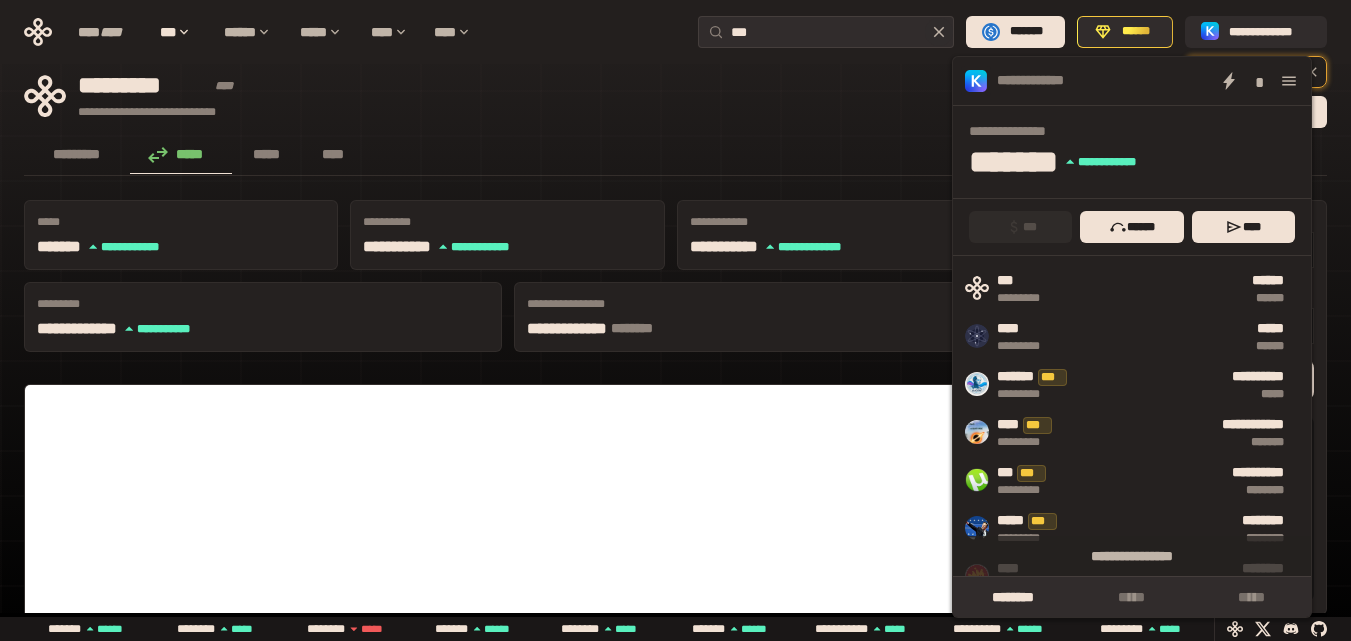 click on "[FIRST] [LAST] [STREET]" at bounding box center [753, 329] 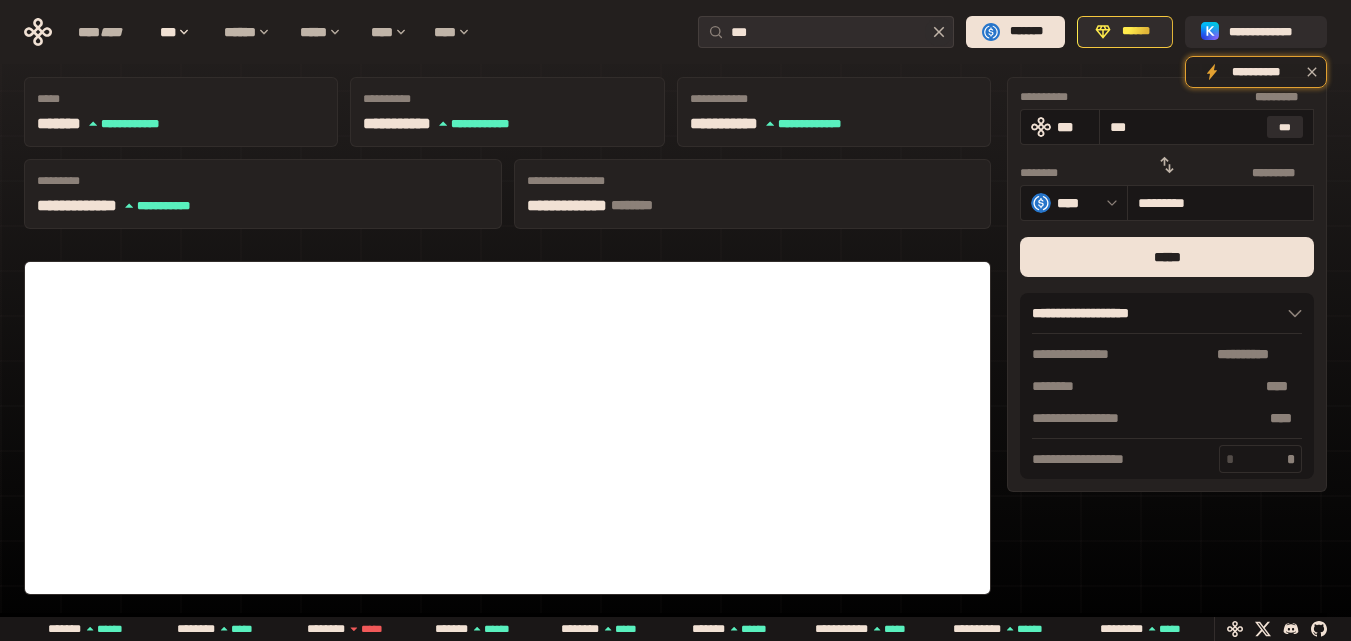 scroll, scrollTop: 0, scrollLeft: 0, axis: both 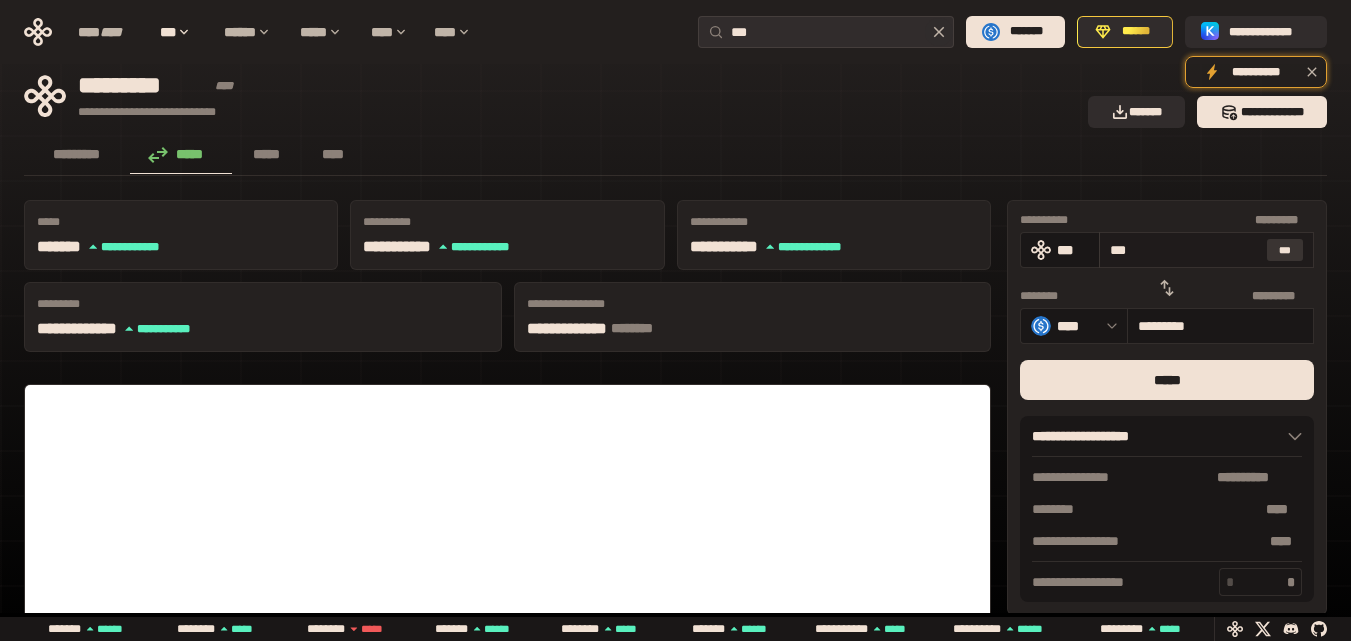 click on "***" at bounding box center [1285, 250] 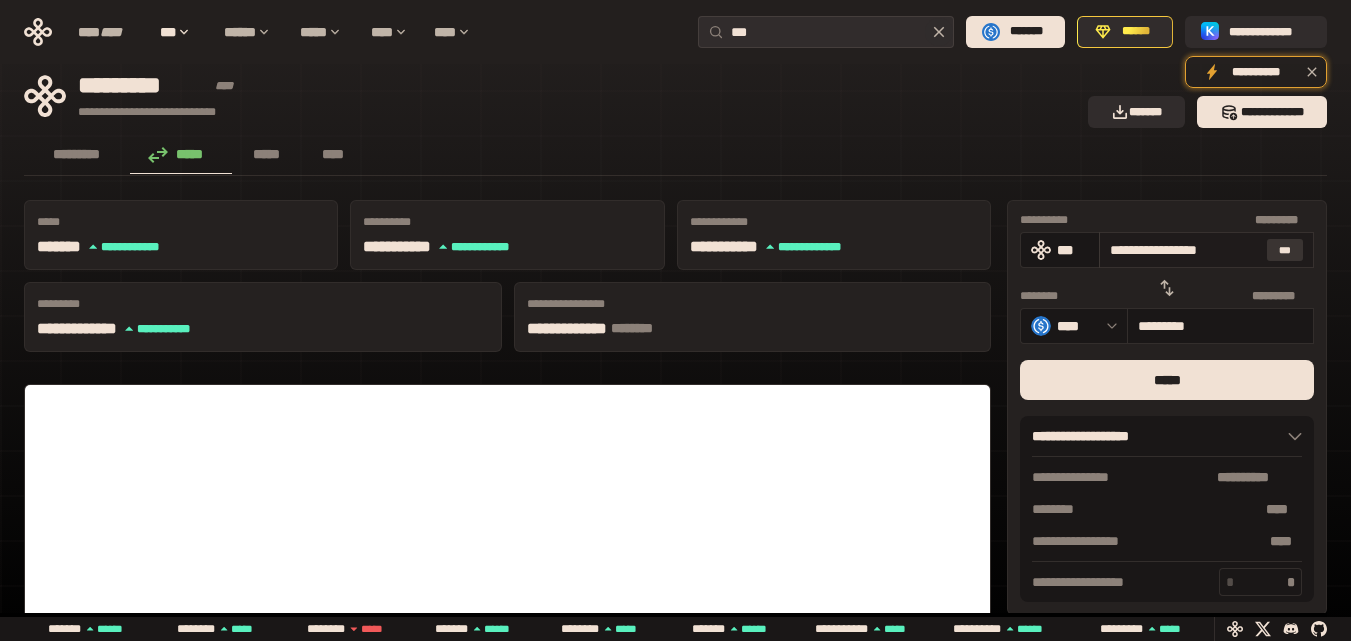 type on "*********" 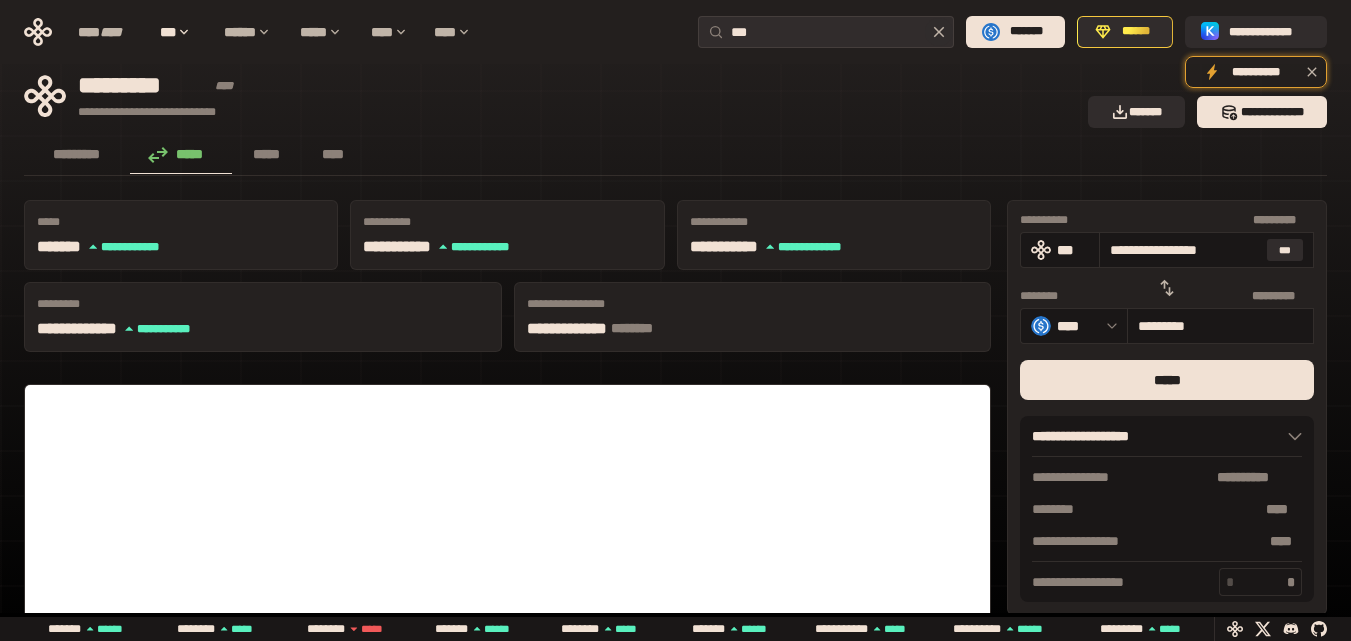 drag, startPoint x: 1142, startPoint y: 250, endPoint x: 1365, endPoint y: 254, distance: 223.03587 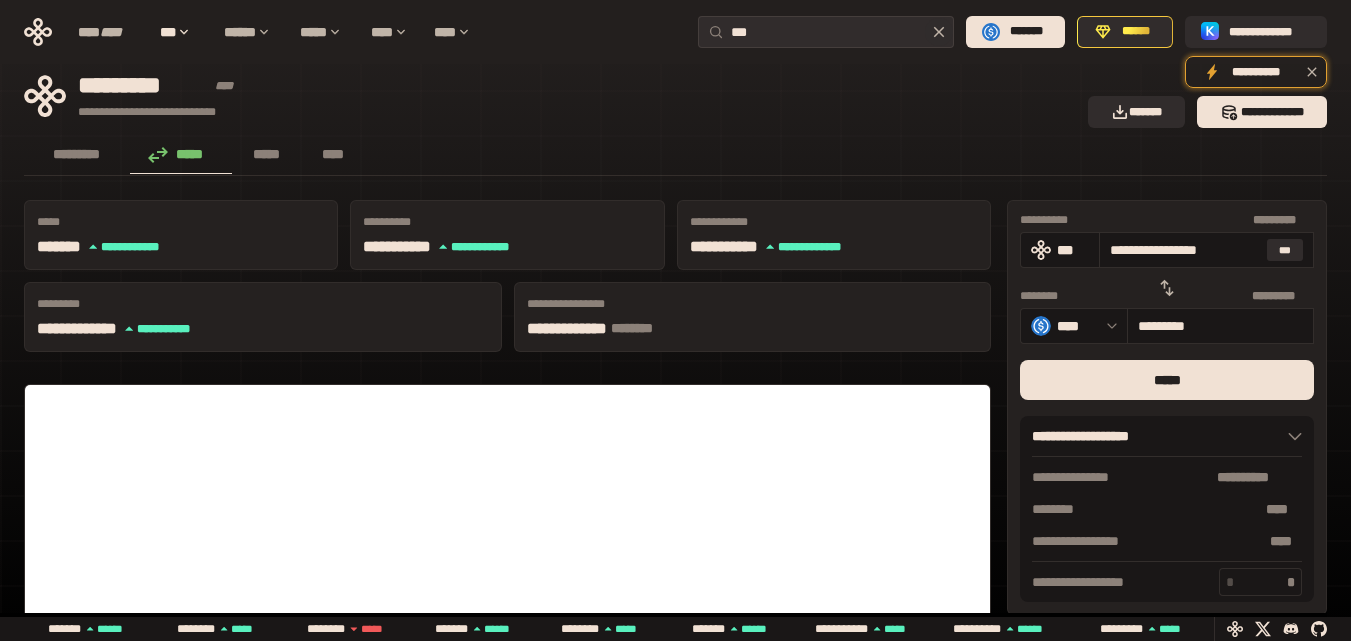 click on "[FIRST] [LAST] [STREET] [CITY] [STATE] [ZIP] [COUNTRY] [PHONE] [EMAIL] [DOB] [SSN] [CC] [PASSPORT] [DL]" at bounding box center [675, 320] 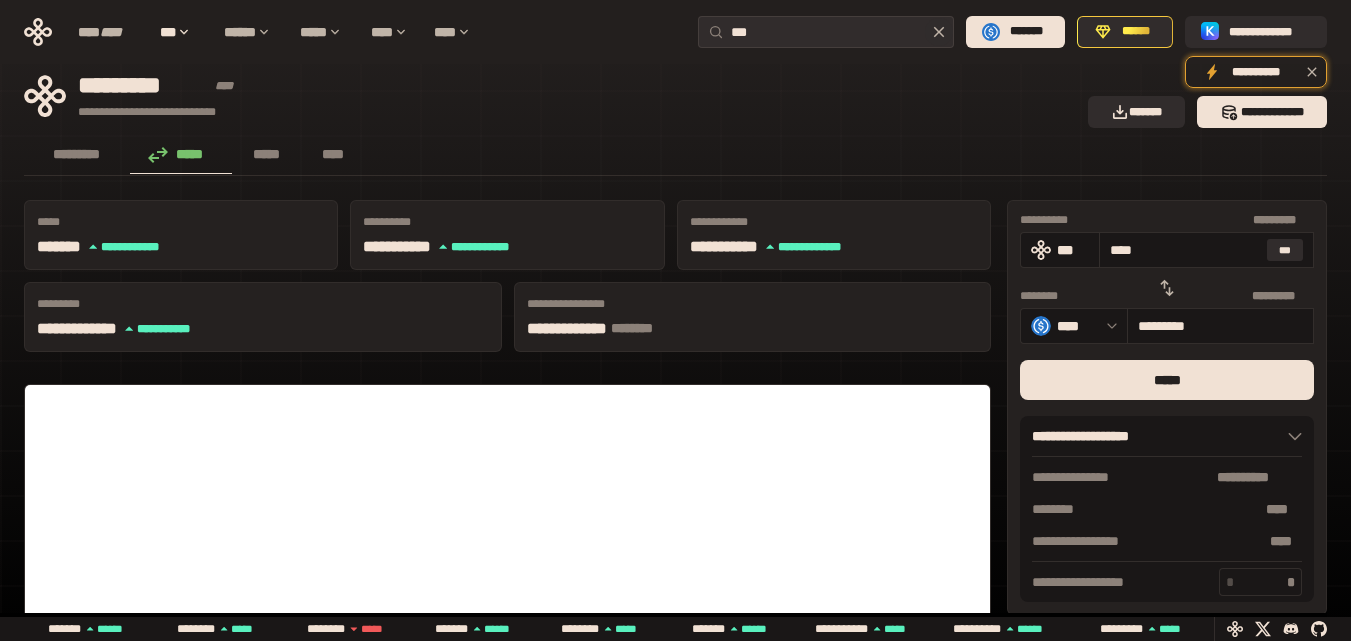 type on "***" 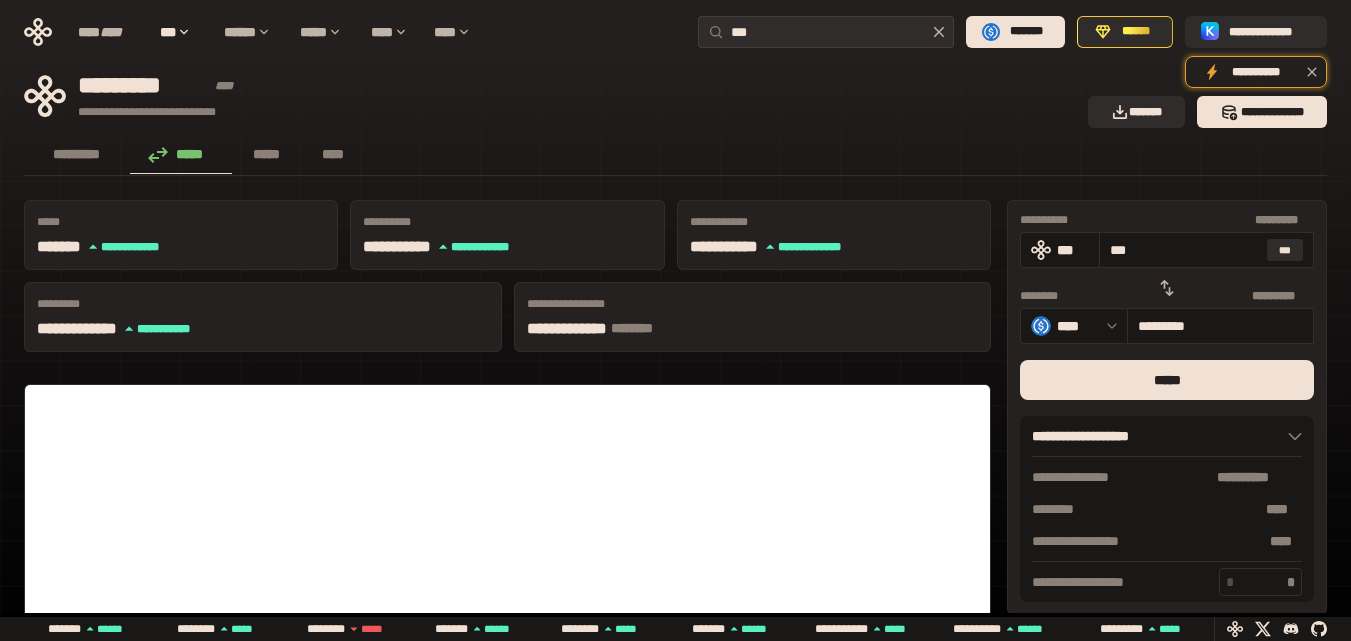 type on "**" 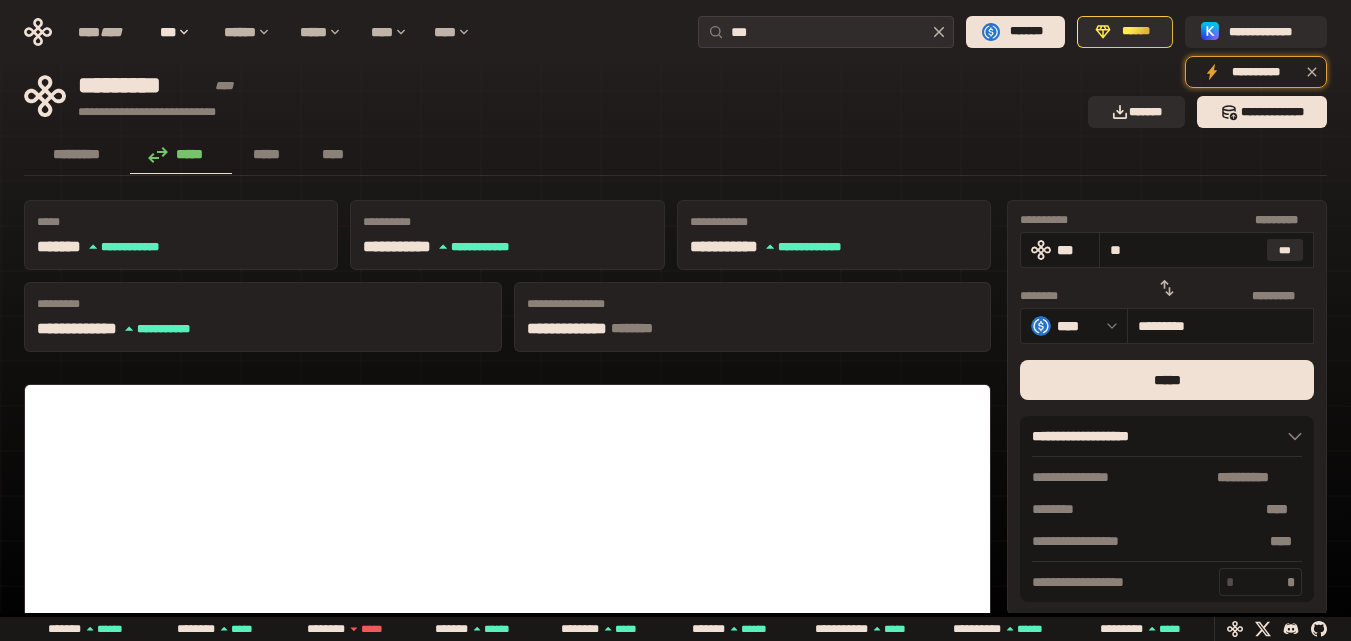 type on "********" 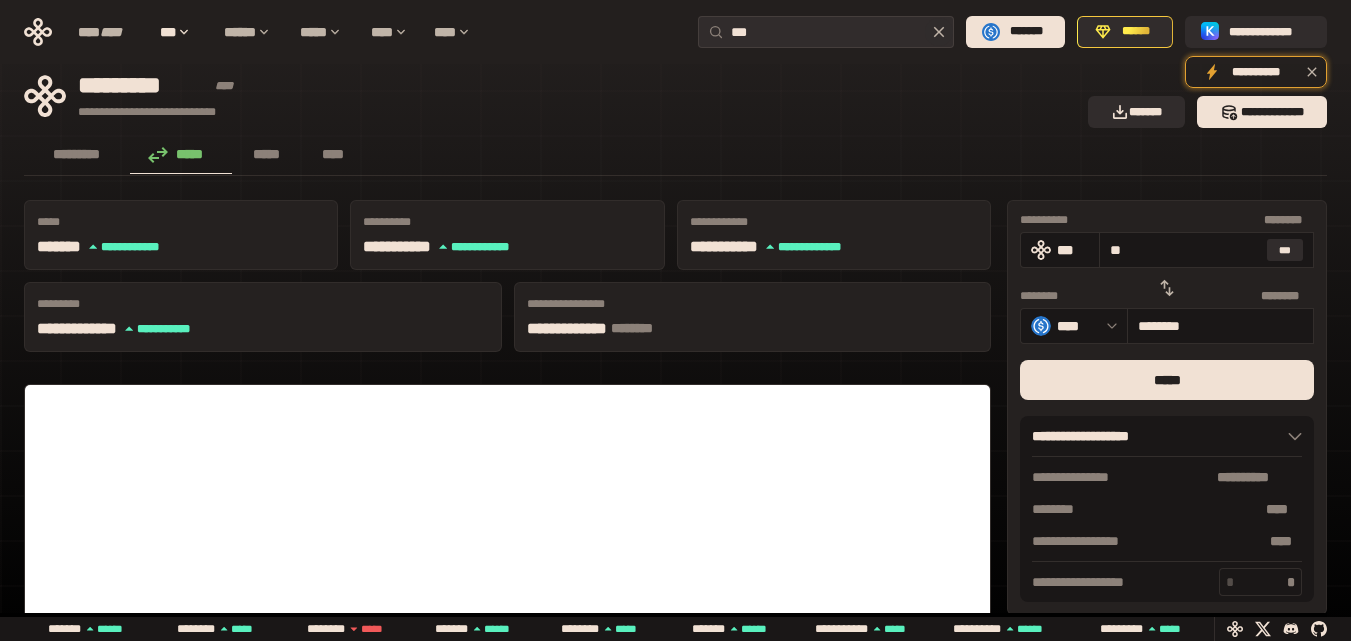 type on "***" 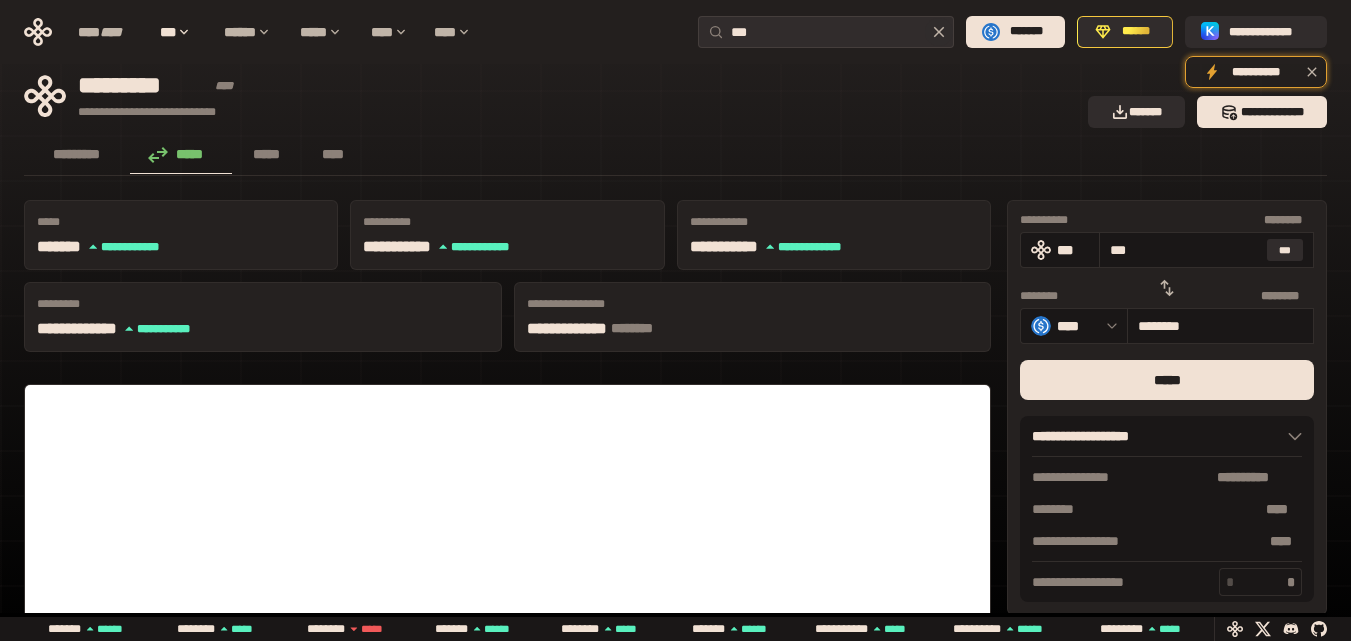 type on "*********" 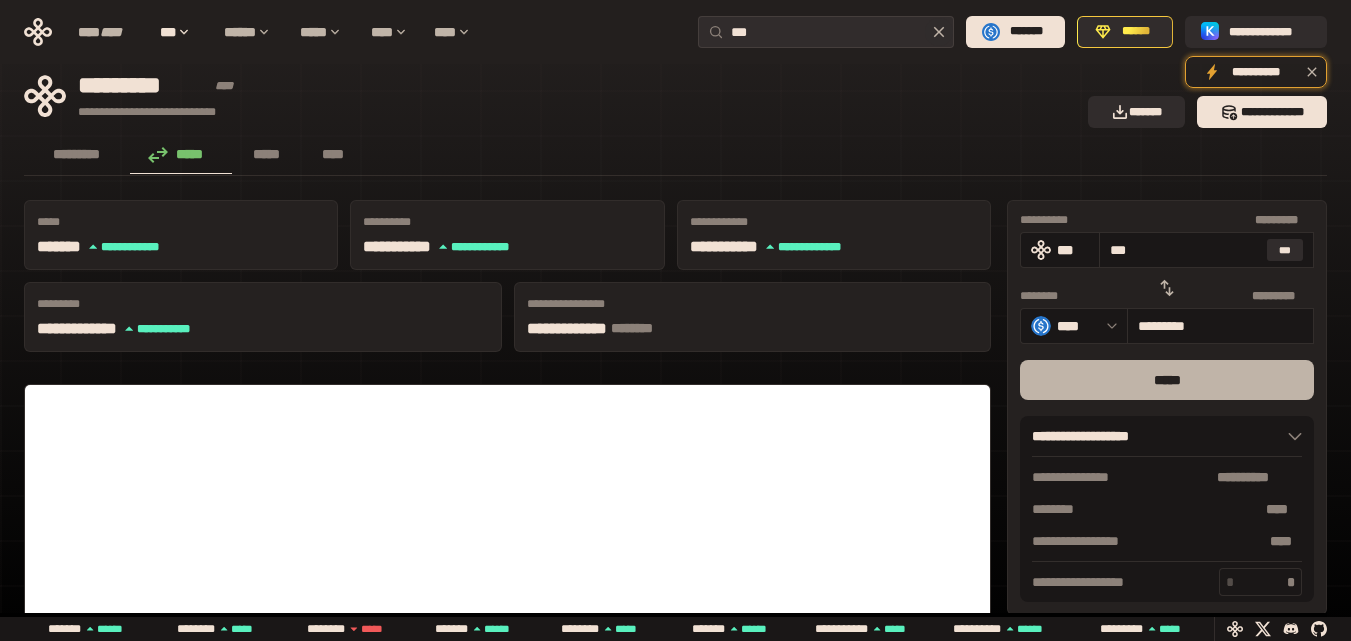 type on "***" 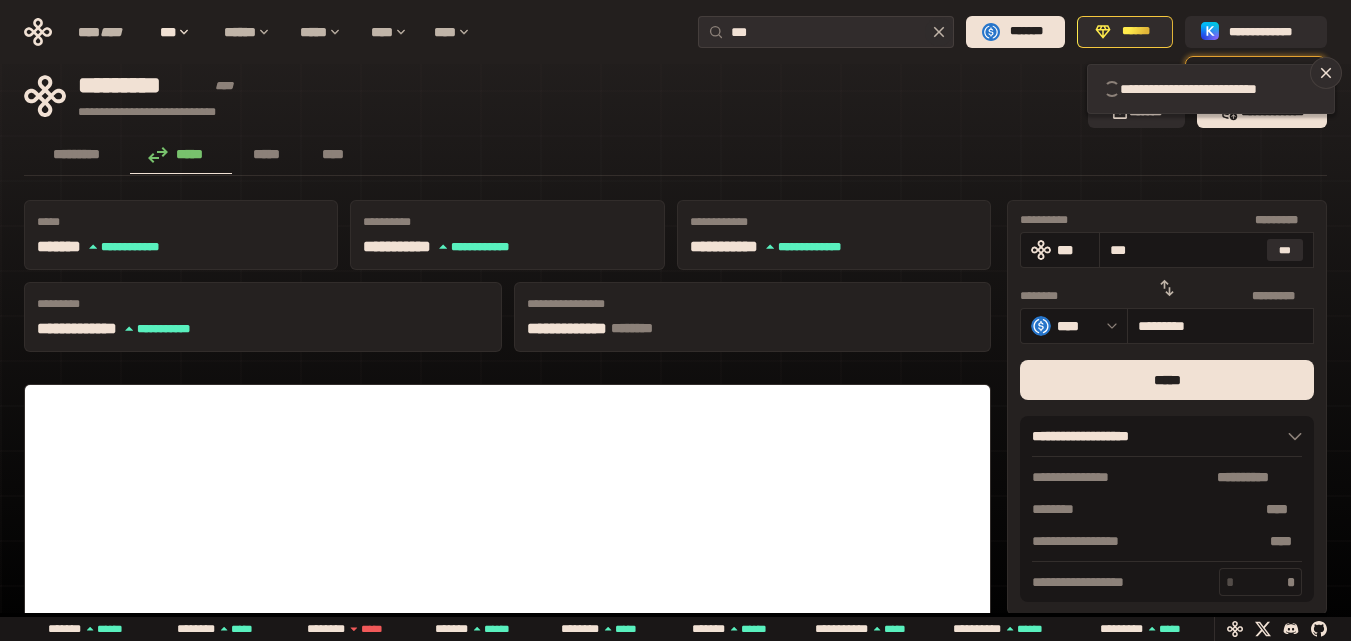 type 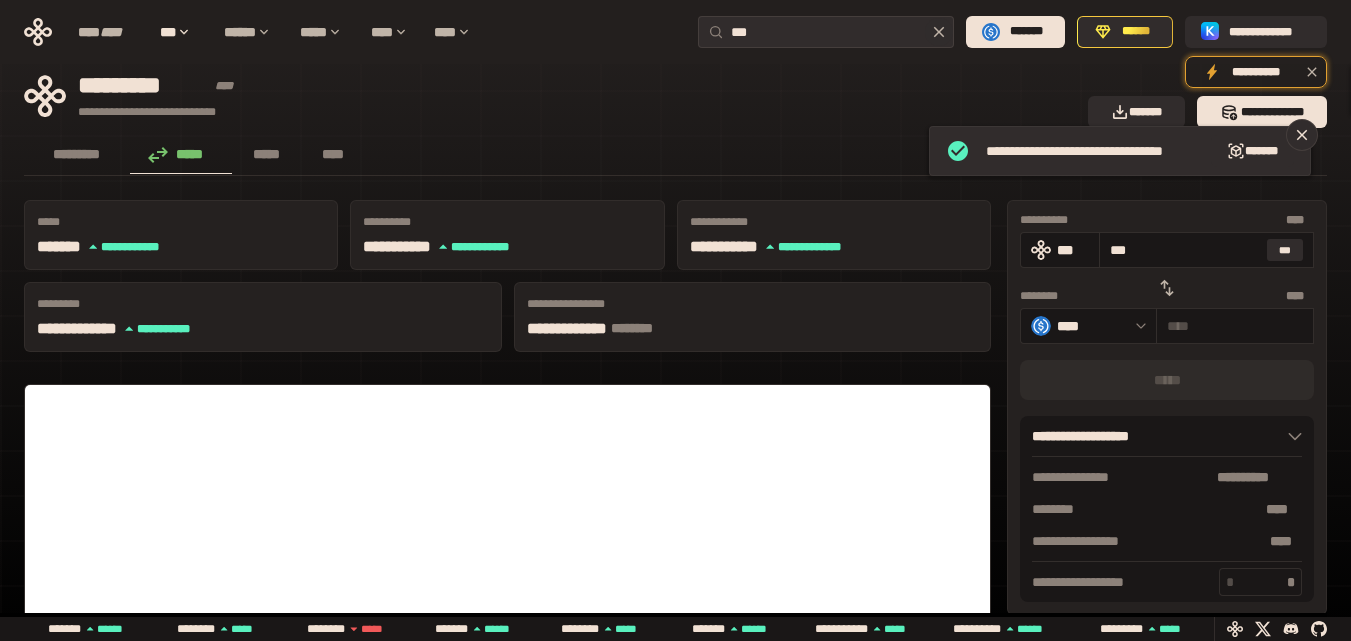 type 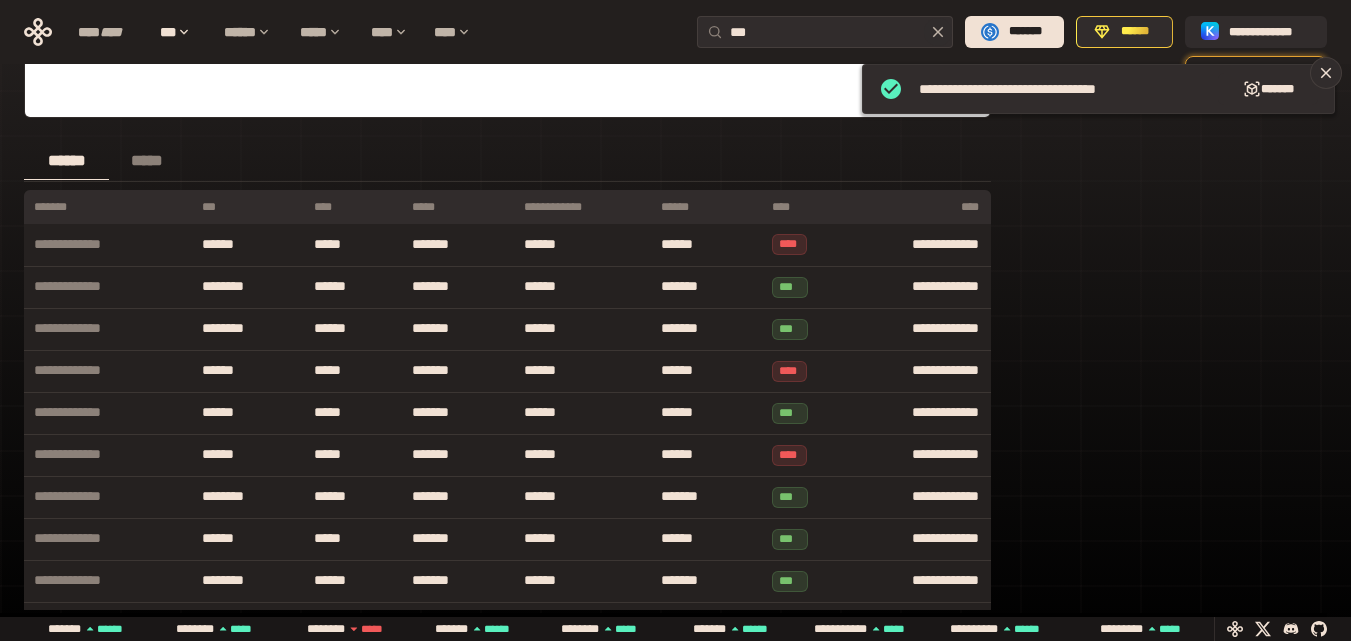 scroll, scrollTop: 0, scrollLeft: 0, axis: both 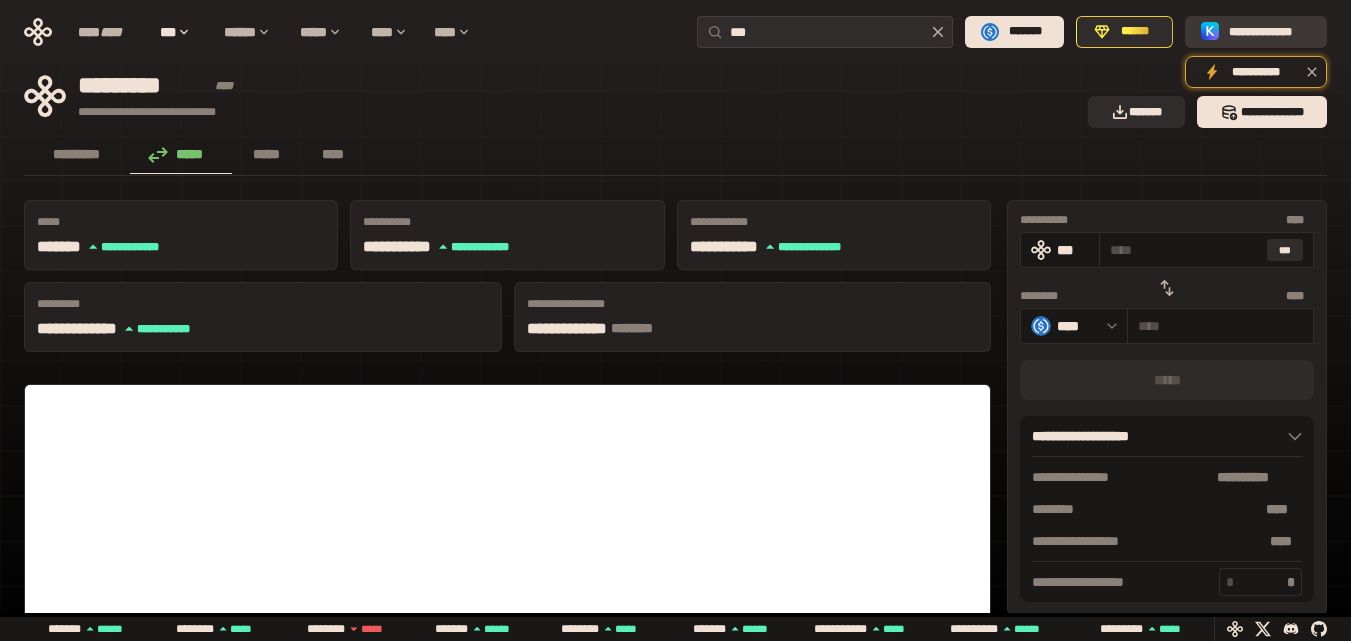 click on "**********" at bounding box center [1270, 32] 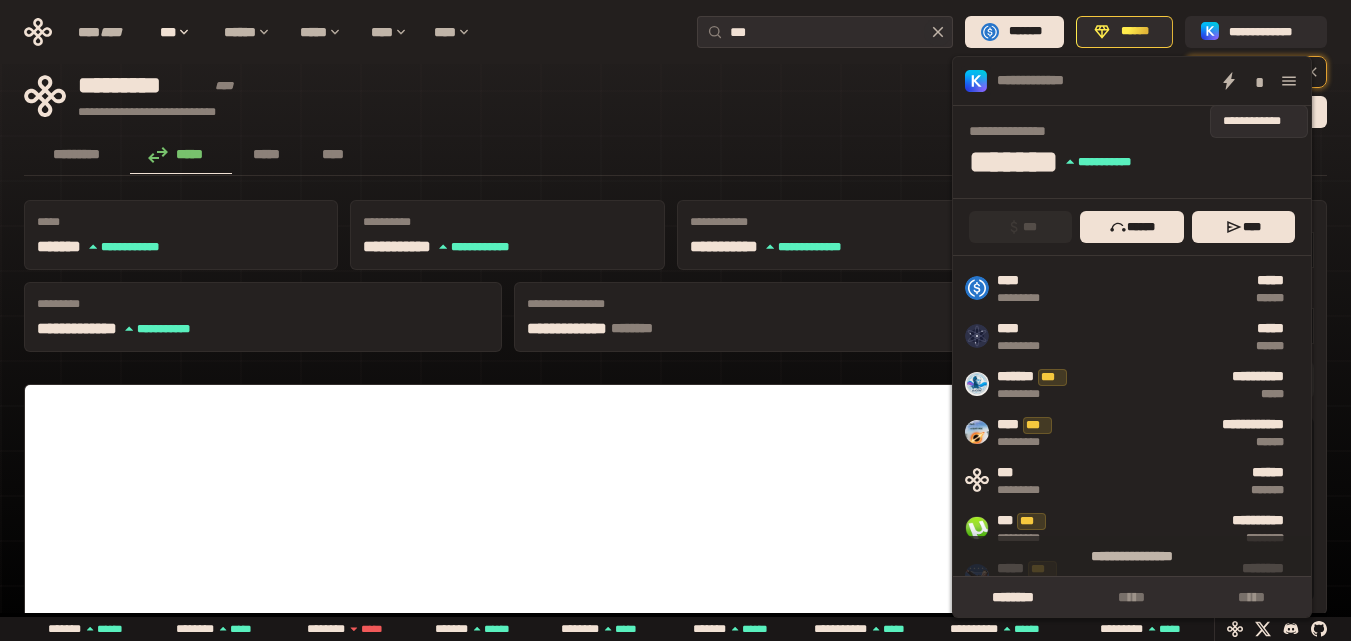 click on "*" at bounding box center (1259, 81) 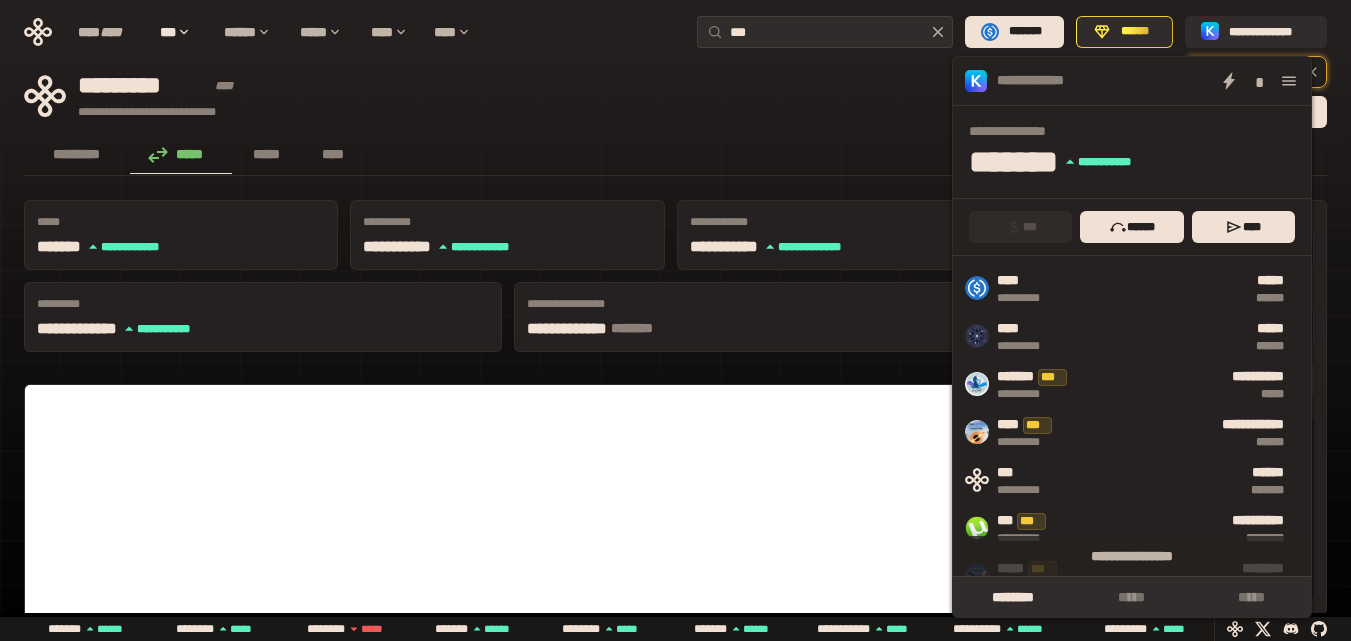 click on "**********" at bounding box center [550, 96] 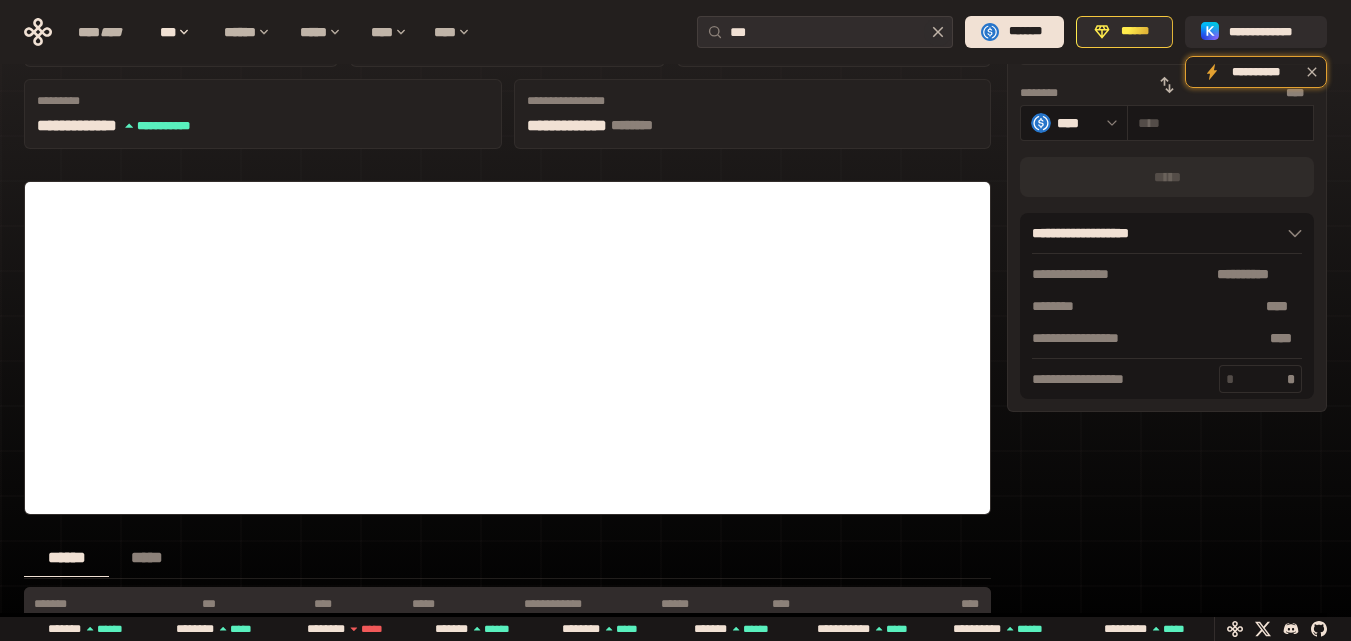 scroll, scrollTop: 500, scrollLeft: 0, axis: vertical 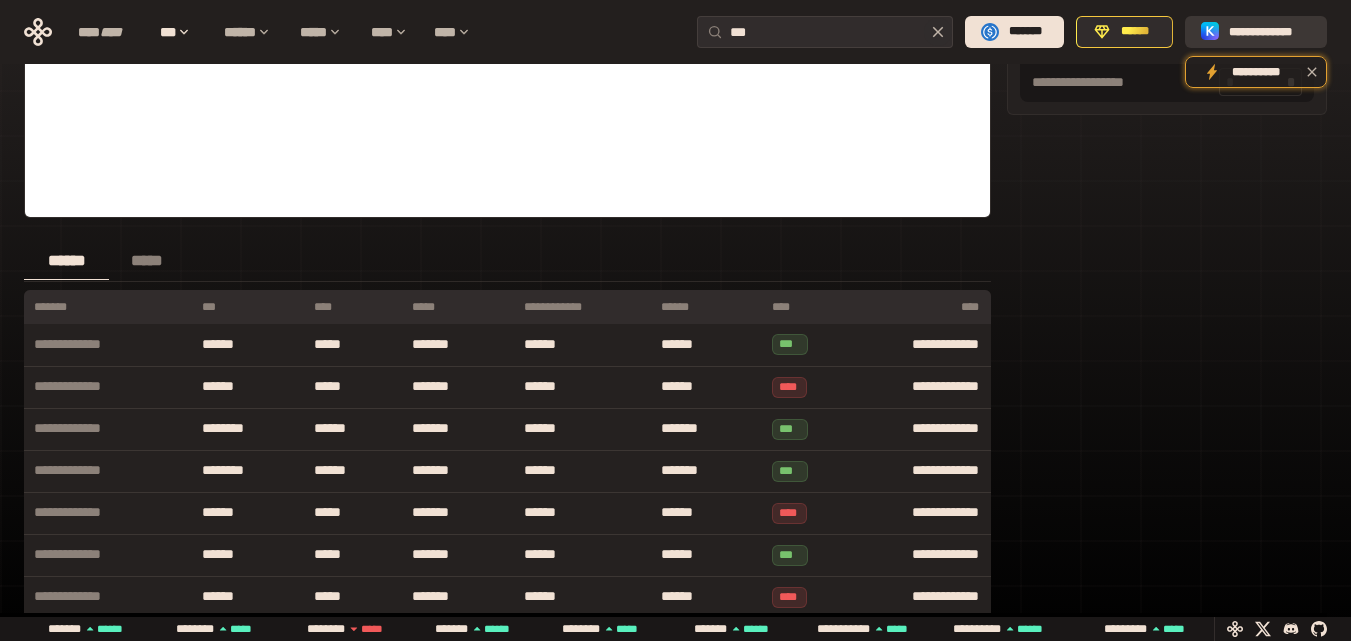 click on "**********" at bounding box center (1270, 32) 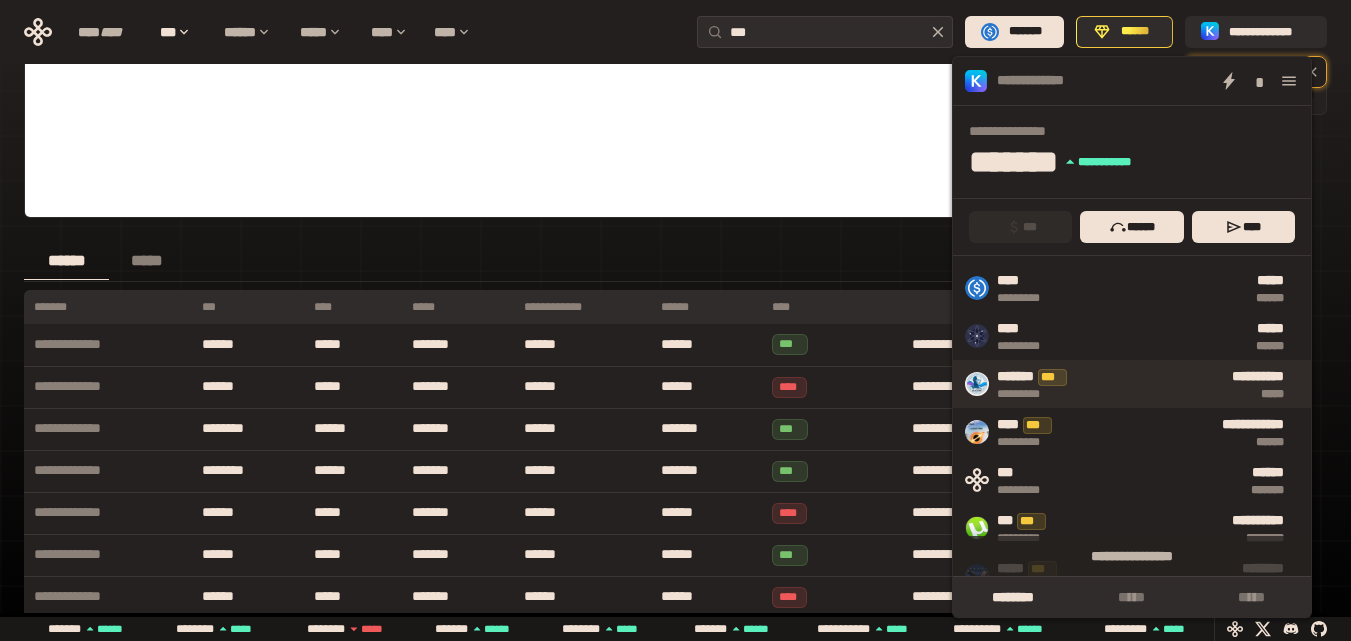 click on "*****" at bounding box center [1192, 394] 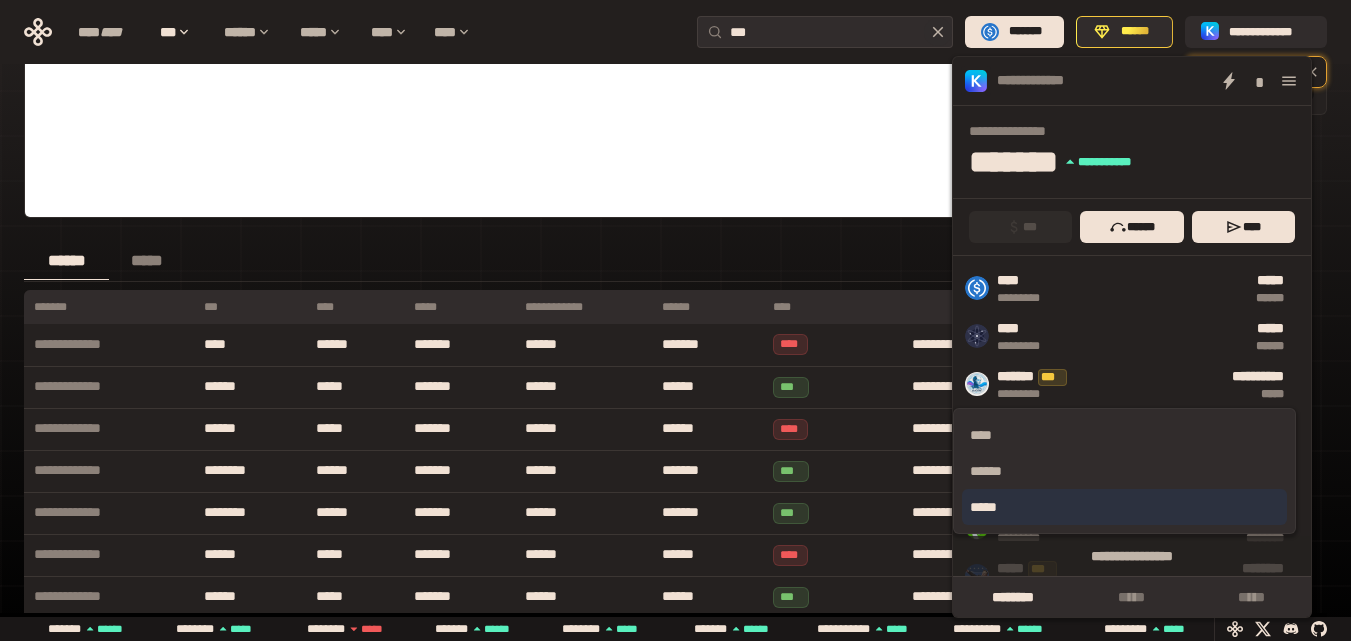 click on "*****" at bounding box center (1124, 507) 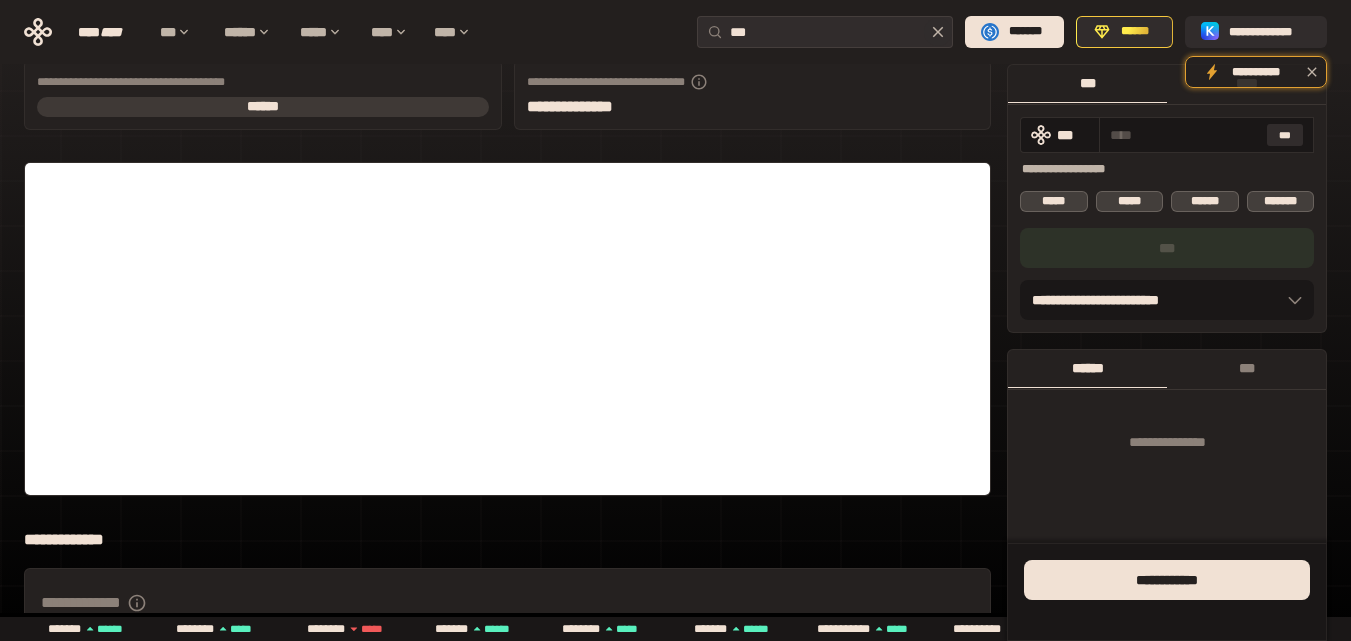 scroll, scrollTop: 200, scrollLeft: 0, axis: vertical 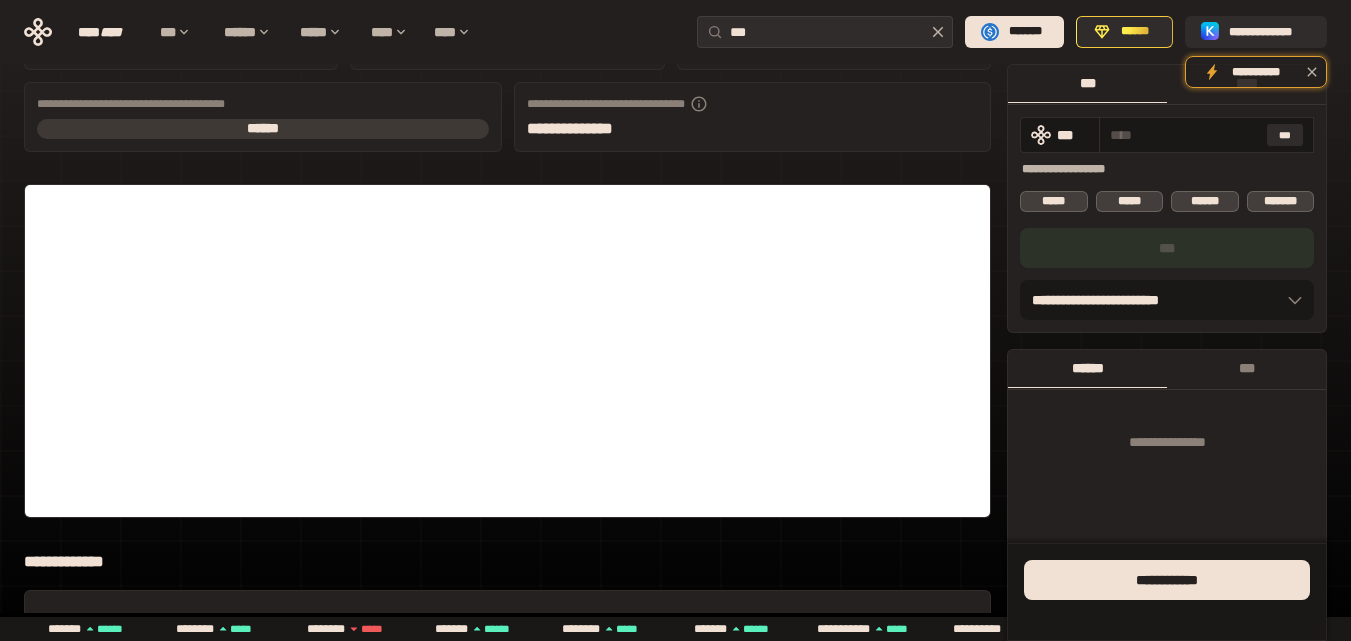 click on "***" at bounding box center (1206, 135) 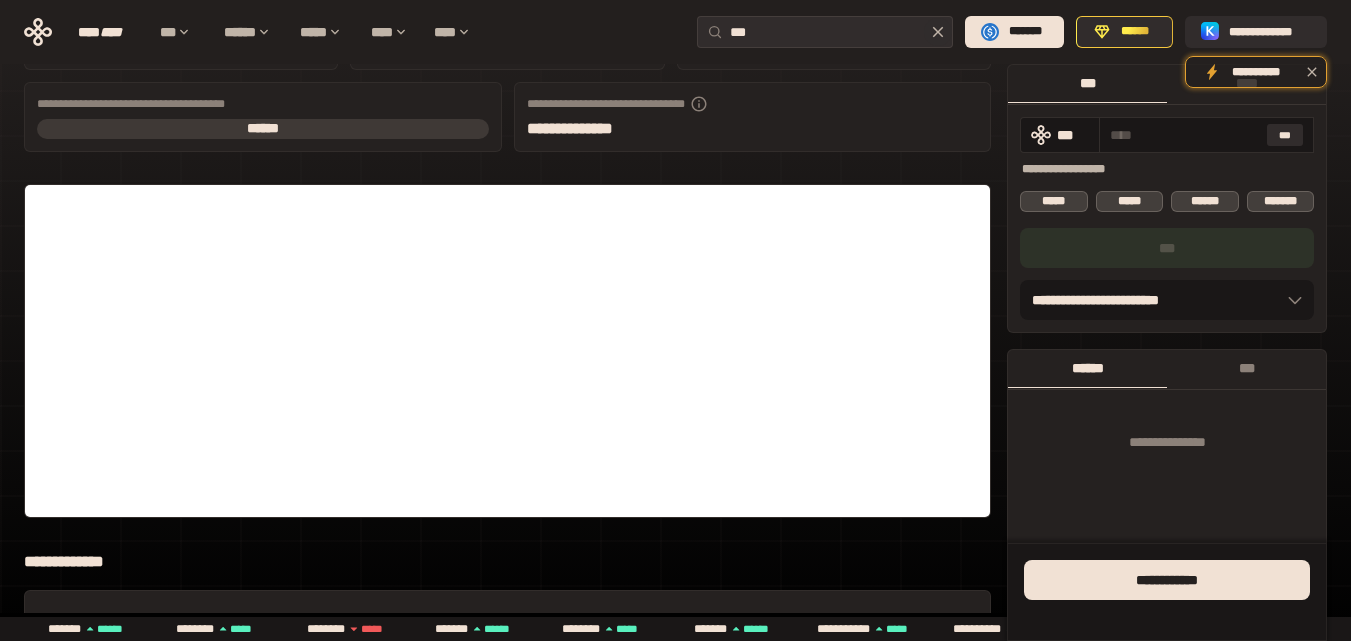scroll, scrollTop: 100, scrollLeft: 0, axis: vertical 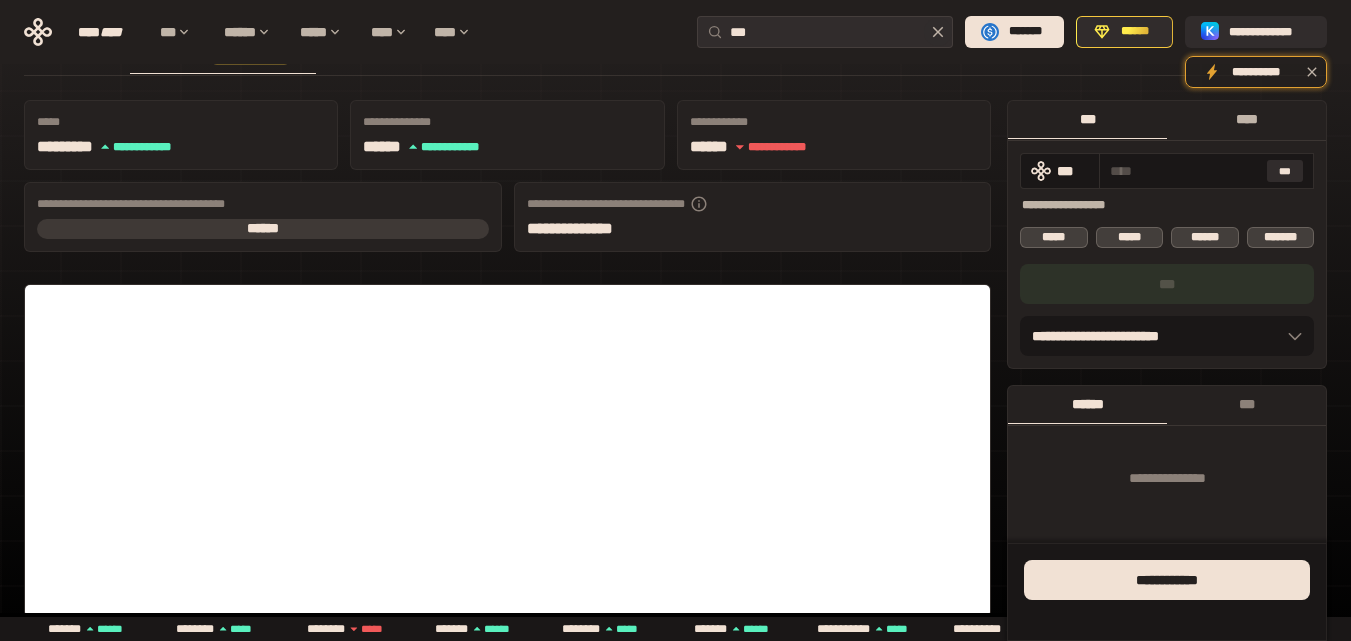 click on "****" at bounding box center [1246, 119] 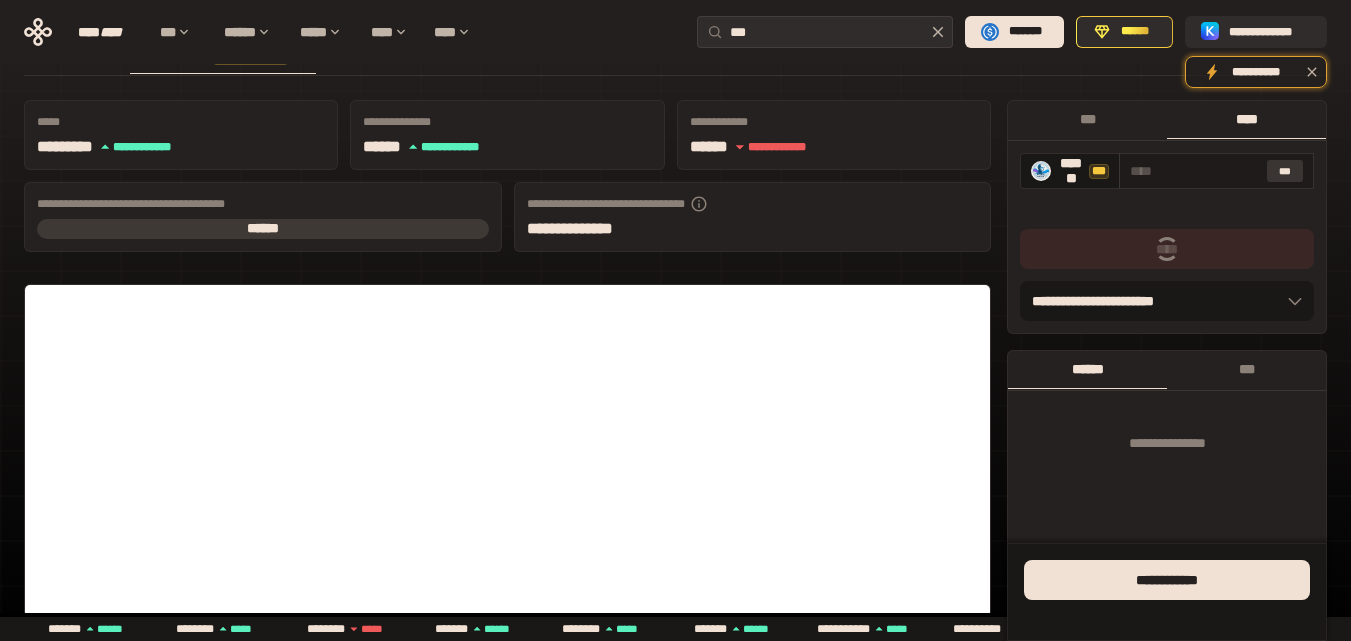 click on "***" at bounding box center [1285, 171] 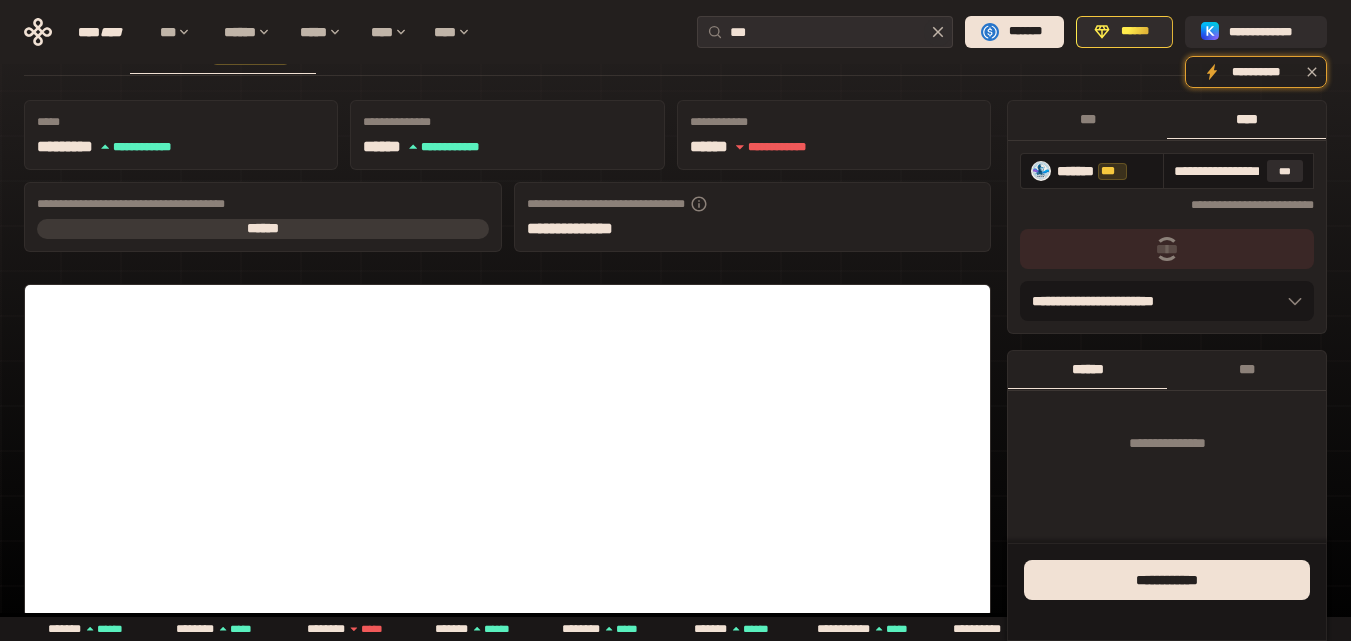 type on "**********" 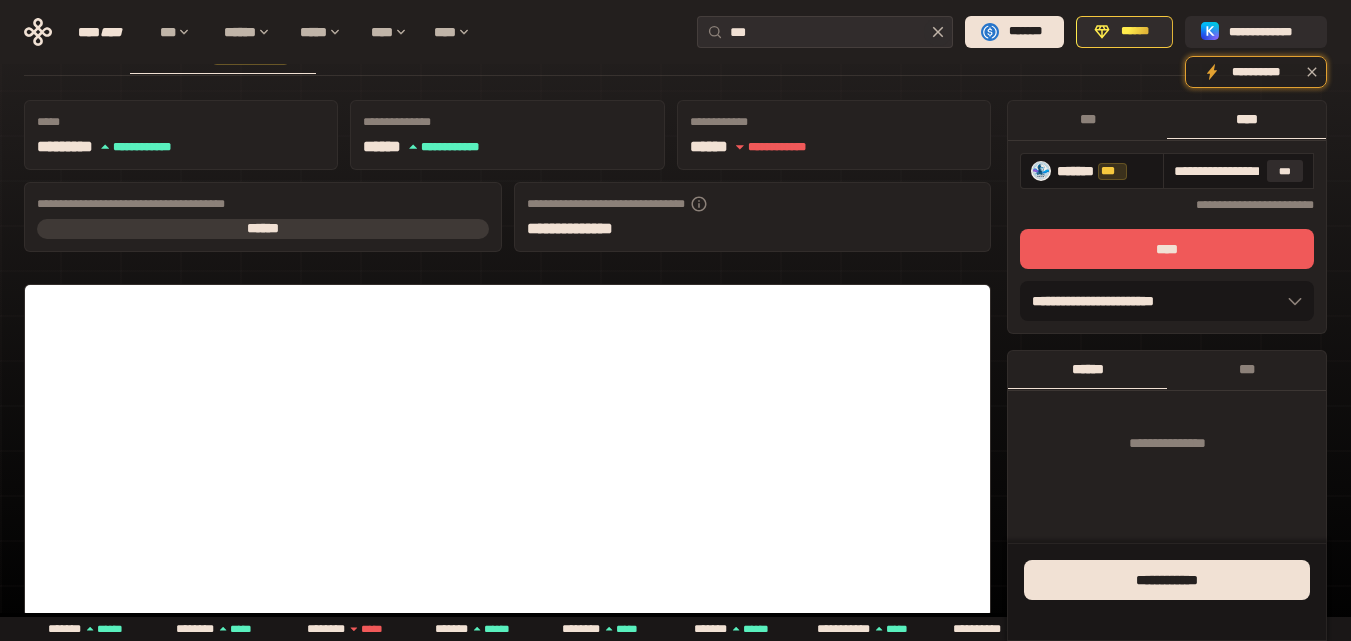 click on "****" at bounding box center [1167, 249] 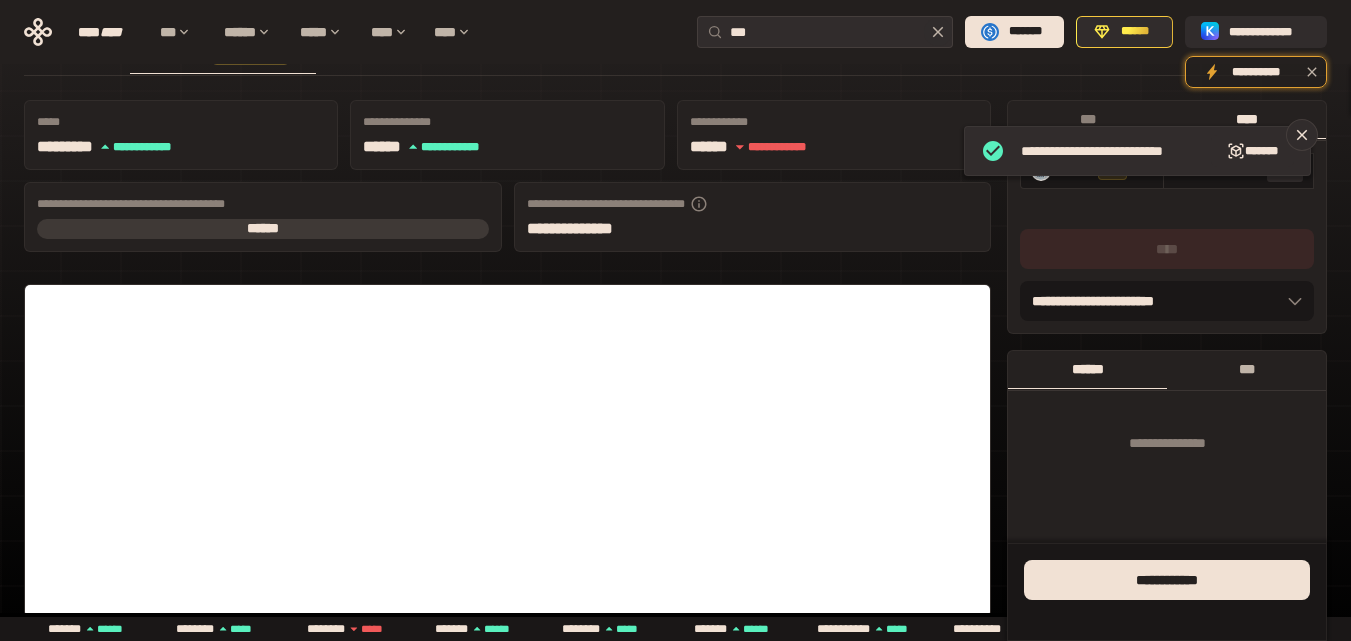 type 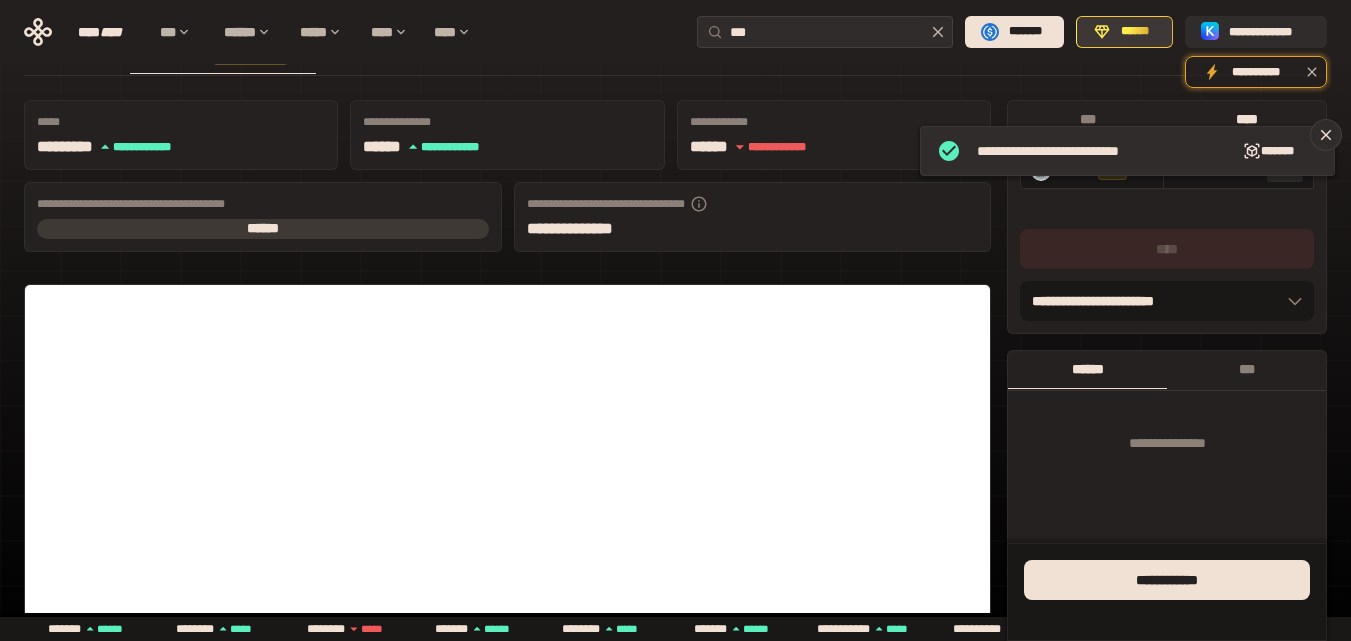 click on "[FIRST] [LAST] [STREET] [CITY] [STATE] [ZIP] [COUNTRY] [PHONE] [EMAIL] [DOB] [SSN] [CC] [PASSPORT] [DL]" at bounding box center (675, 951) 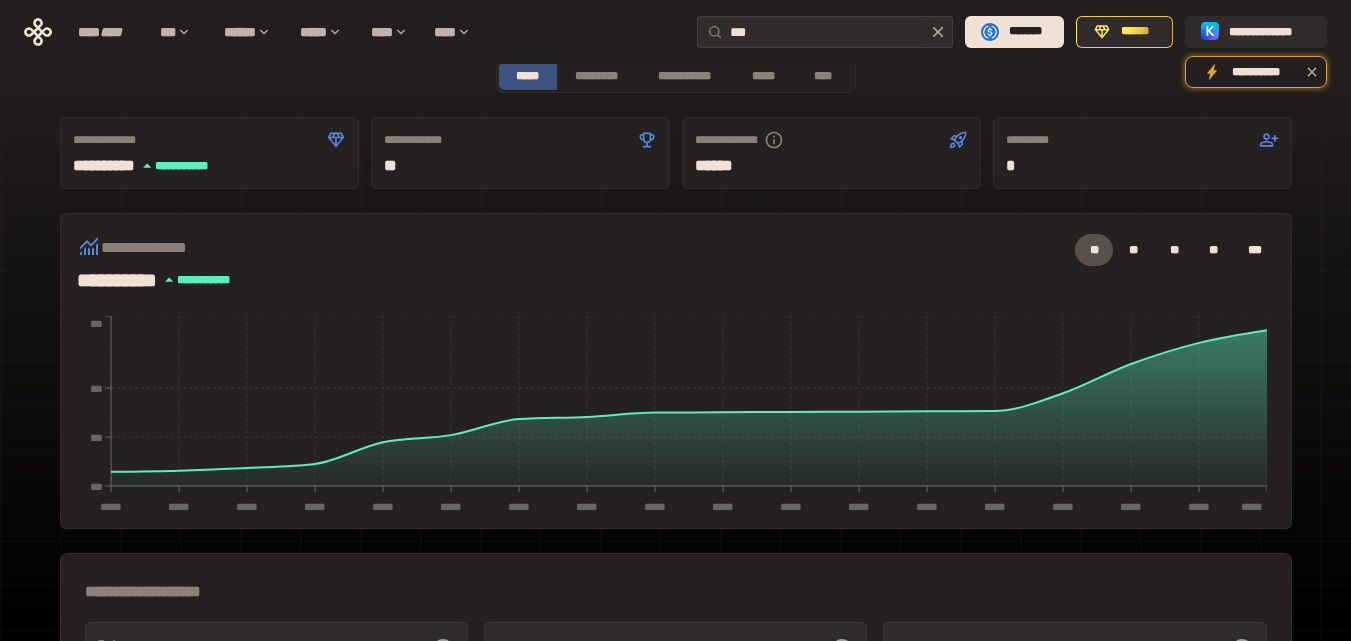 scroll, scrollTop: 0, scrollLeft: 0, axis: both 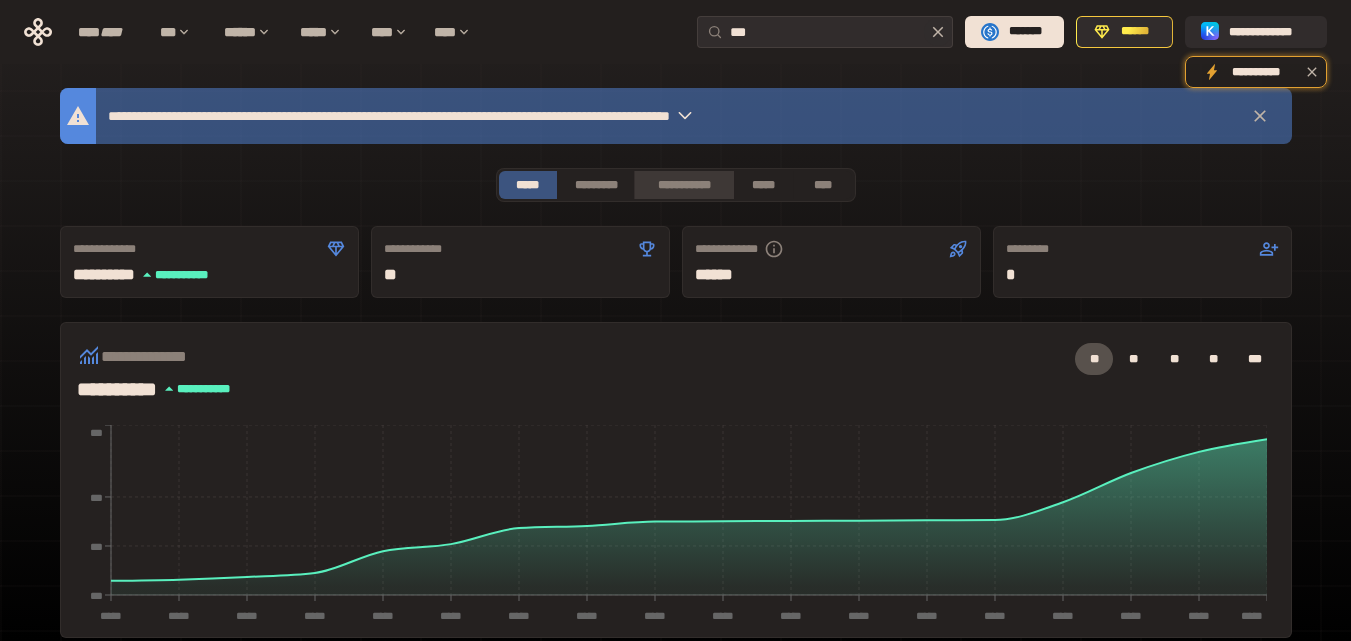 click on "**********" at bounding box center (683, 185) 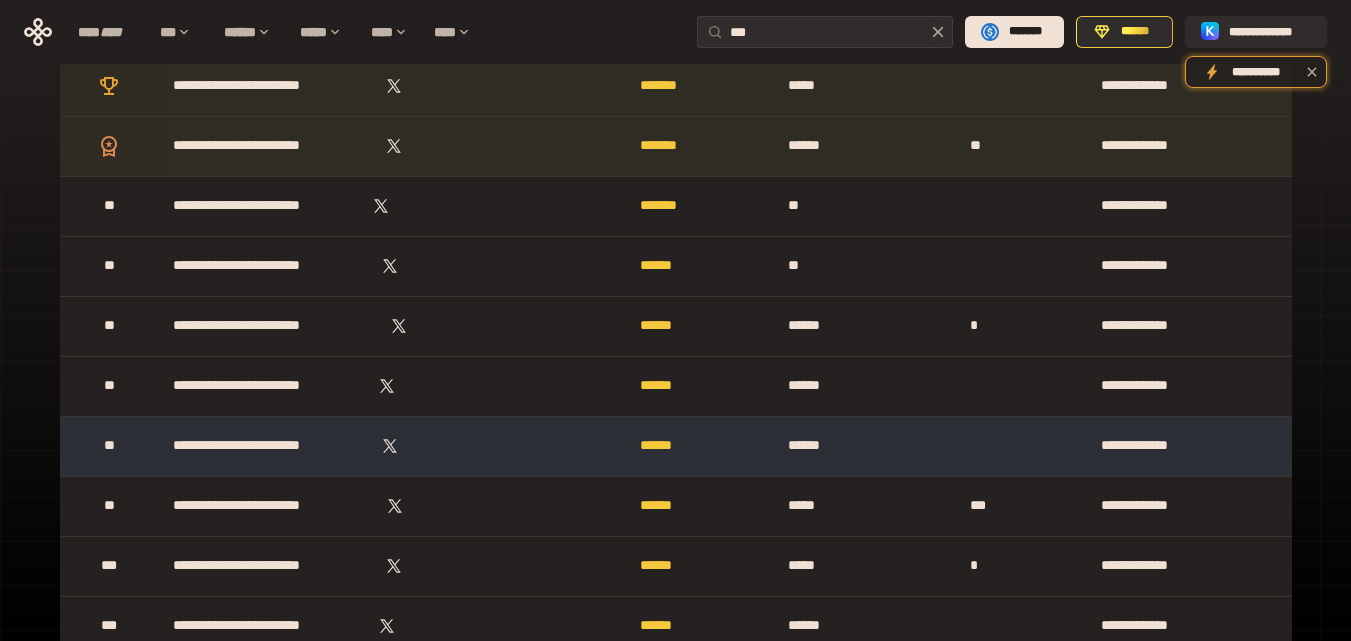 scroll, scrollTop: 0, scrollLeft: 0, axis: both 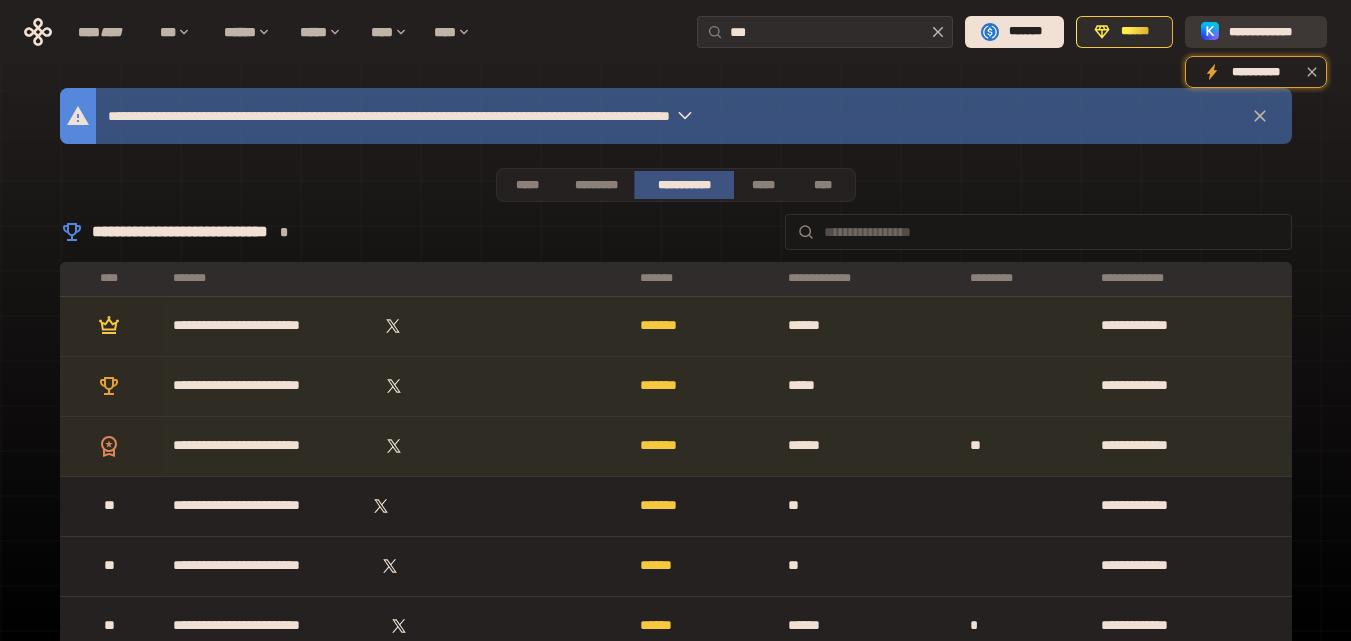 click on "**********" at bounding box center [1270, 32] 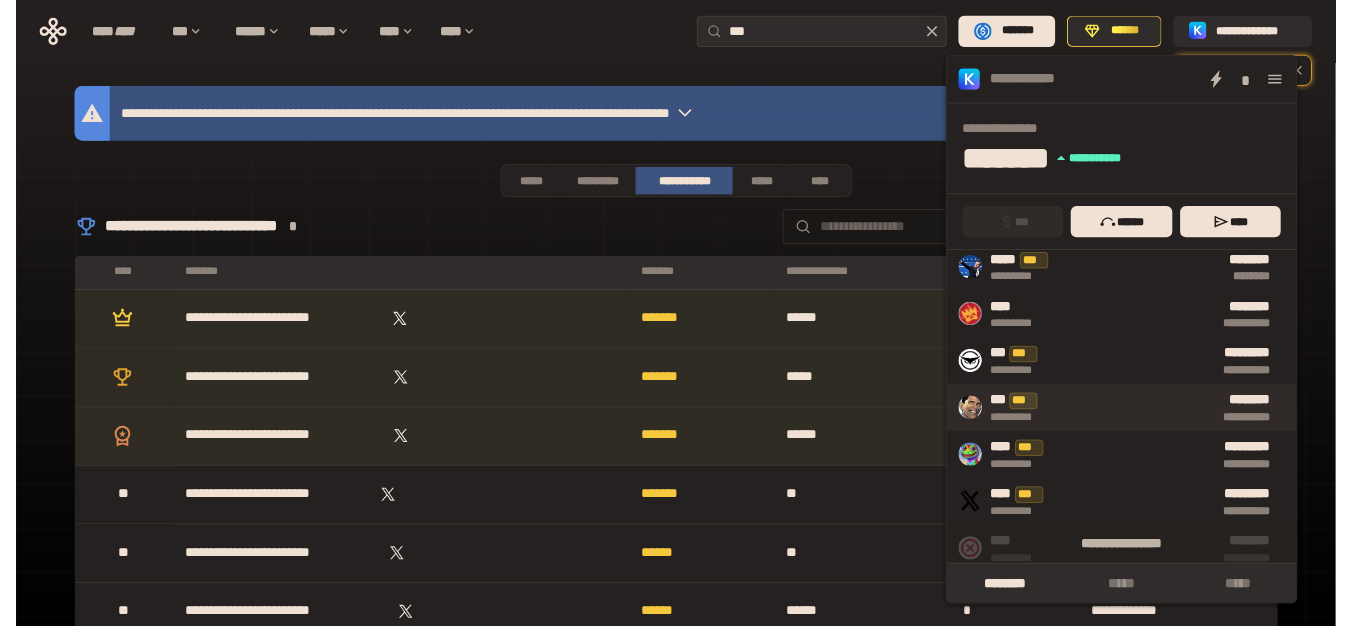 scroll, scrollTop: 352, scrollLeft: 0, axis: vertical 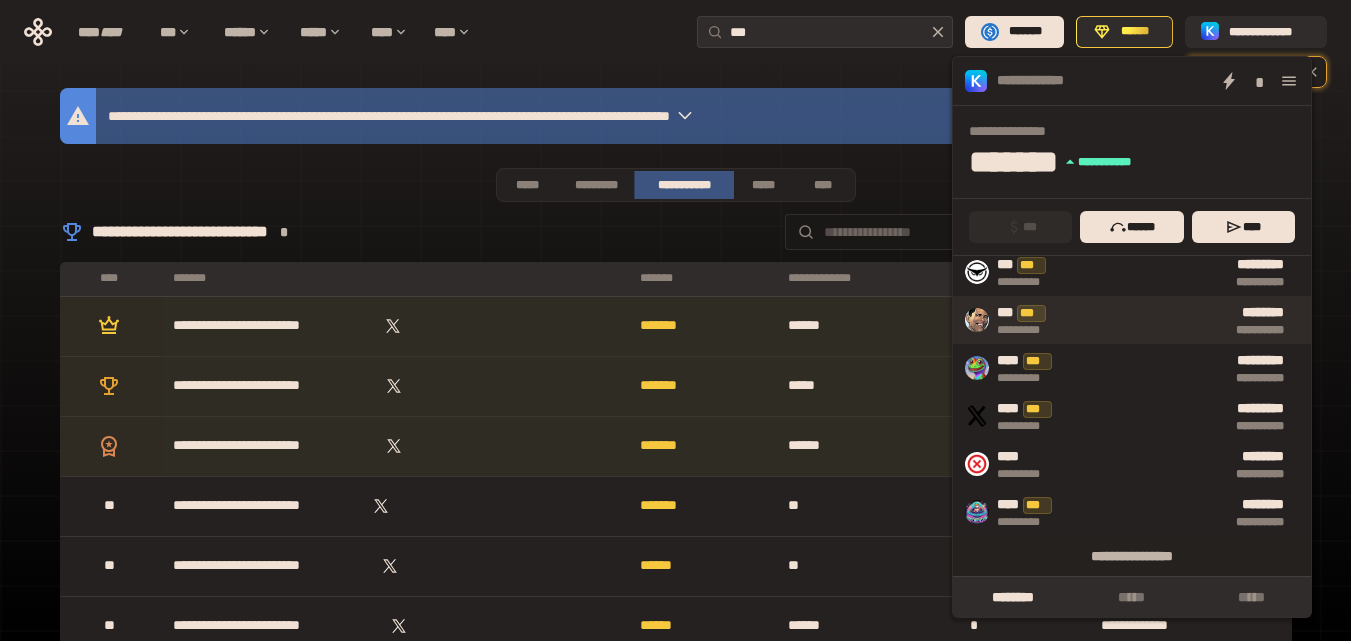 click on "***   ***" at bounding box center (1030, 313) 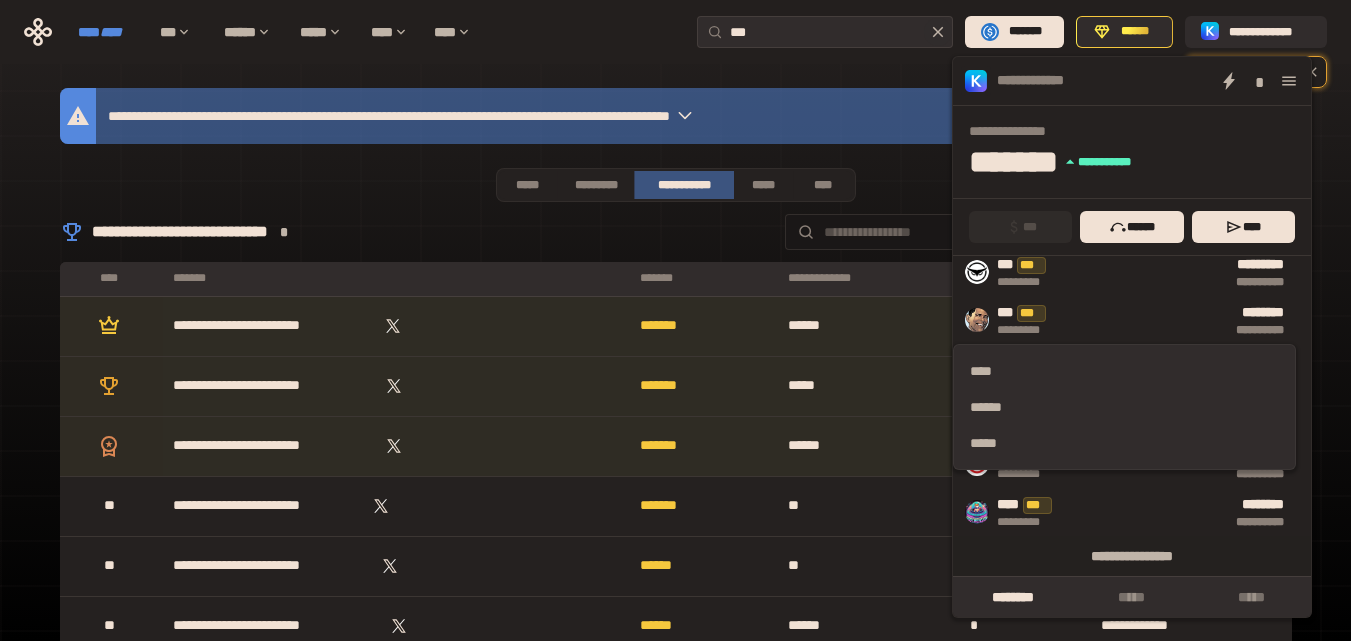 click on "****" at bounding box center [111, 32] 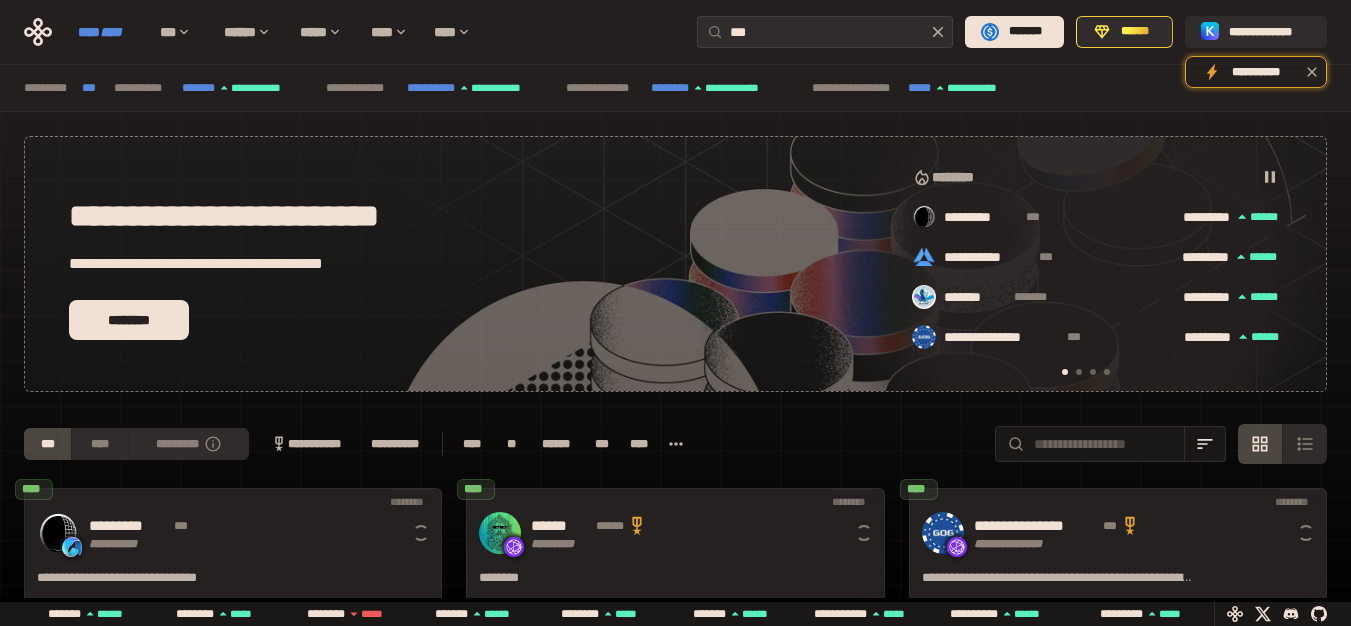 scroll, scrollTop: 0, scrollLeft: 16, axis: horizontal 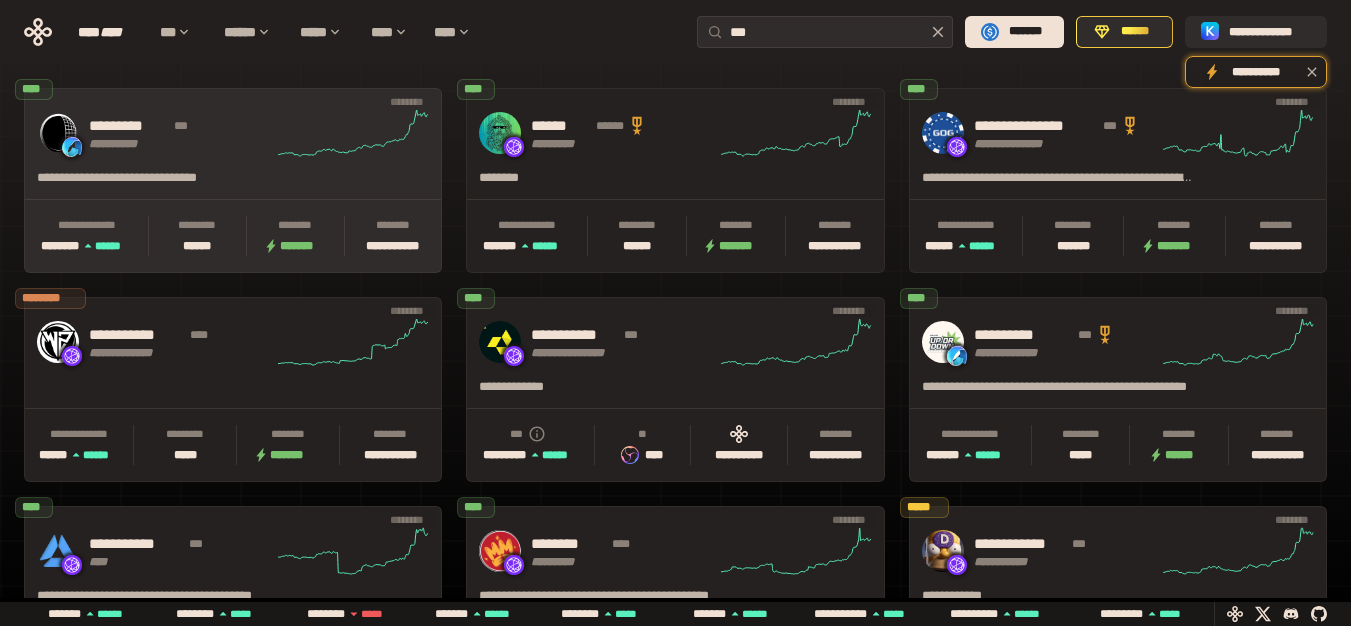 click on "**********" at bounding box center [233, 133] 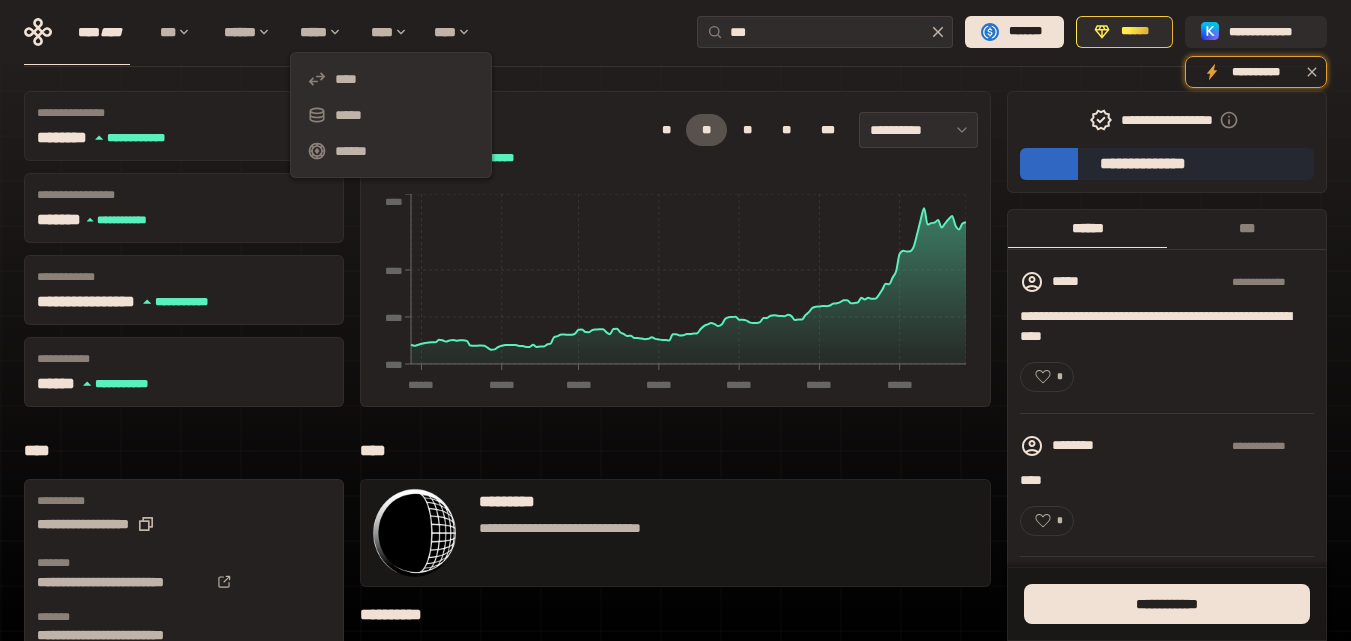 scroll, scrollTop: 0, scrollLeft: 0, axis: both 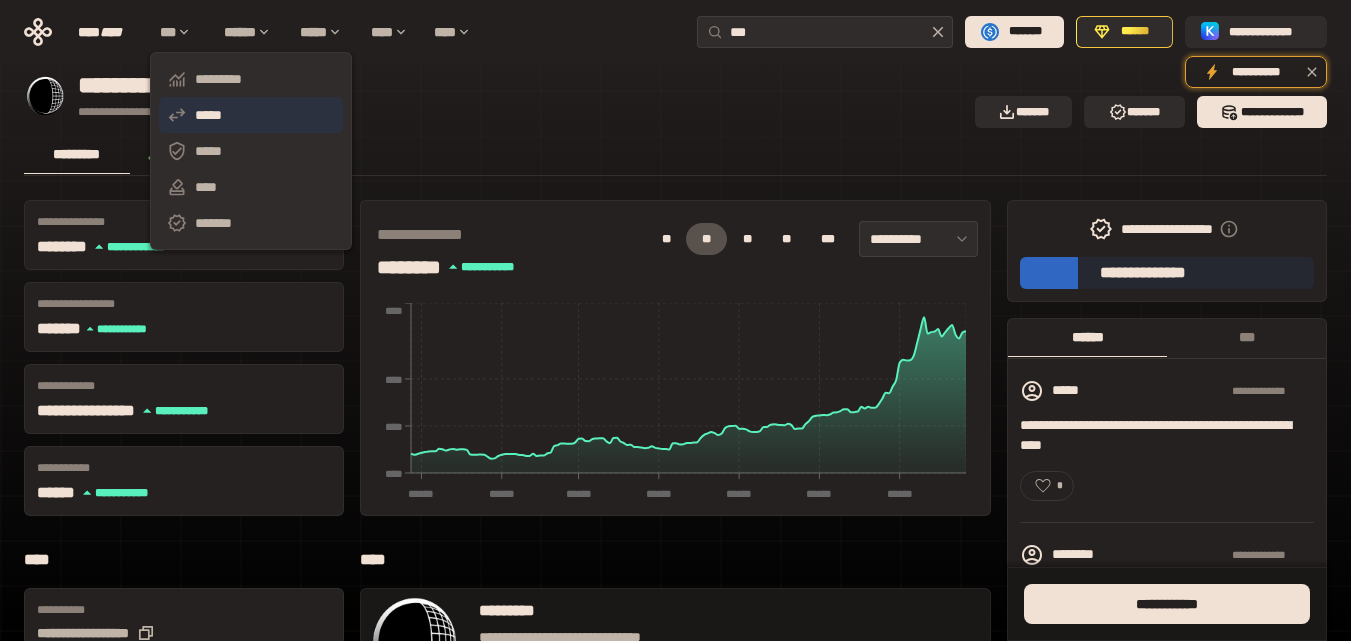 click 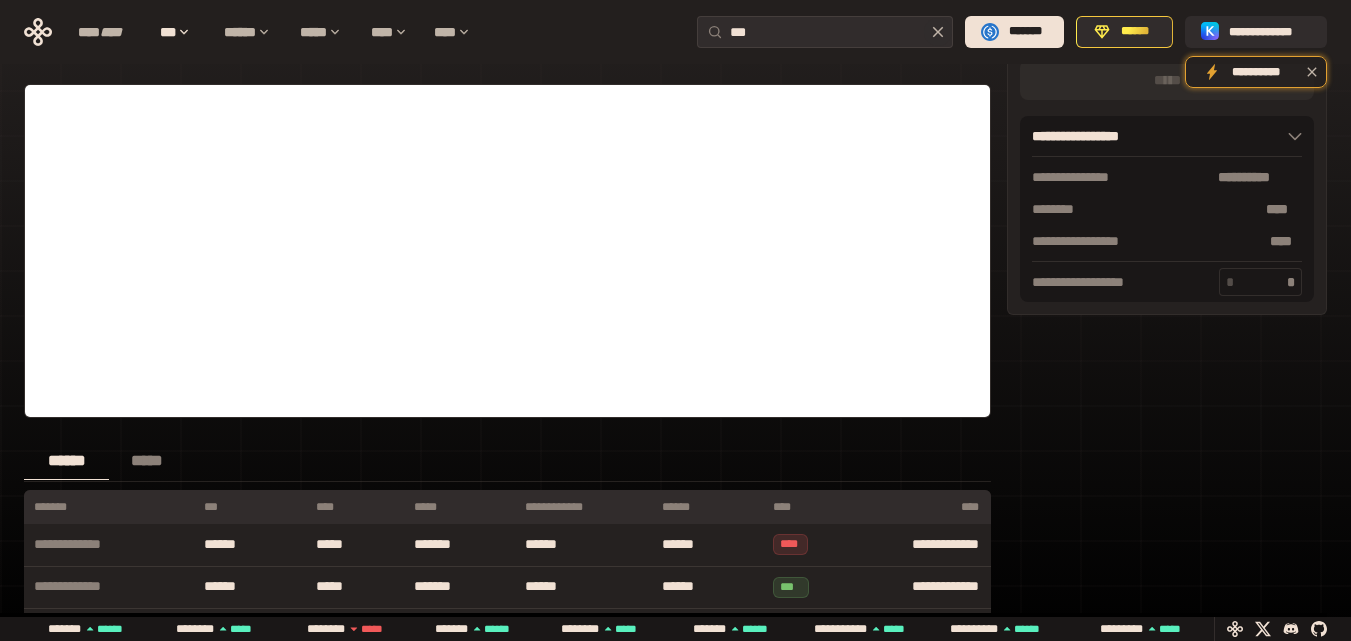 scroll, scrollTop: 500, scrollLeft: 0, axis: vertical 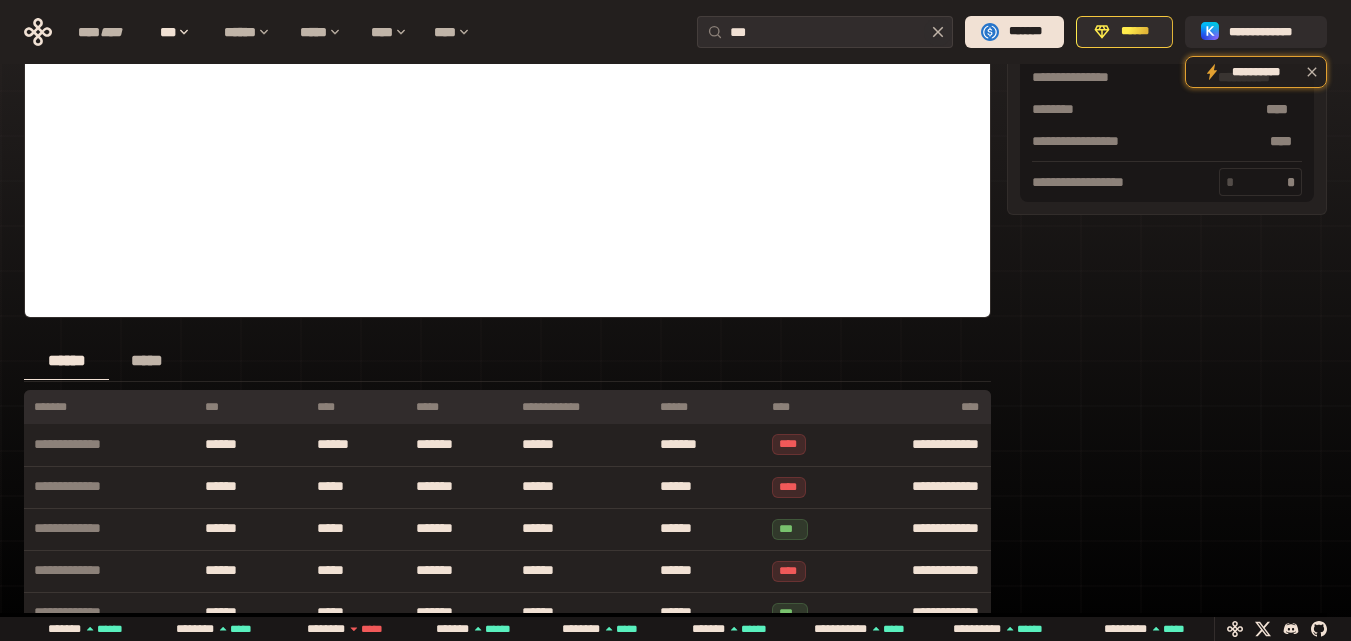 click on "*****" at bounding box center [146, 361] 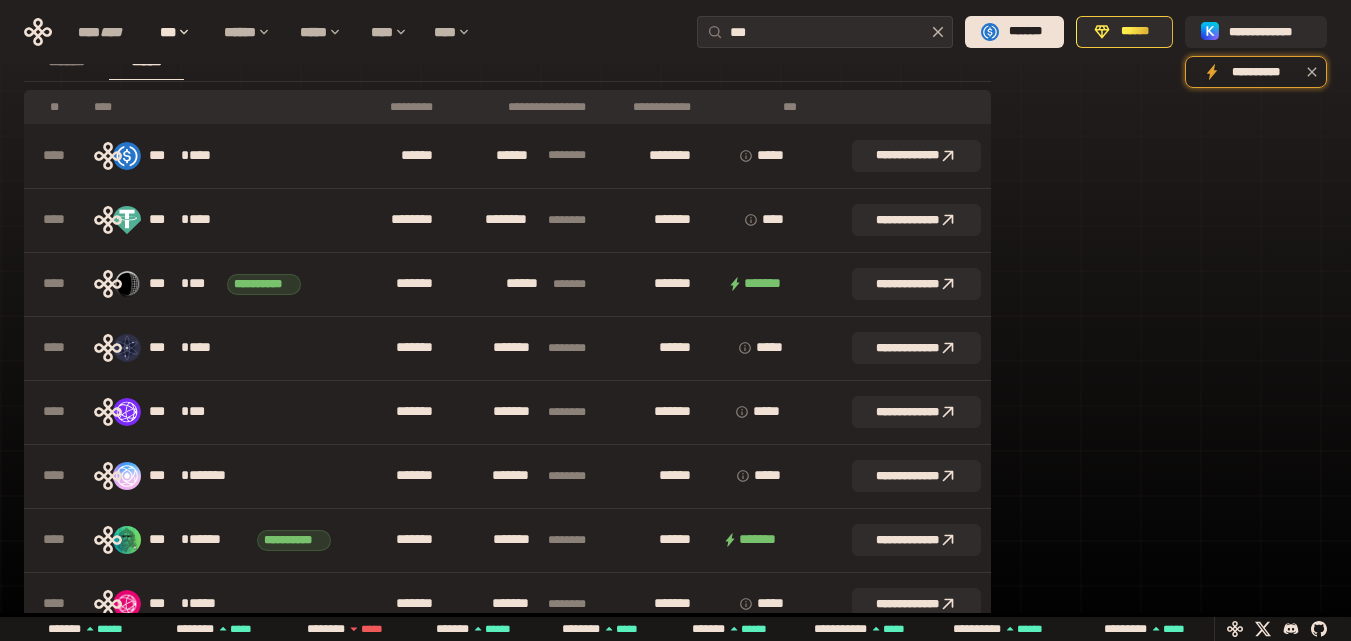 scroll, scrollTop: 500, scrollLeft: 0, axis: vertical 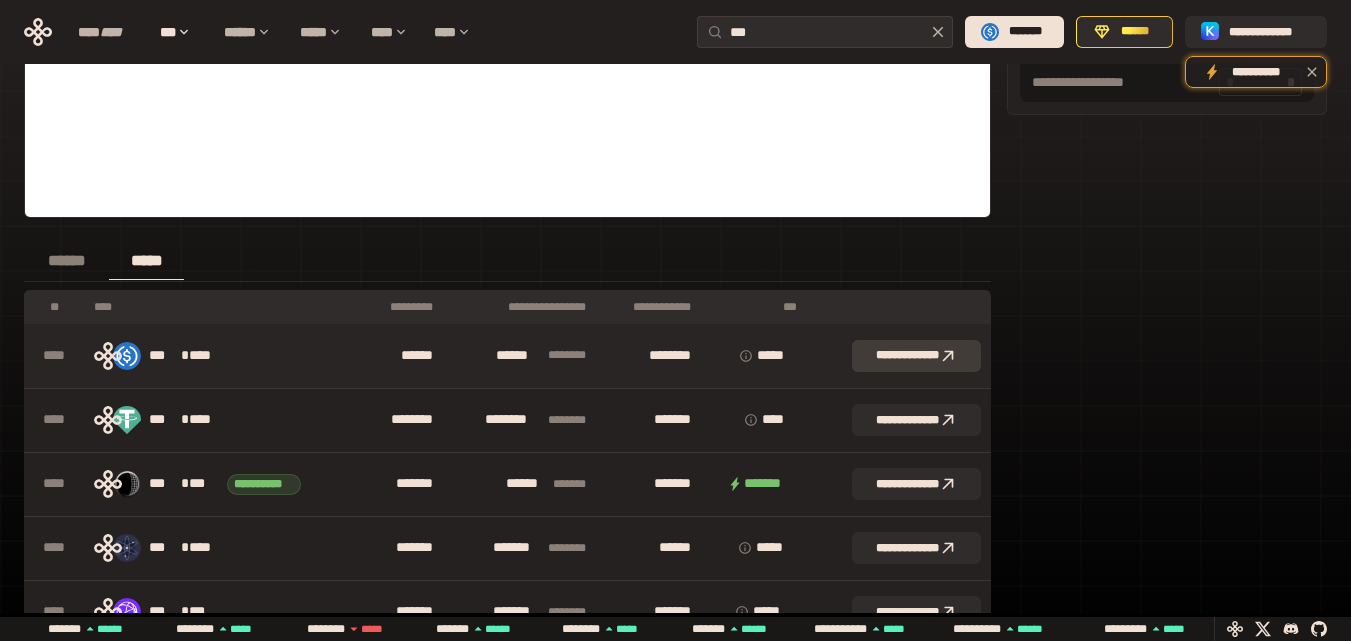 click on "**********" at bounding box center [916, 356] 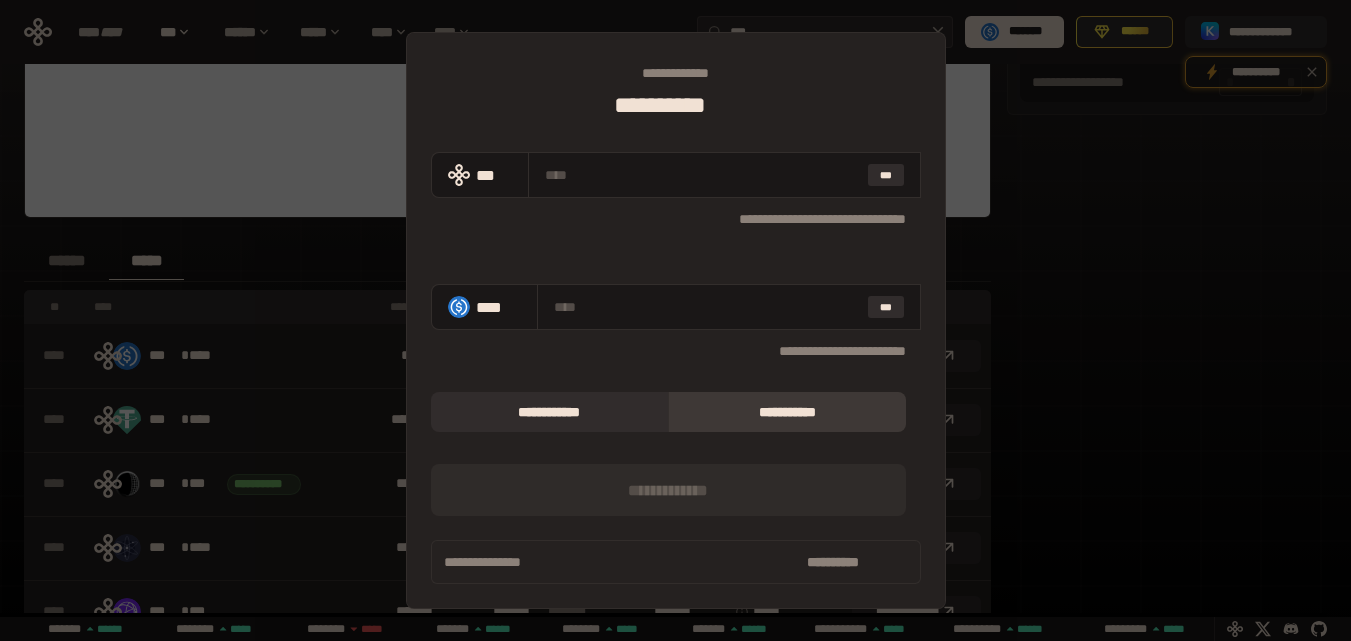 scroll, scrollTop: 0, scrollLeft: 0, axis: both 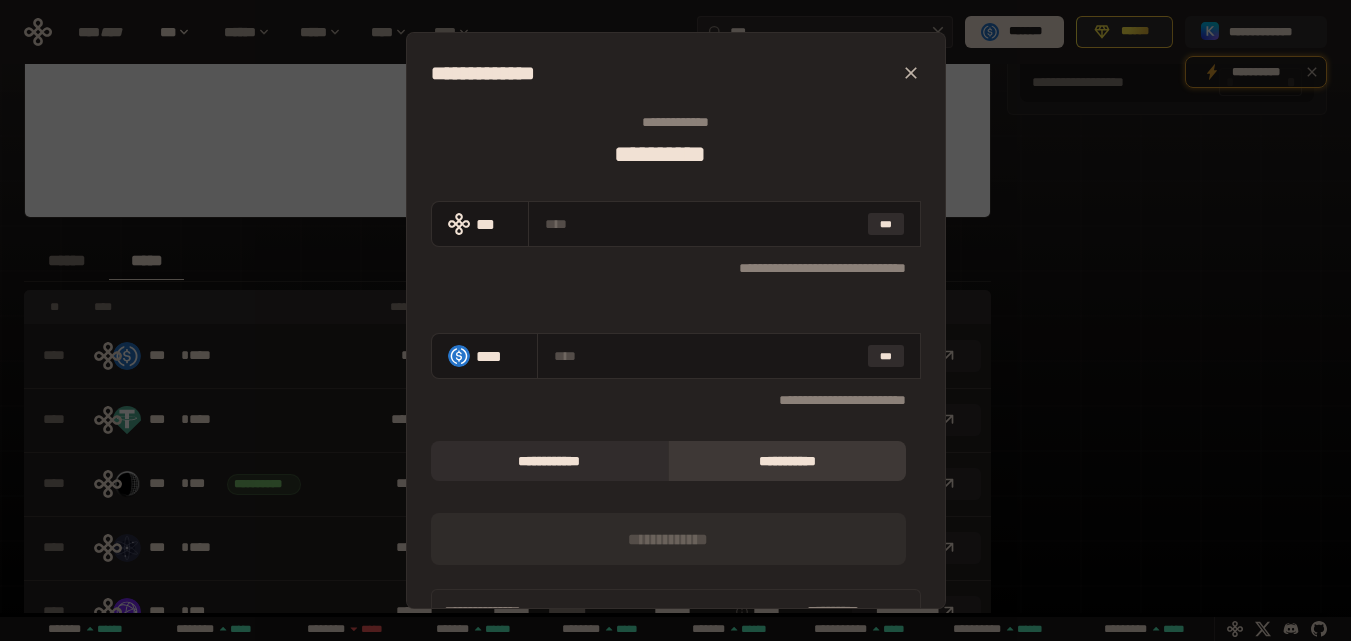 click at bounding box center (911, 73) 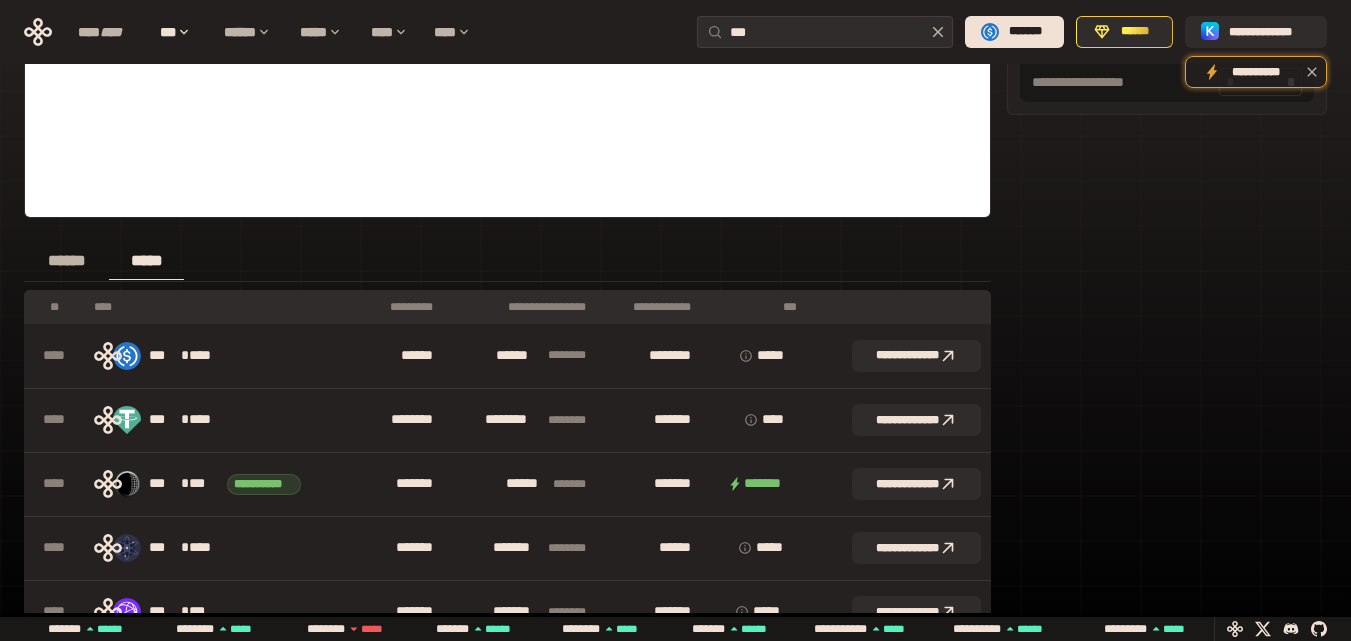 click on "******" at bounding box center (66, 261) 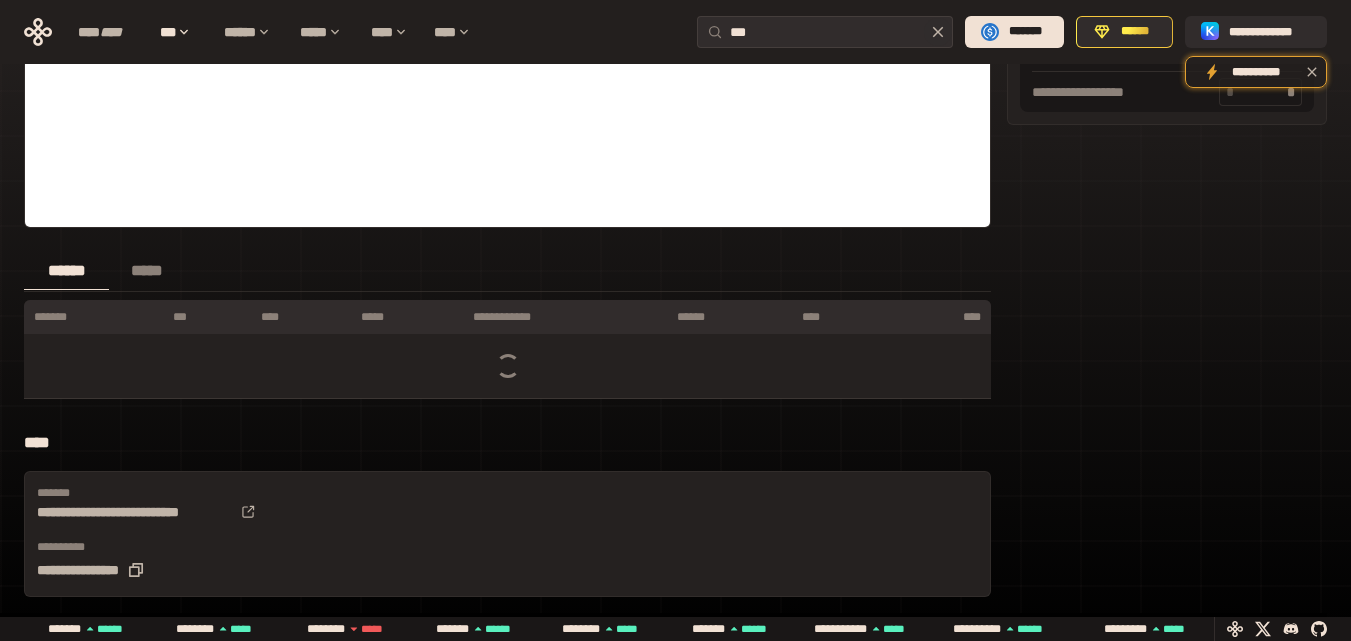 scroll, scrollTop: 490, scrollLeft: 0, axis: vertical 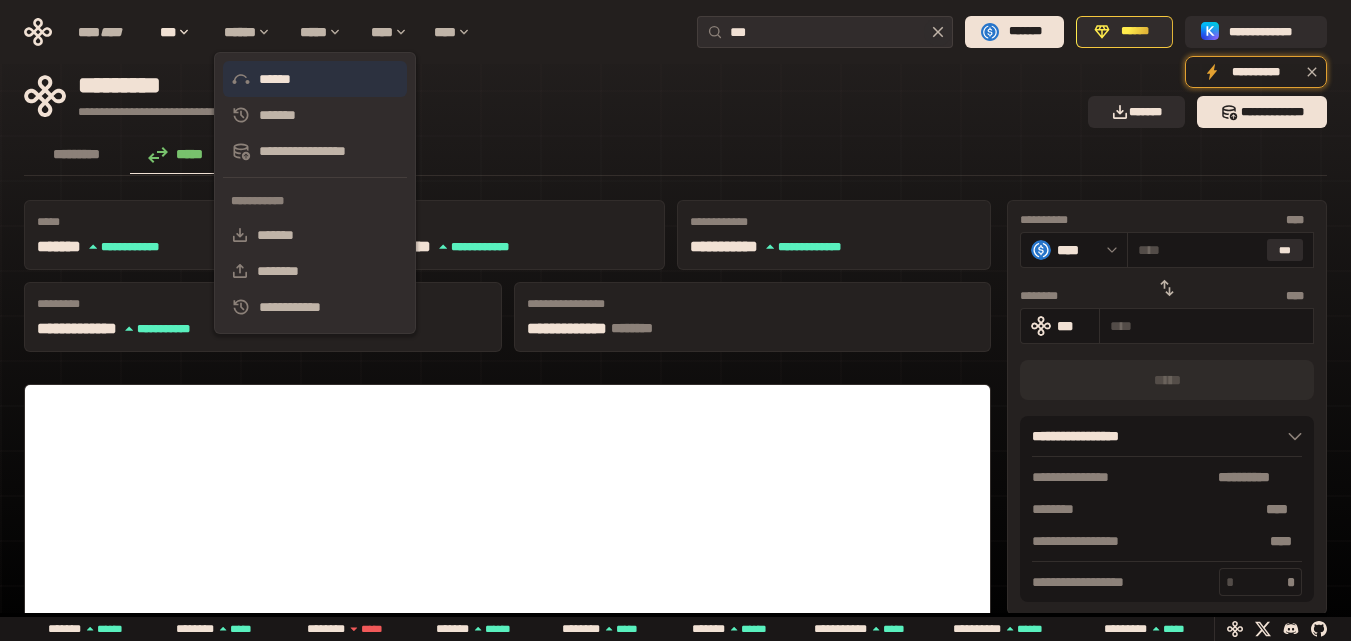click on "******" at bounding box center (315, 79) 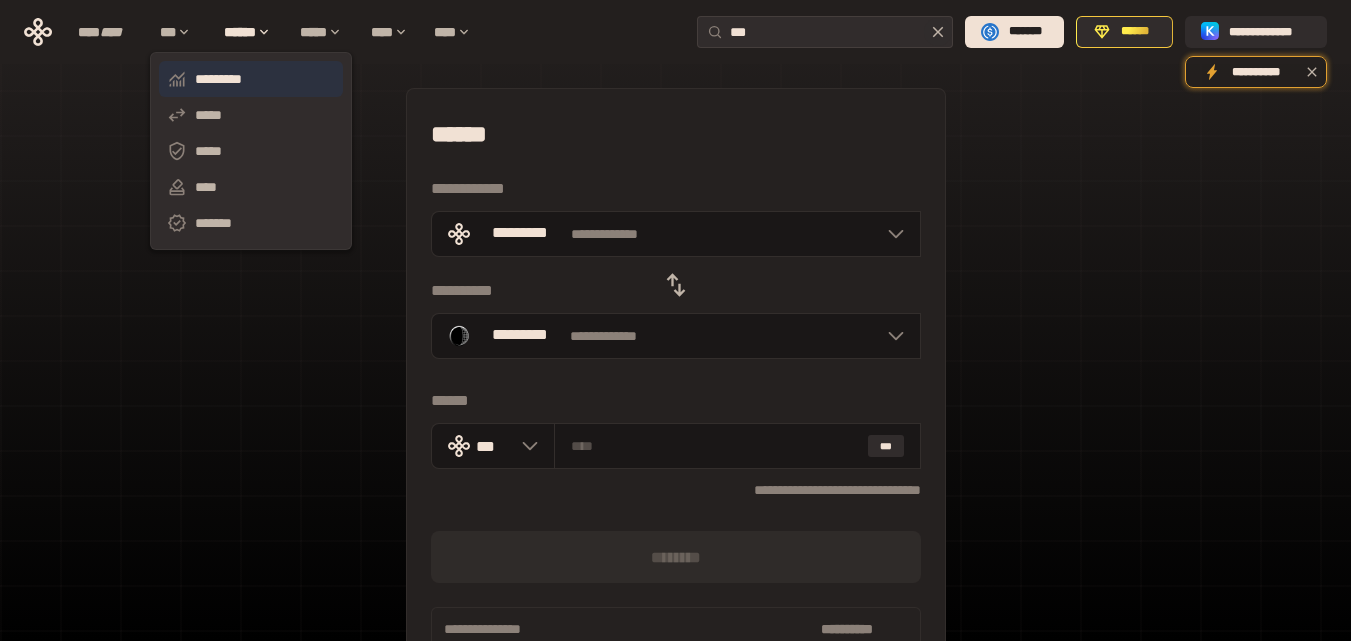 click 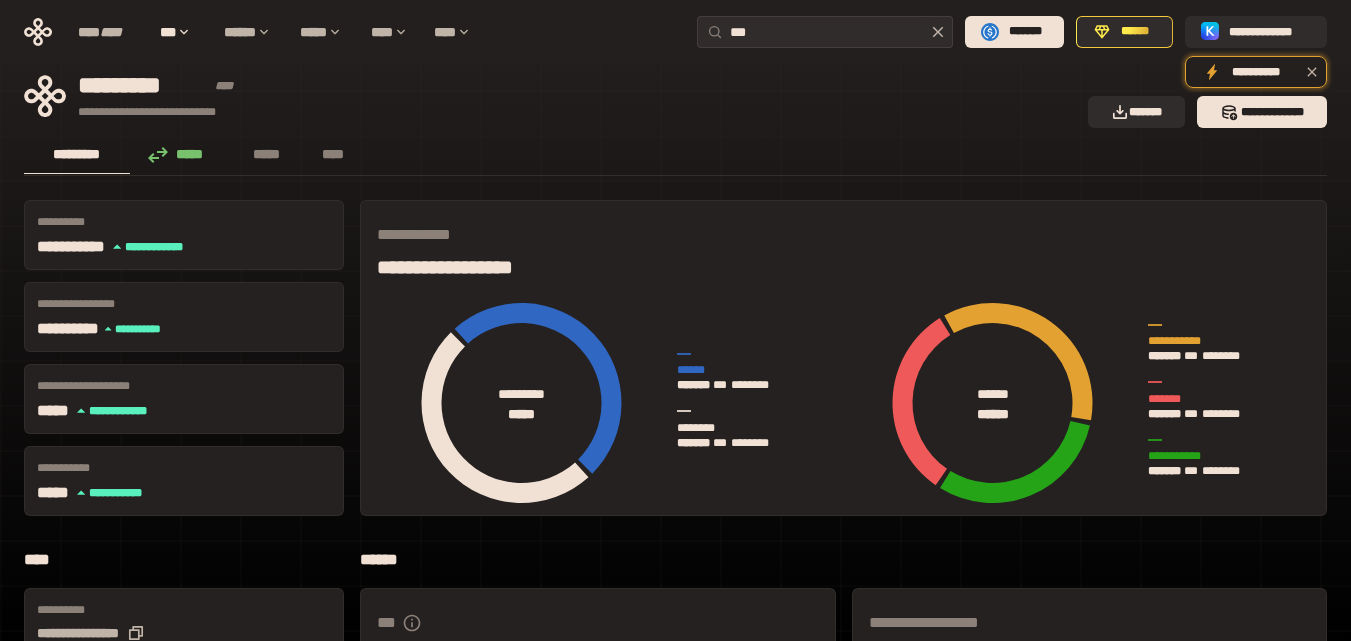 click at bounding box center [675, 672] 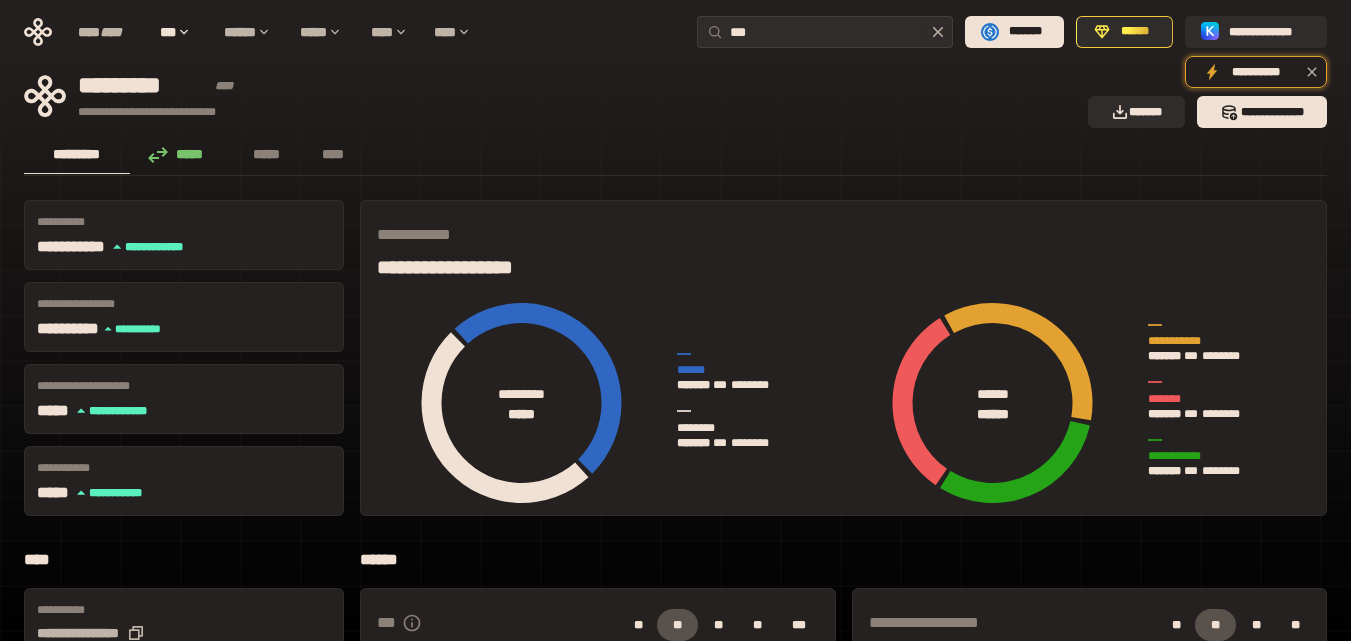 click on "*****" at bounding box center [181, 154] 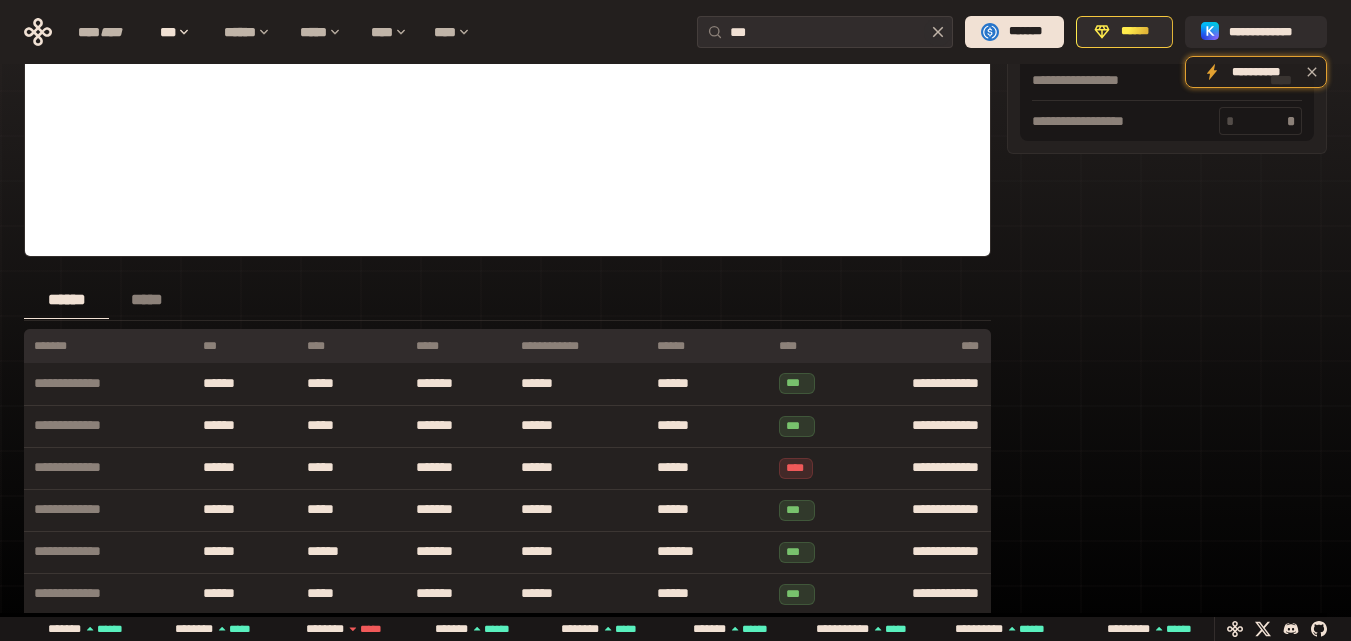 scroll, scrollTop: 500, scrollLeft: 0, axis: vertical 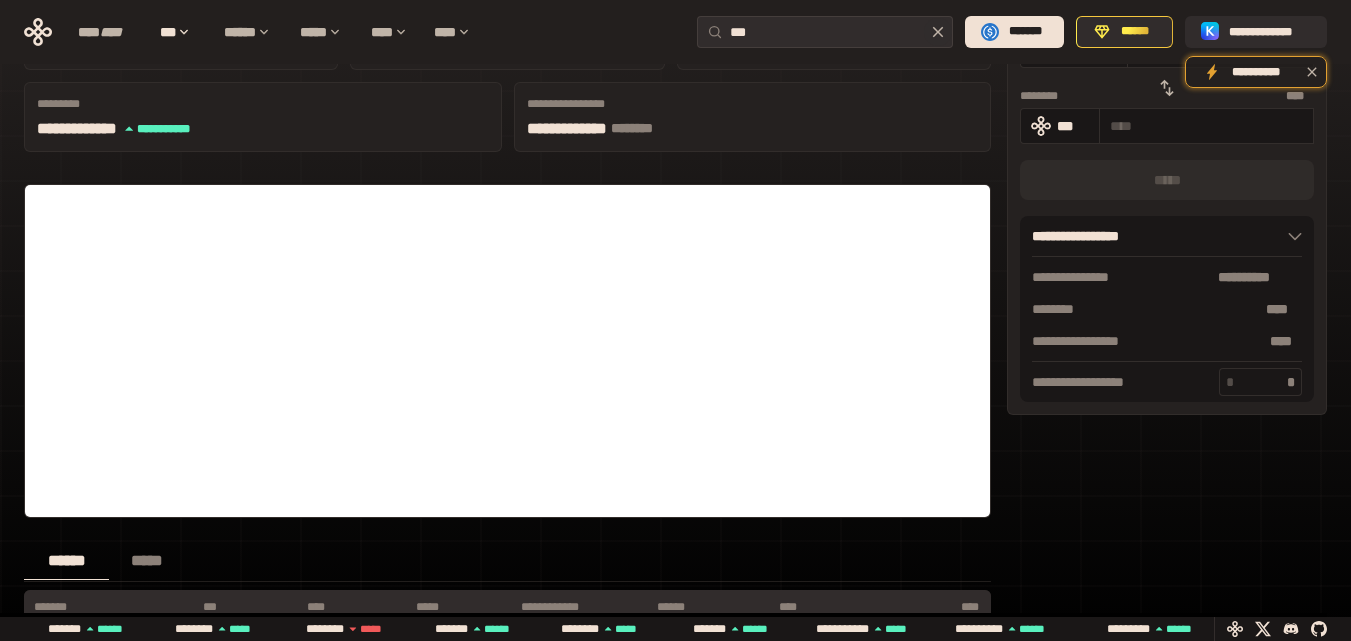 click on "**********" at bounding box center (1167, 604) 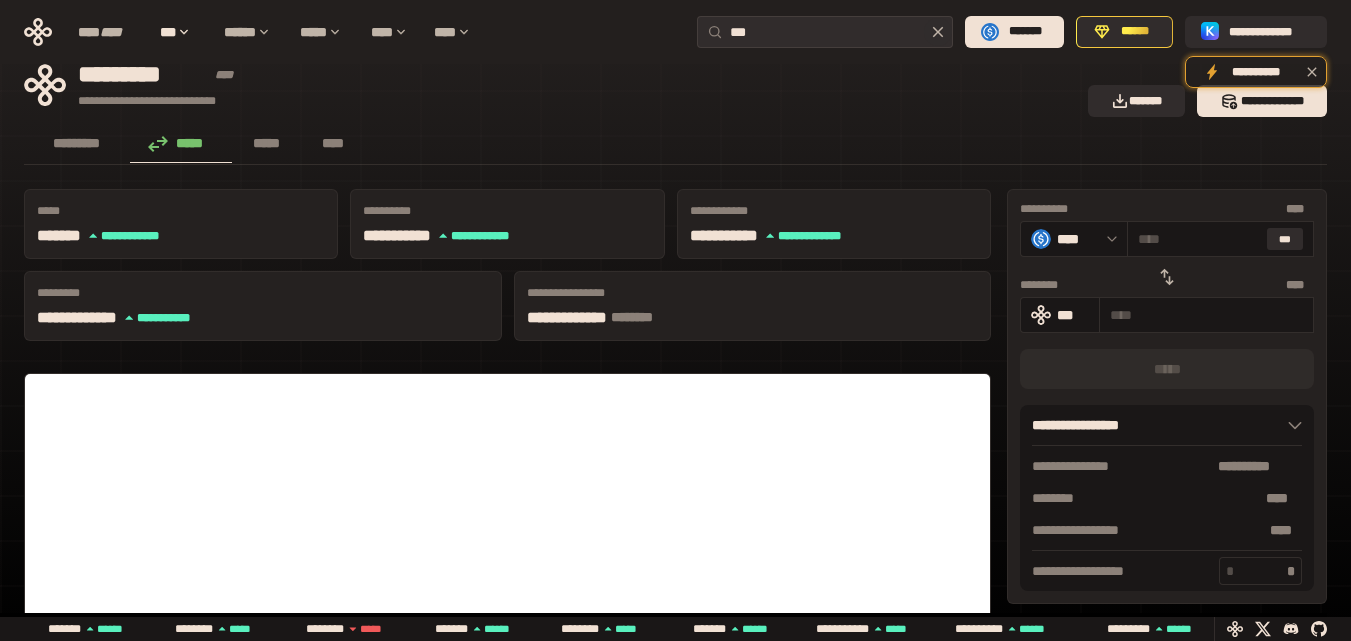 scroll, scrollTop: 0, scrollLeft: 0, axis: both 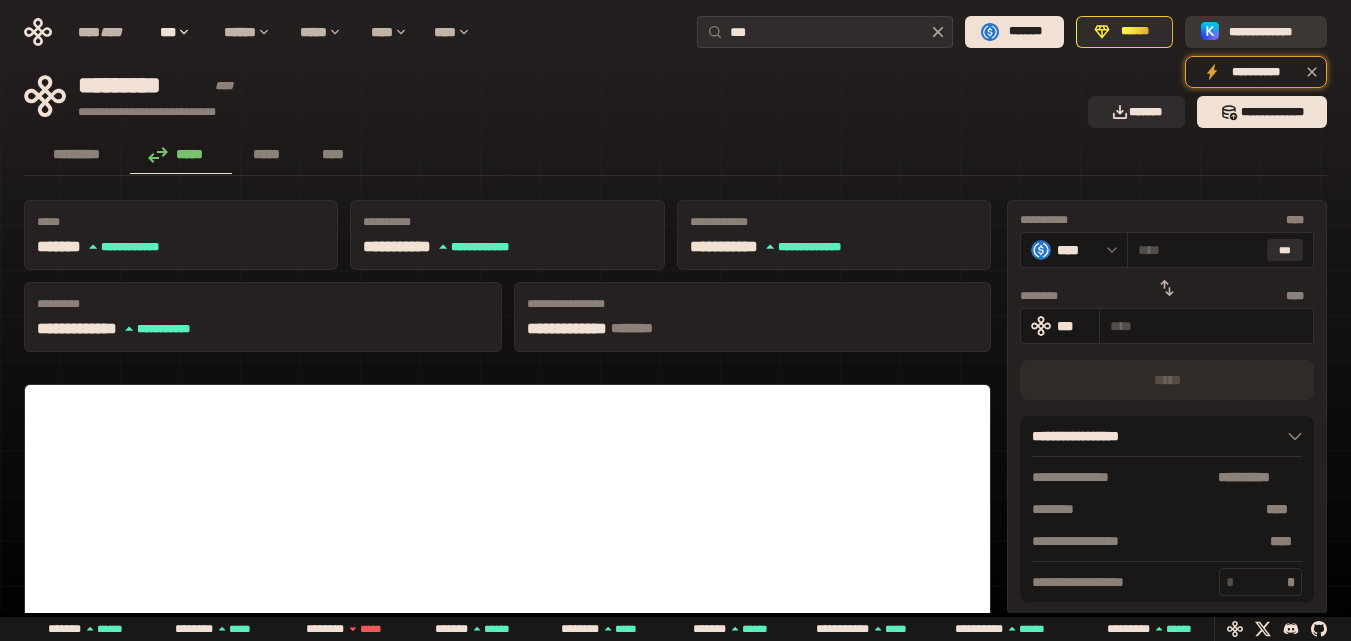 click on "**********" at bounding box center (1270, 32) 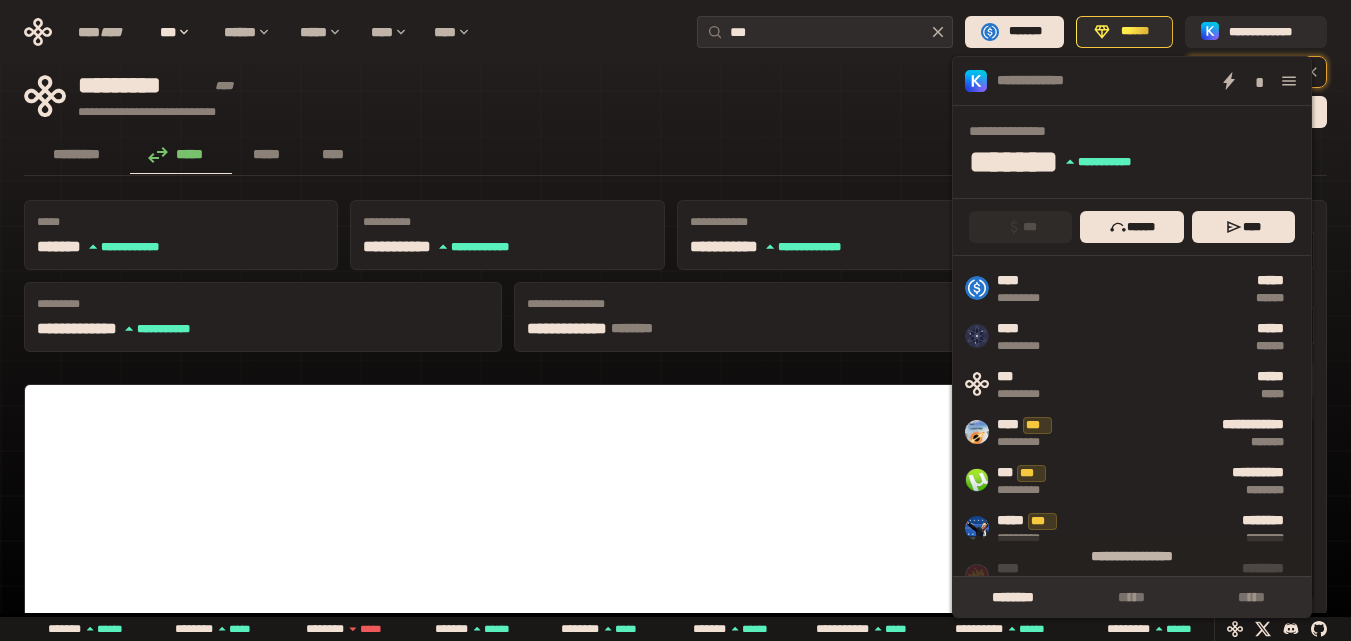 click on "********* ***** ***** ****" at bounding box center (675, 156) 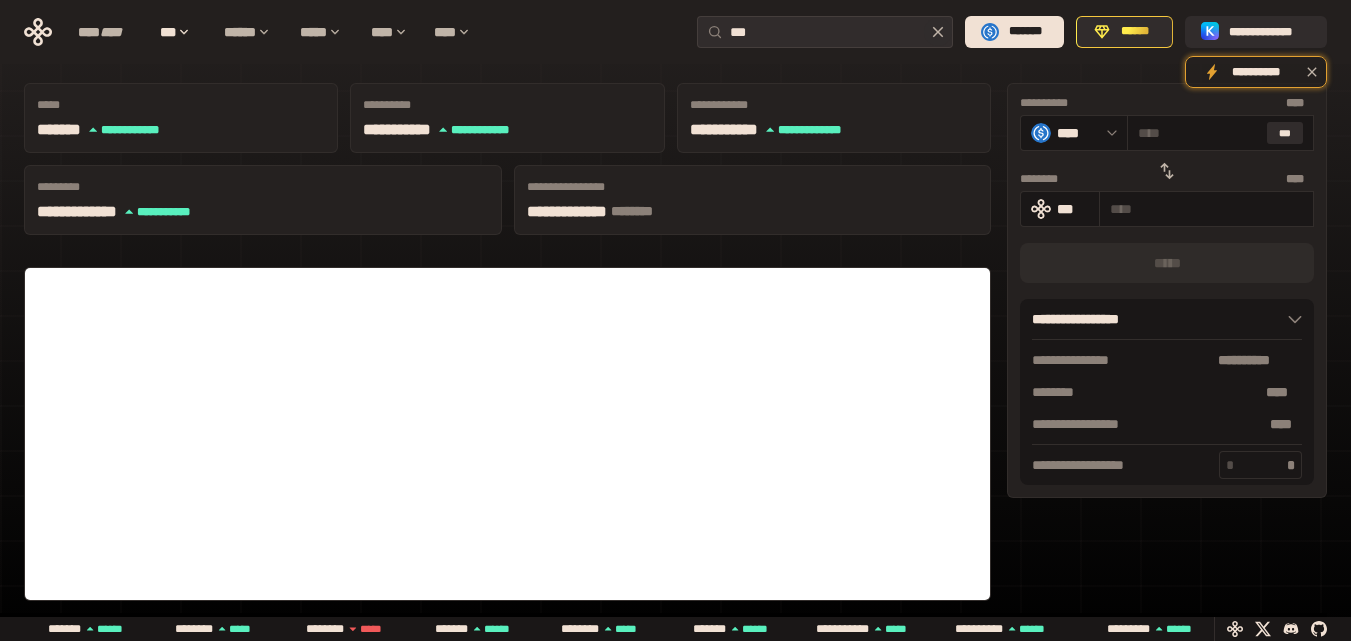 scroll, scrollTop: 0, scrollLeft: 0, axis: both 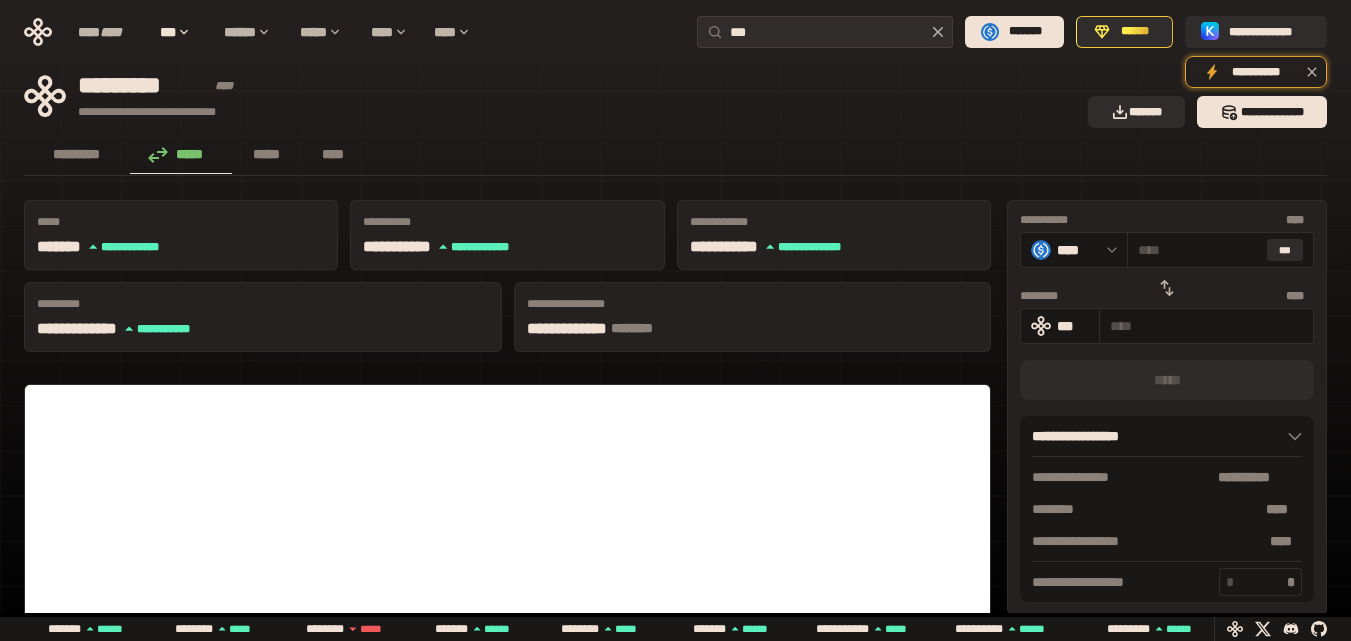click 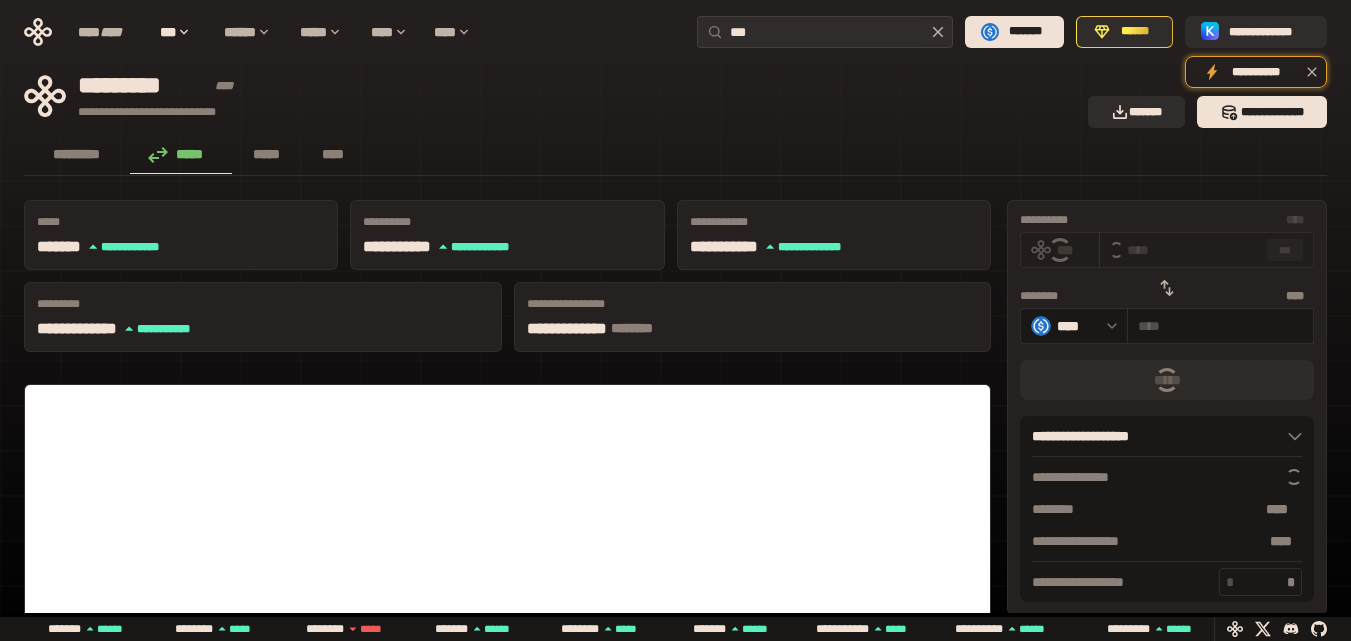 click 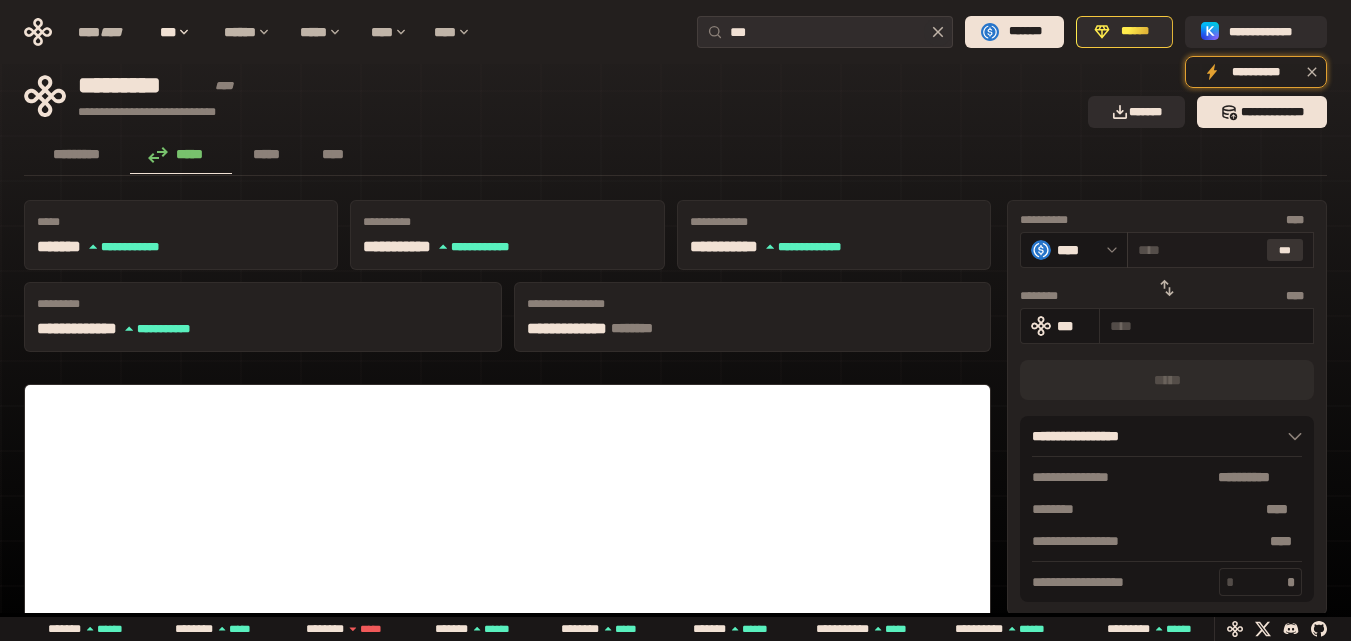 click on "***" at bounding box center (1285, 250) 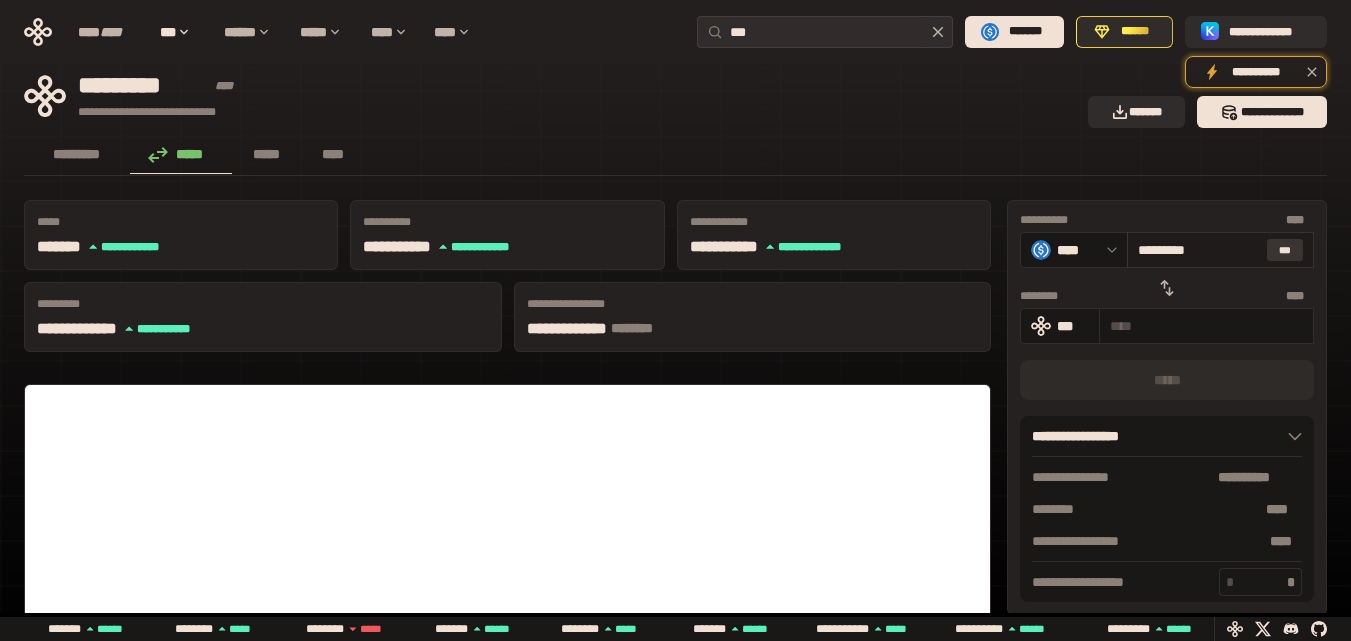 type on "**********" 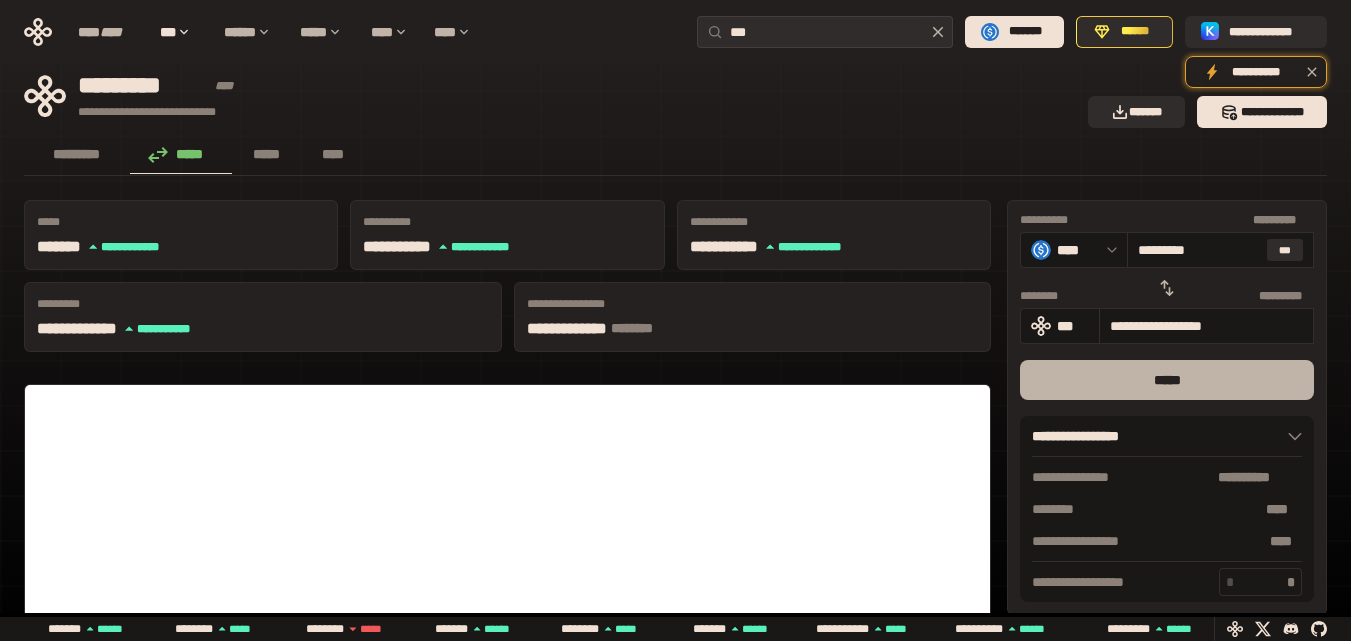 click on "*****" at bounding box center [1167, 380] 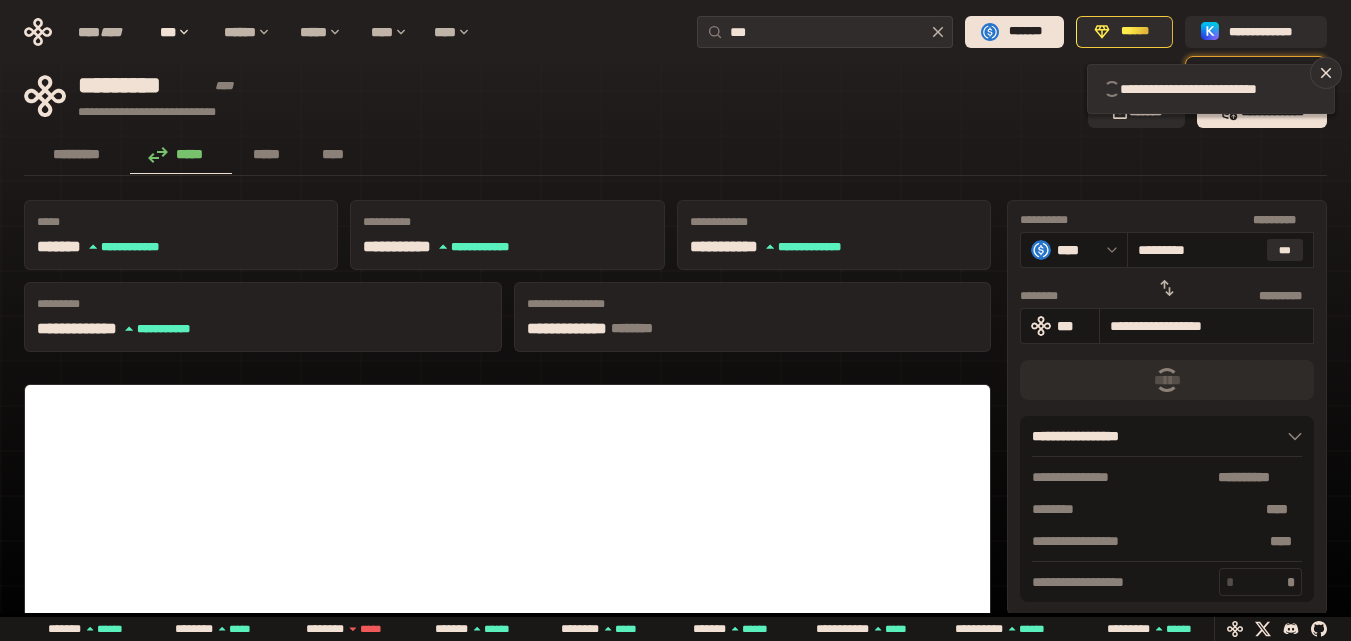 type 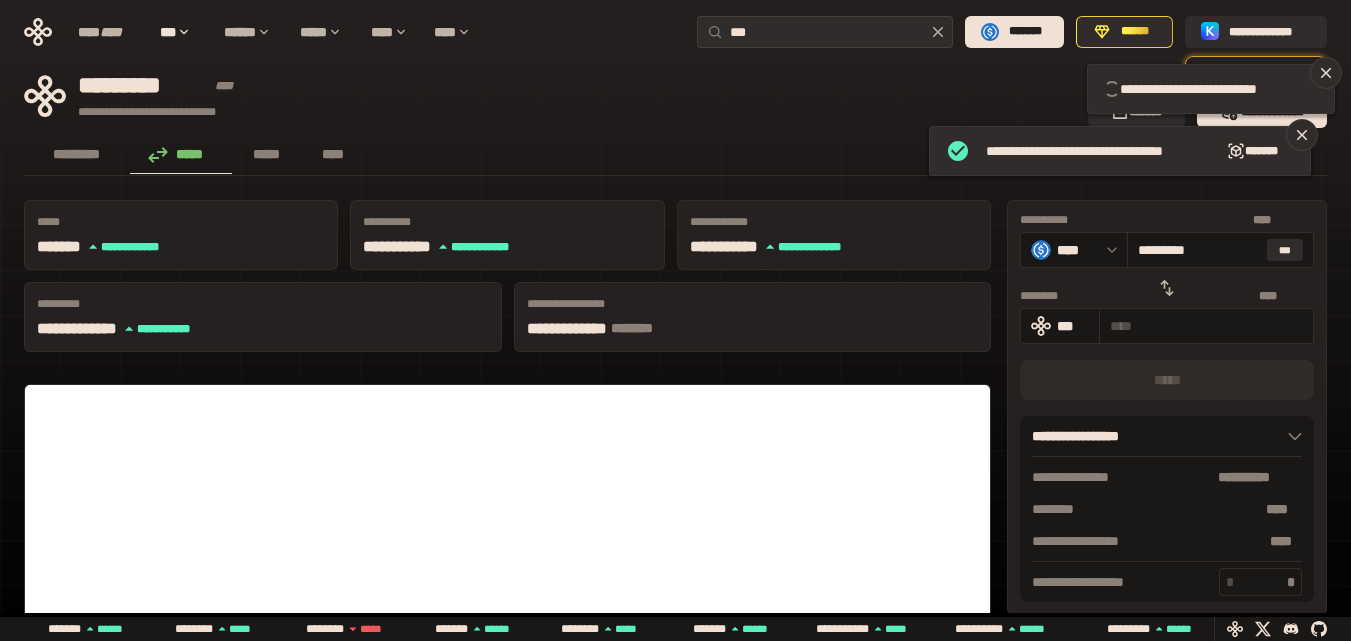 type 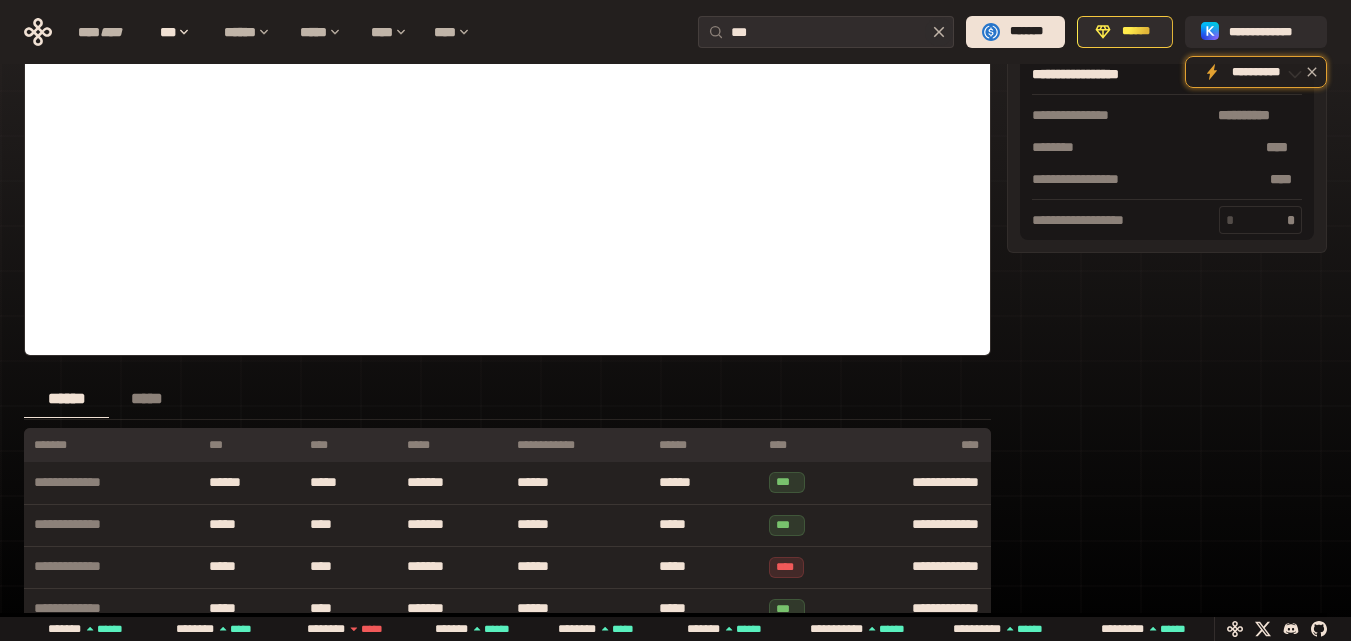 scroll, scrollTop: 0, scrollLeft: 0, axis: both 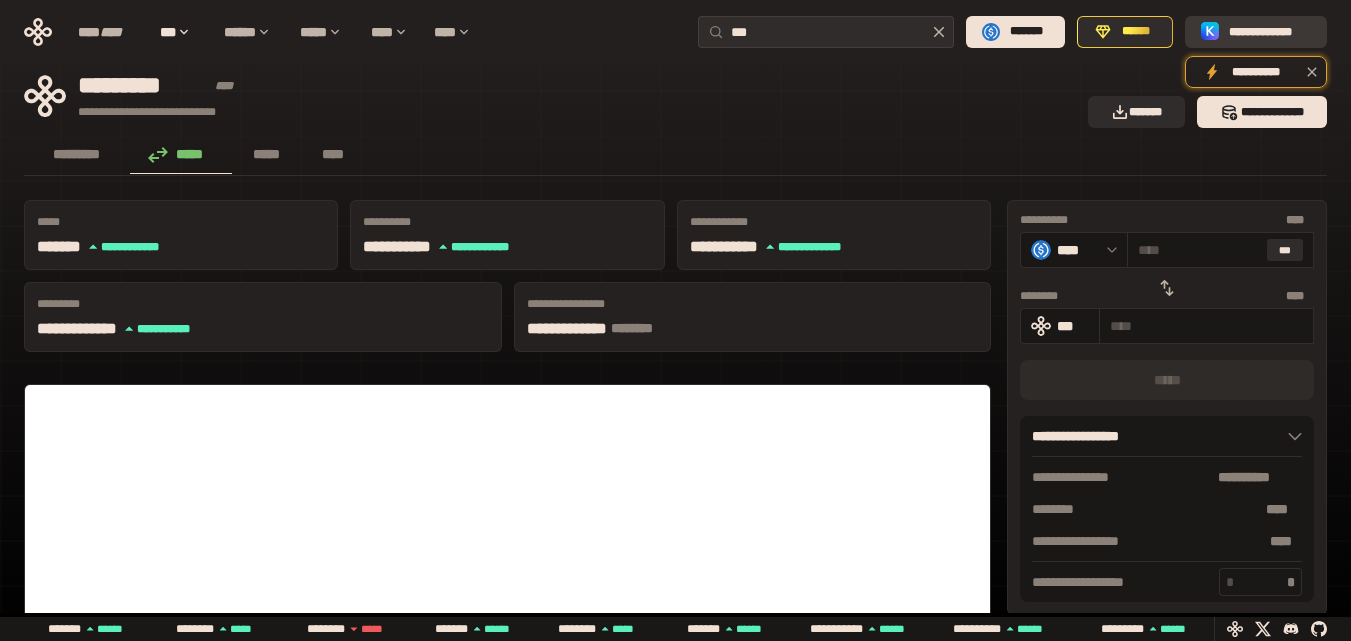 click on "**********" at bounding box center (1270, 32) 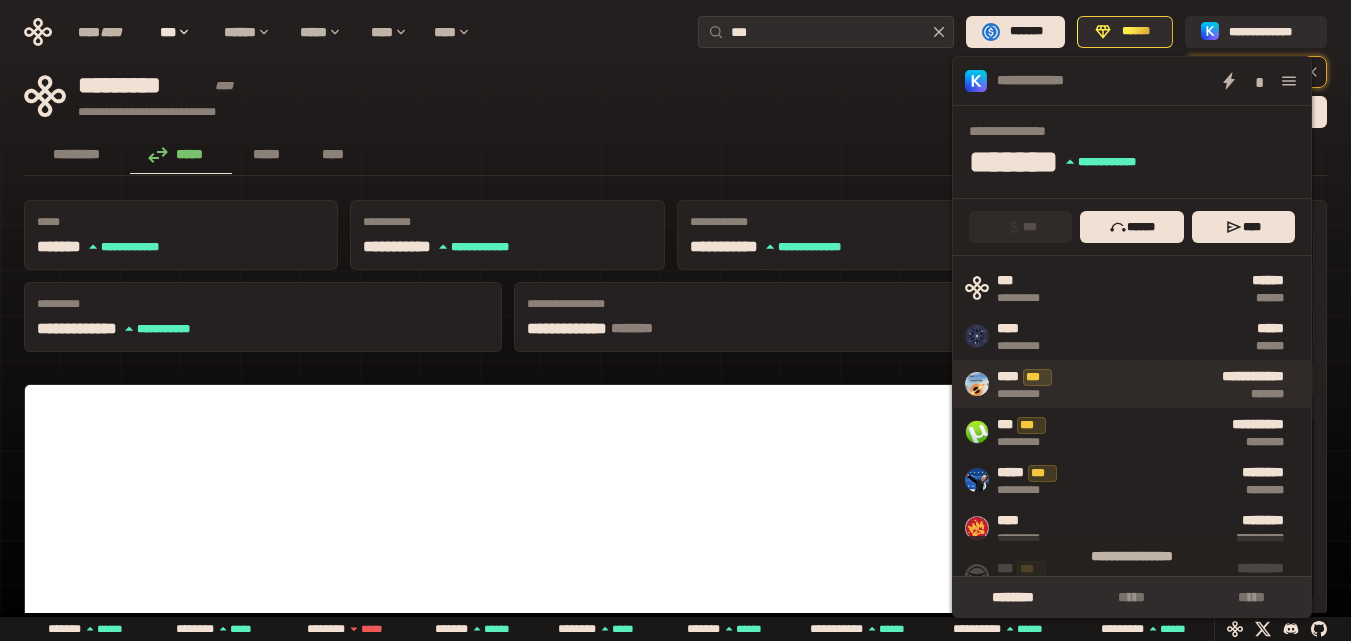 click on "**********" at bounding box center (1132, 384) 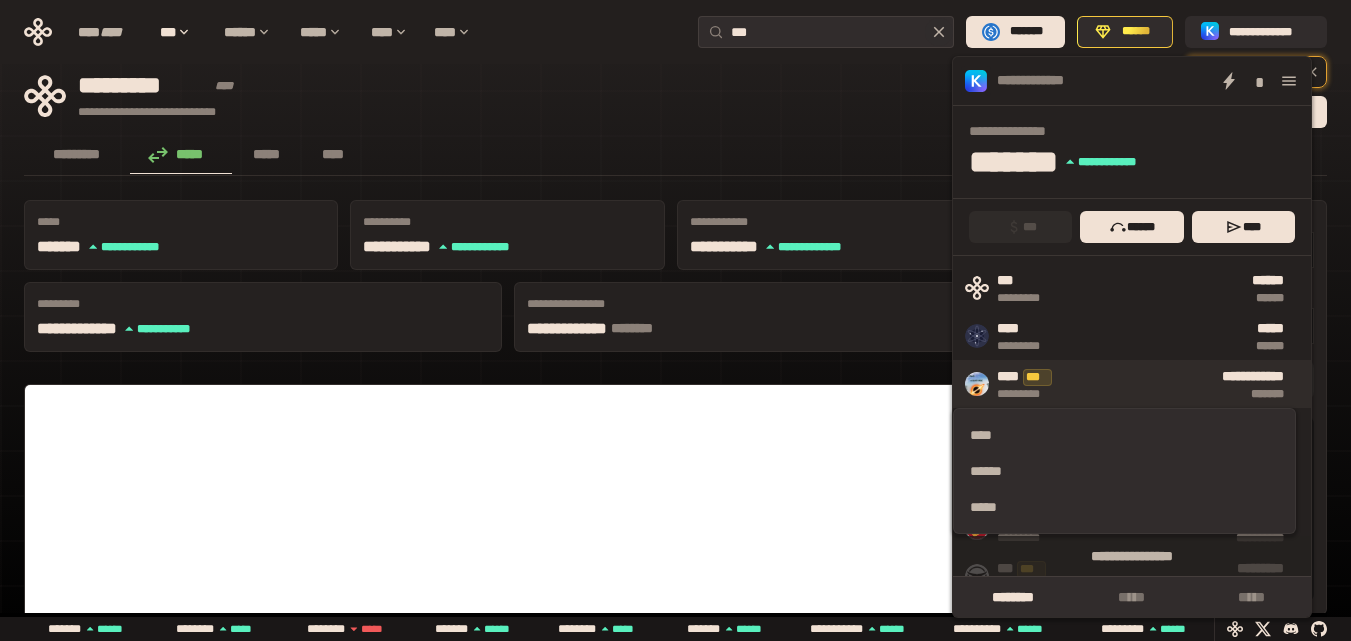 click on "**********" at bounding box center (1132, 384) 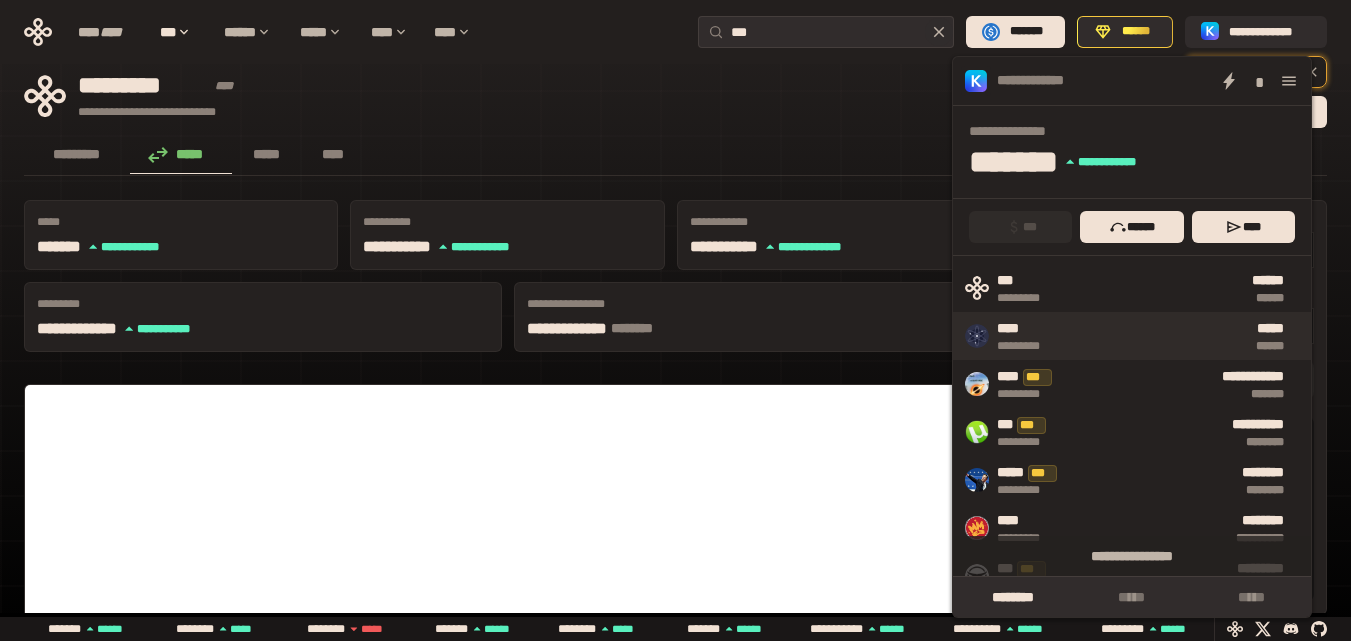 click on "***** ******" at bounding box center (1176, 336) 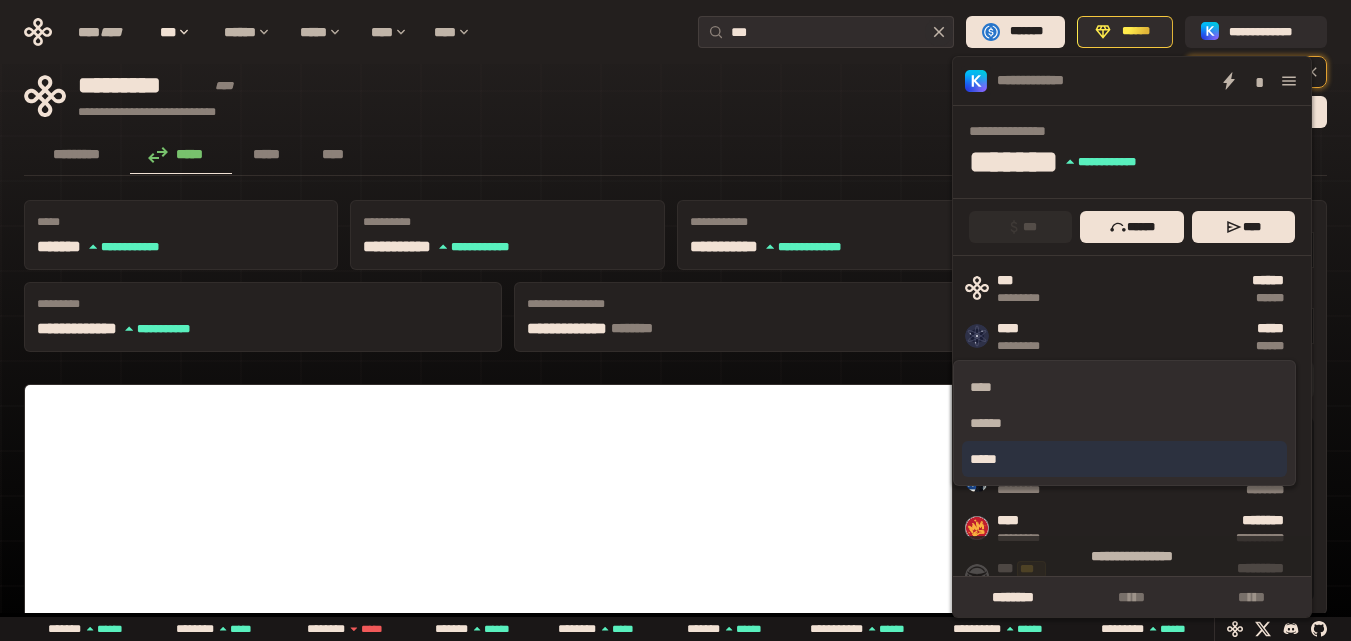 click on "*****" at bounding box center [1124, 459] 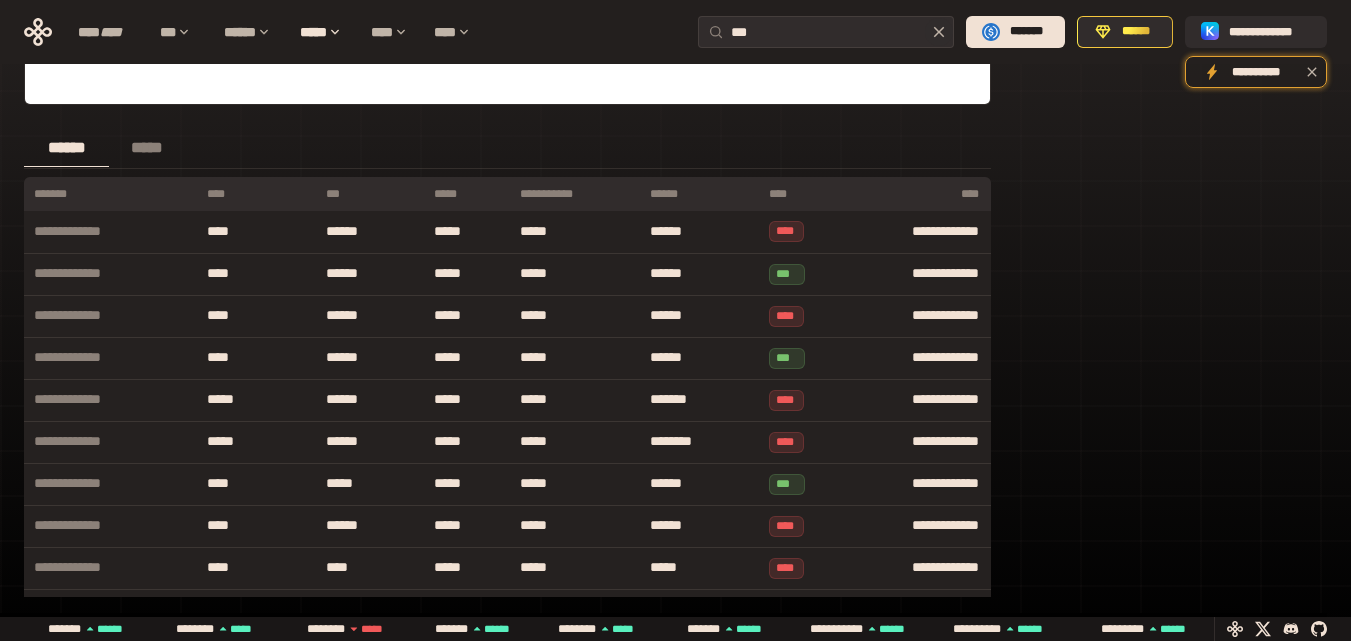 scroll, scrollTop: 0, scrollLeft: 0, axis: both 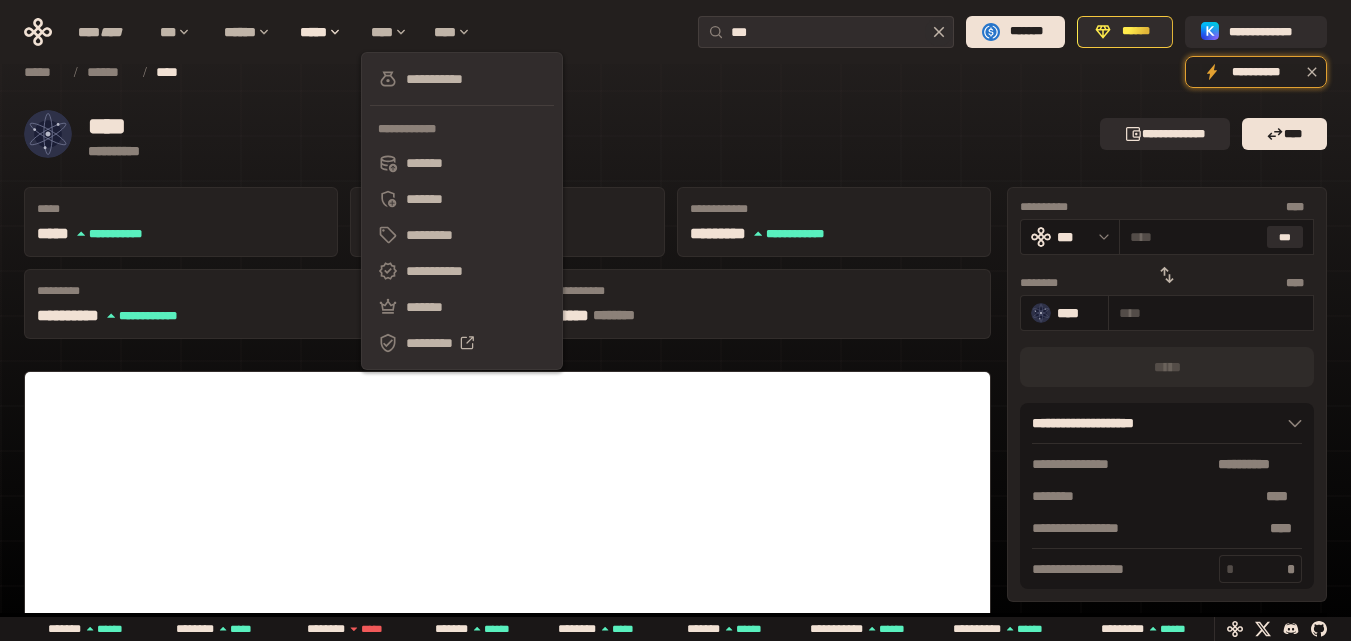 click on "[FIRST] [LAST] [STREET] [CITY] [STATE] [ZIP] [COUNTRY] [PHONE] [EMAIL] [DOB] [SSN] [CC] [PASSPORT] [DL]" at bounding box center [507, 263] 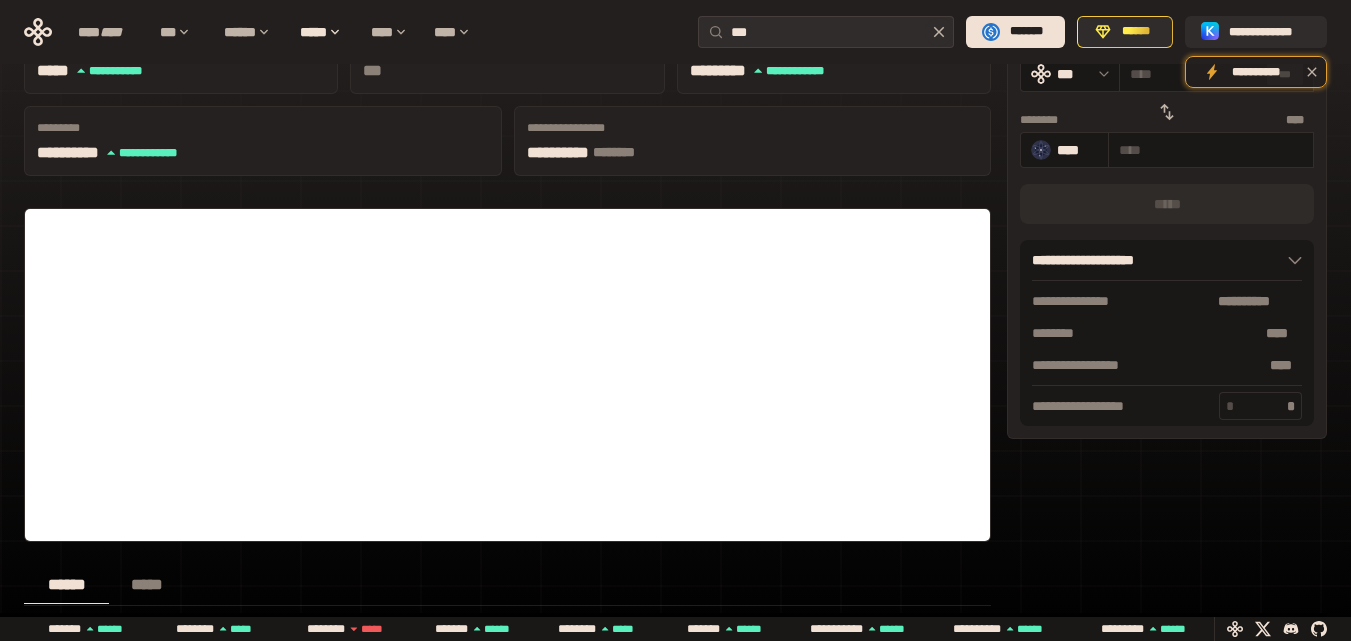 scroll, scrollTop: 0, scrollLeft: 0, axis: both 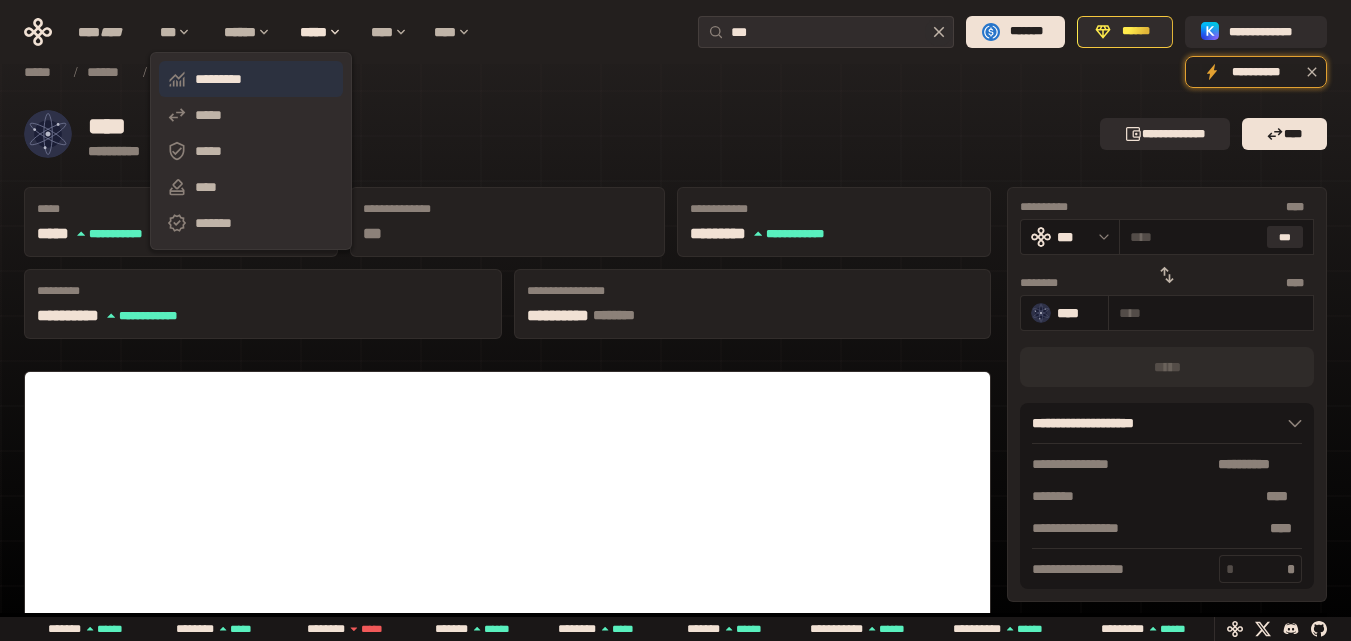 click on "*********" at bounding box center (251, 79) 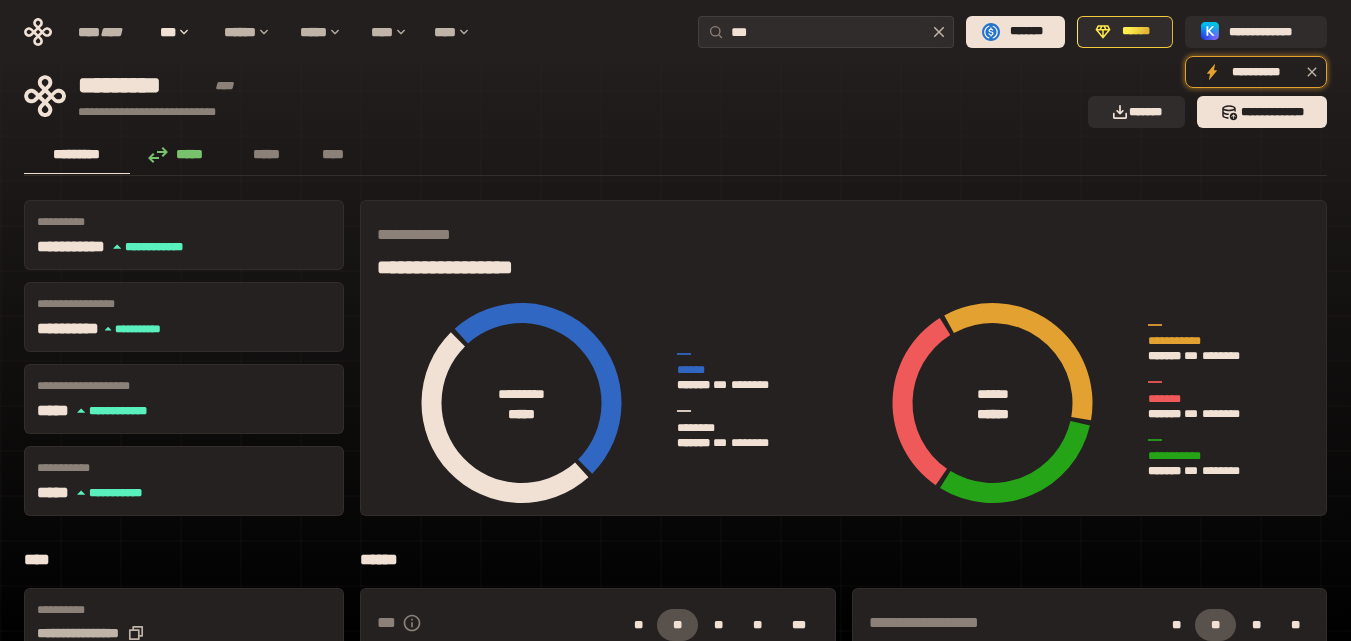 click on "*****" at bounding box center [181, 154] 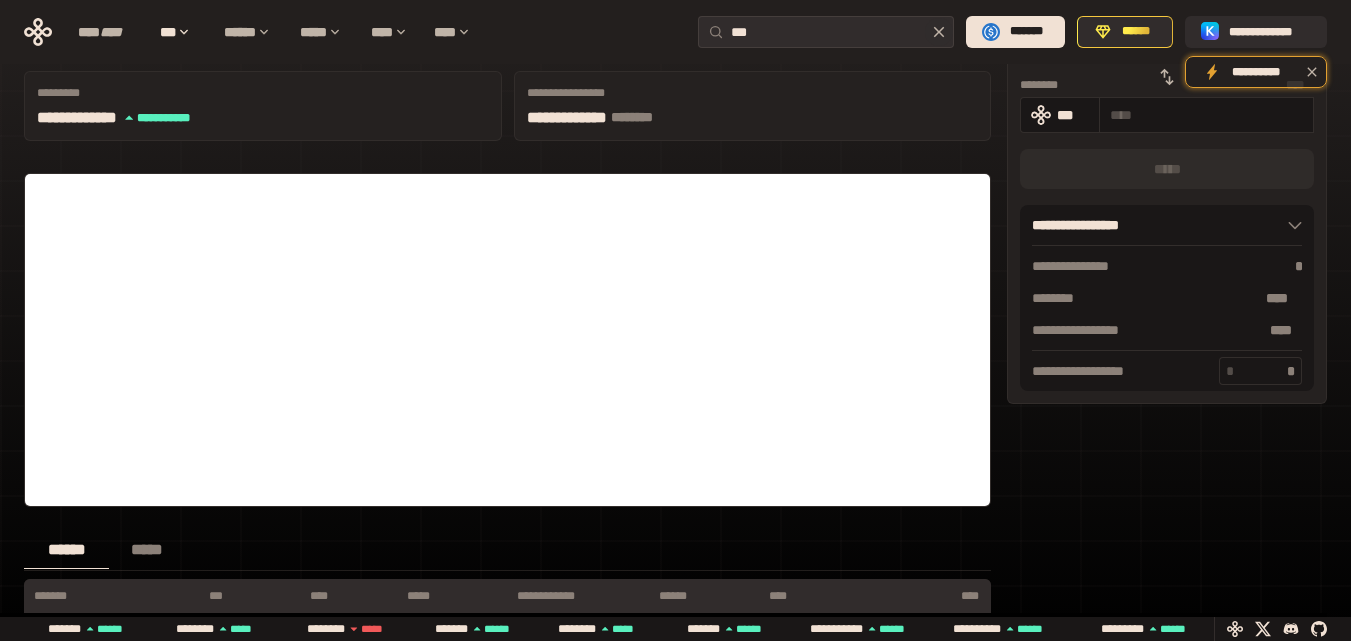 scroll, scrollTop: 0, scrollLeft: 0, axis: both 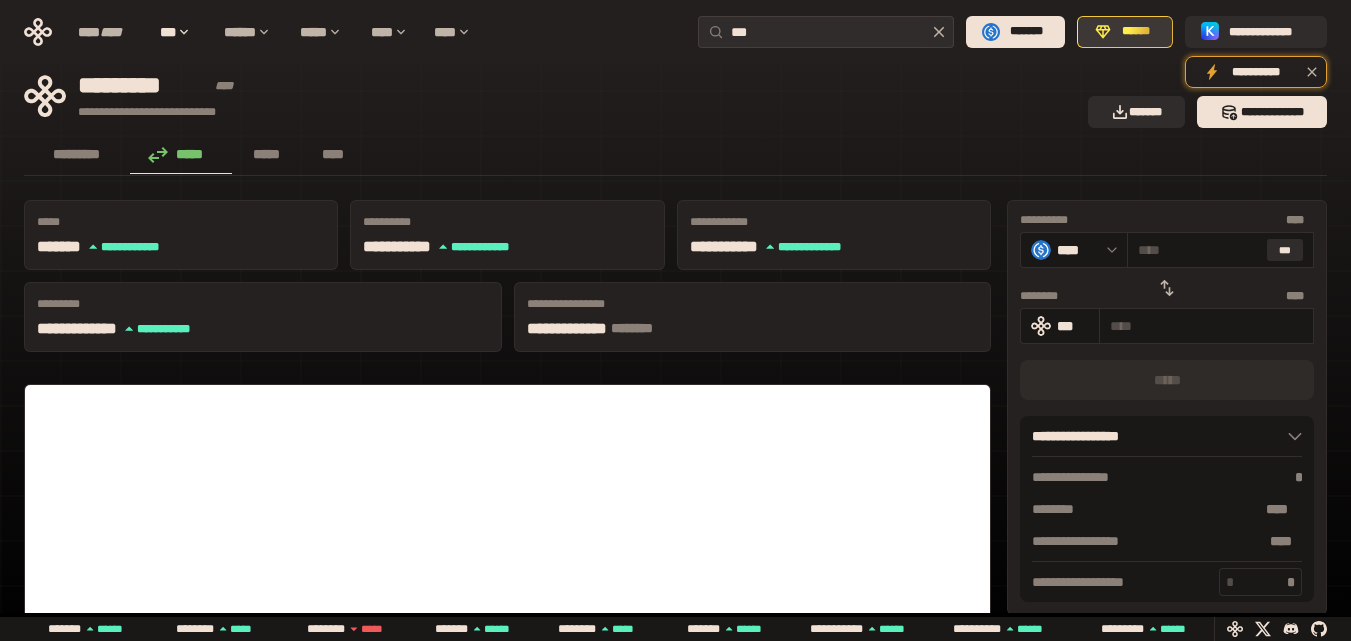 click on "******" at bounding box center [1125, 32] 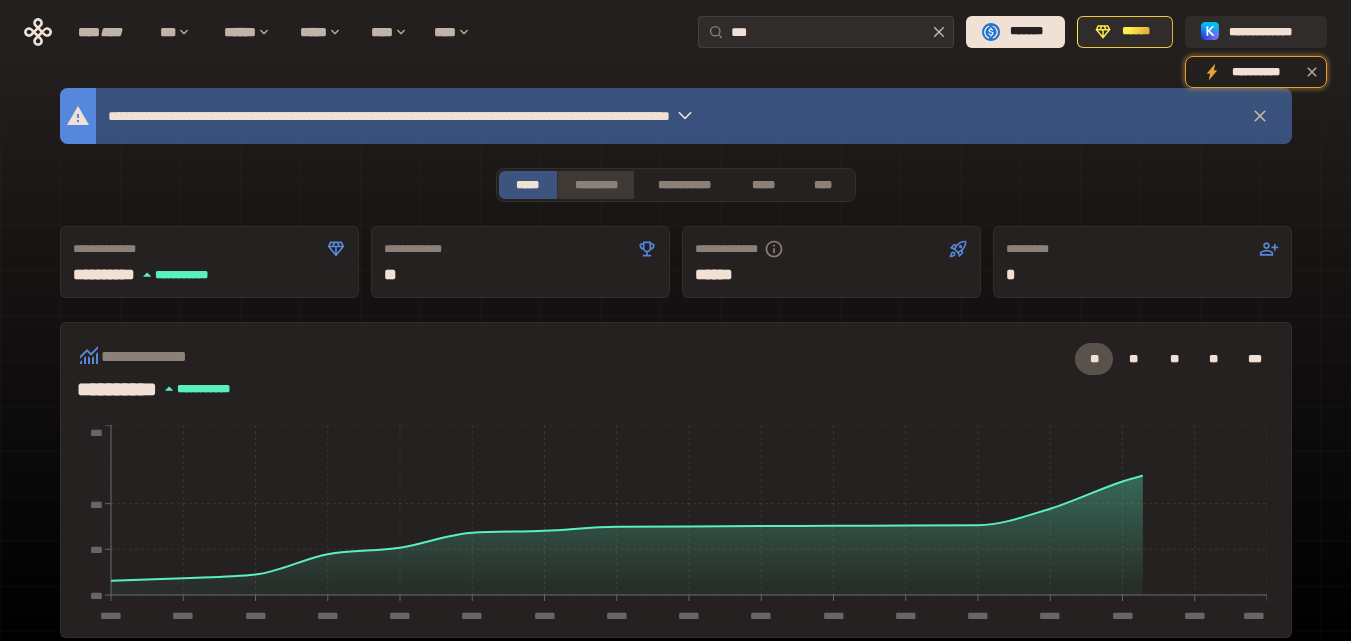 click on "*********" at bounding box center (595, 185) 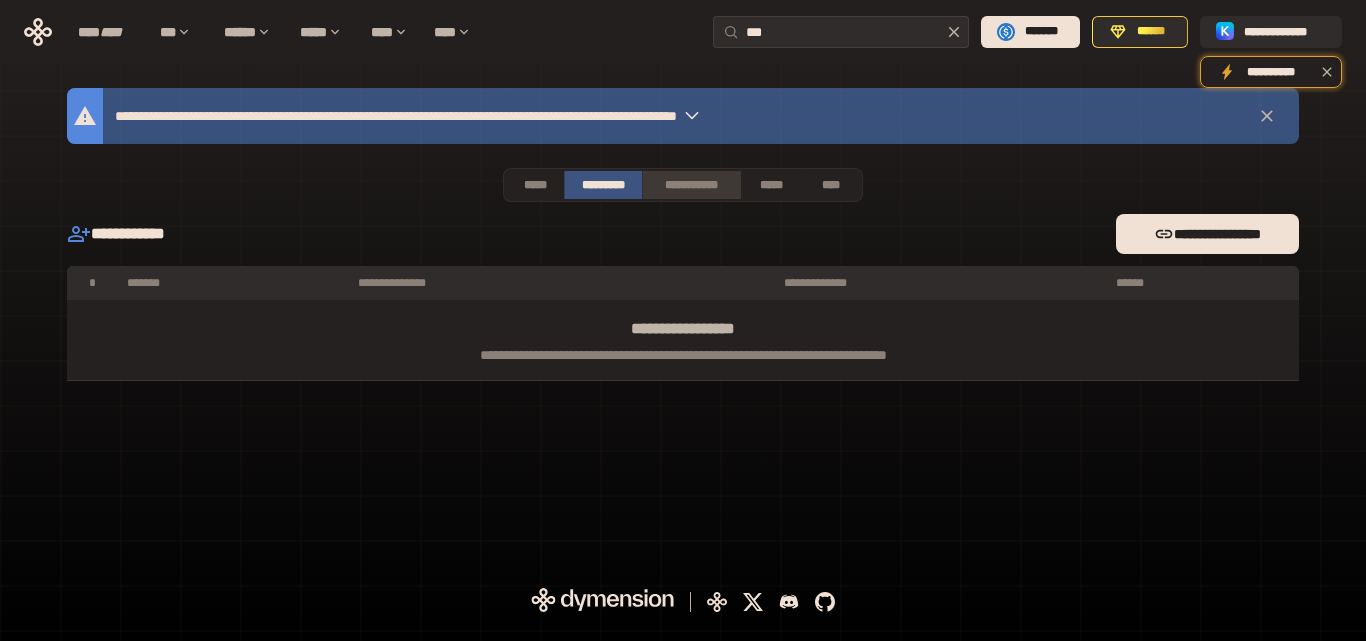 click on "**********" at bounding box center (691, 185) 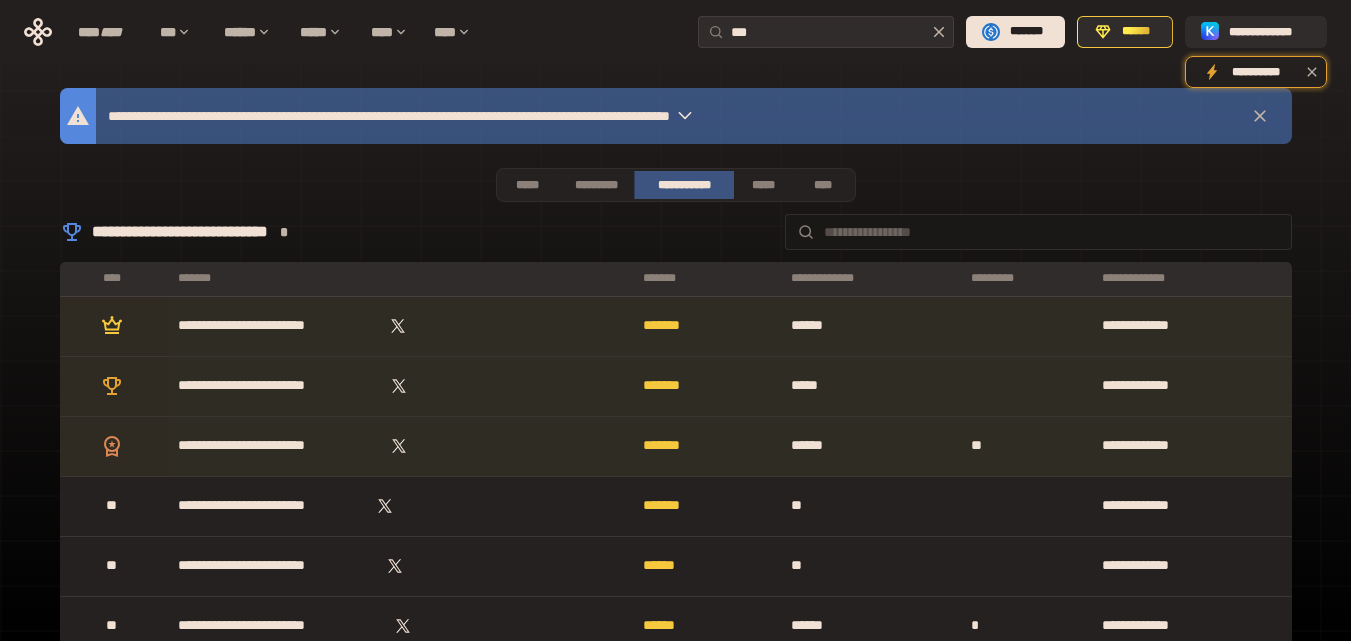 scroll, scrollTop: 300, scrollLeft: 0, axis: vertical 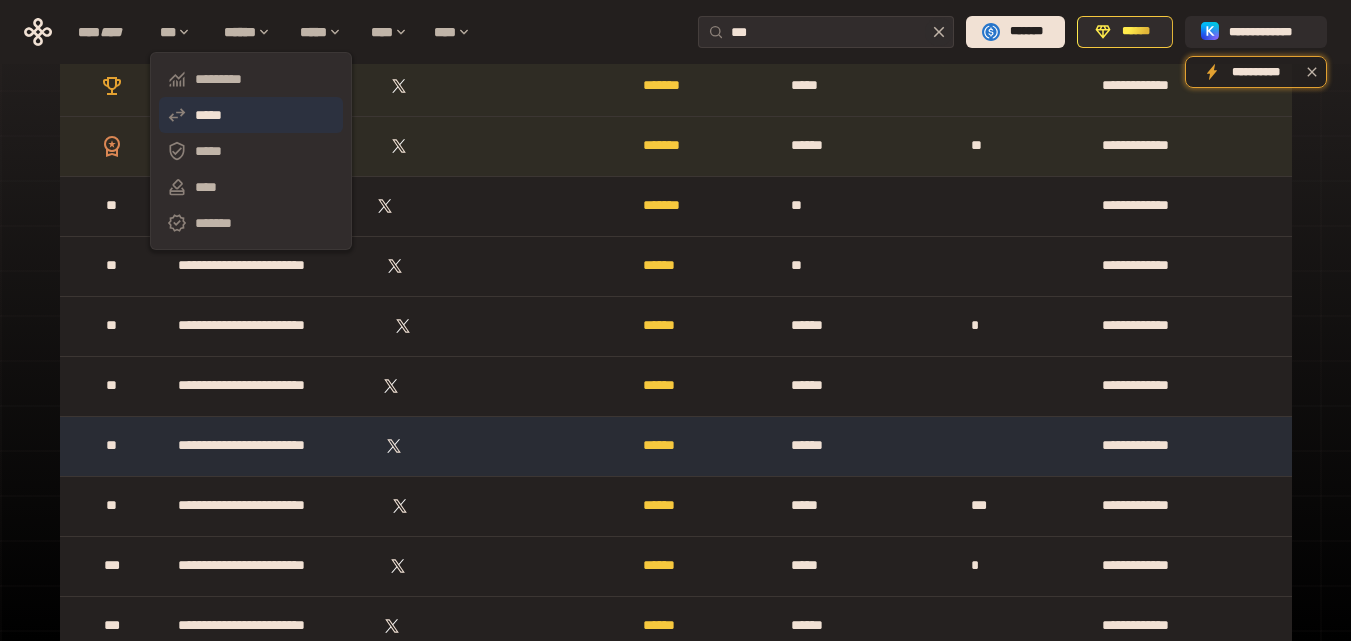click on "*****" at bounding box center (251, 115) 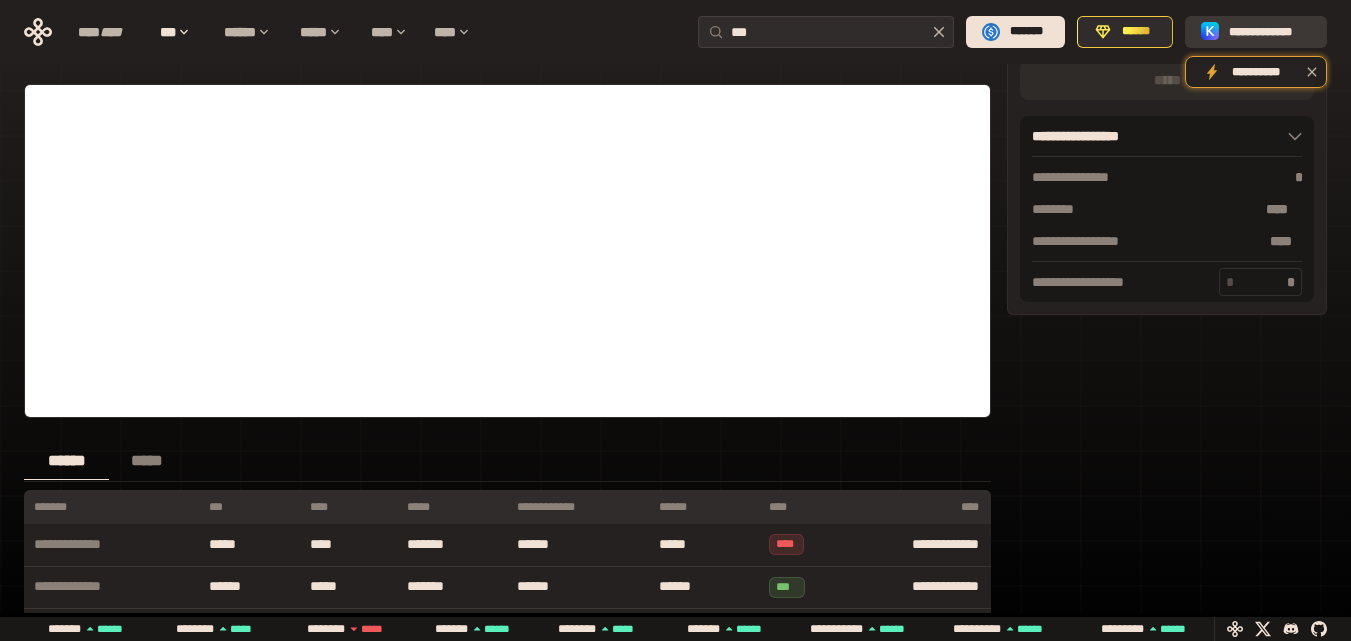 click on "**********" at bounding box center (1270, 32) 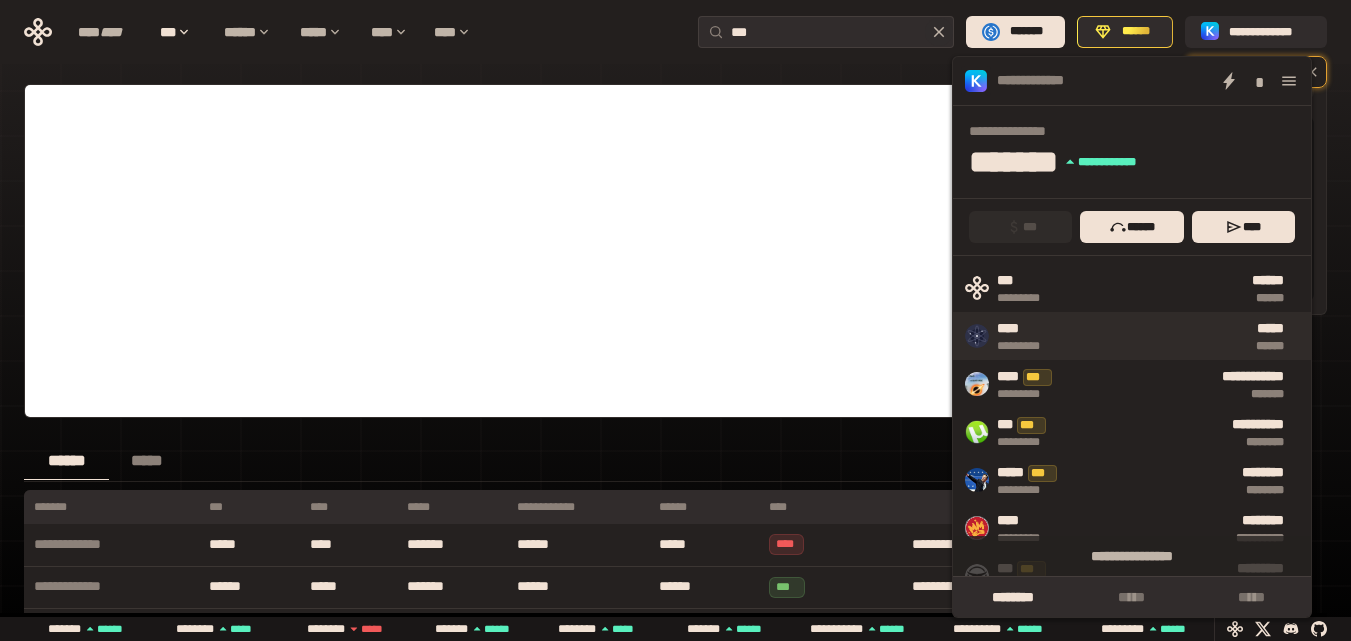 click on "***** ******" at bounding box center [1176, 336] 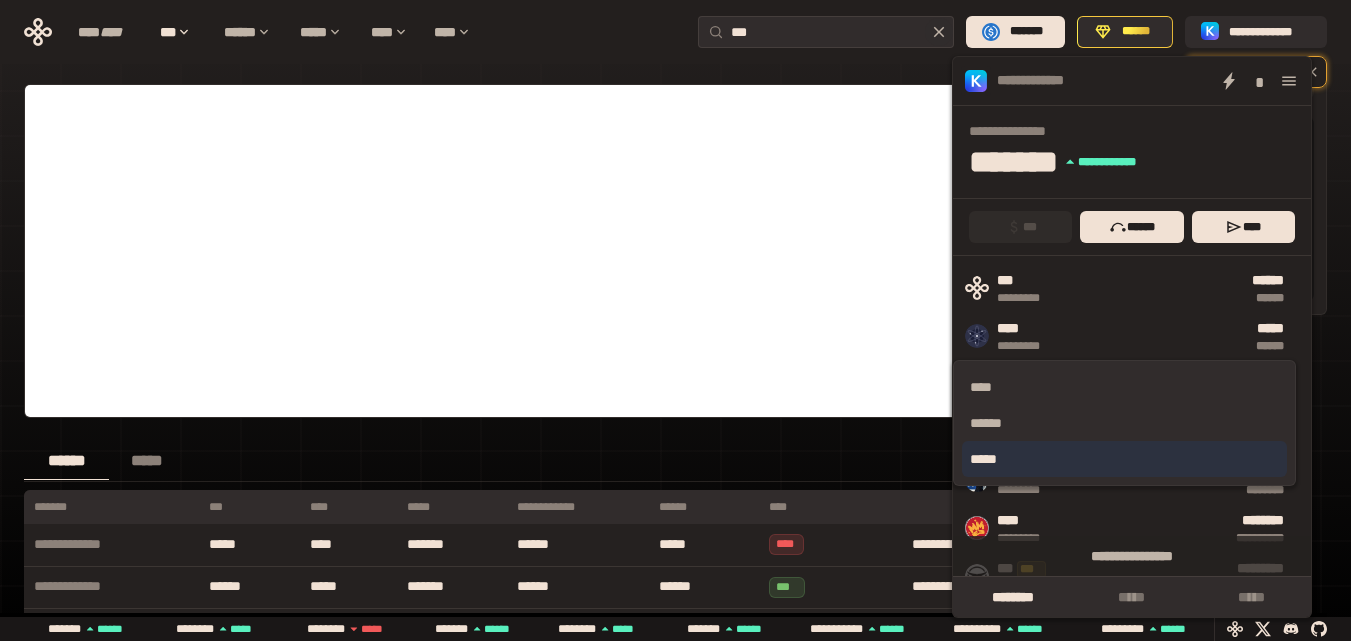 click on "*****" at bounding box center (1124, 459) 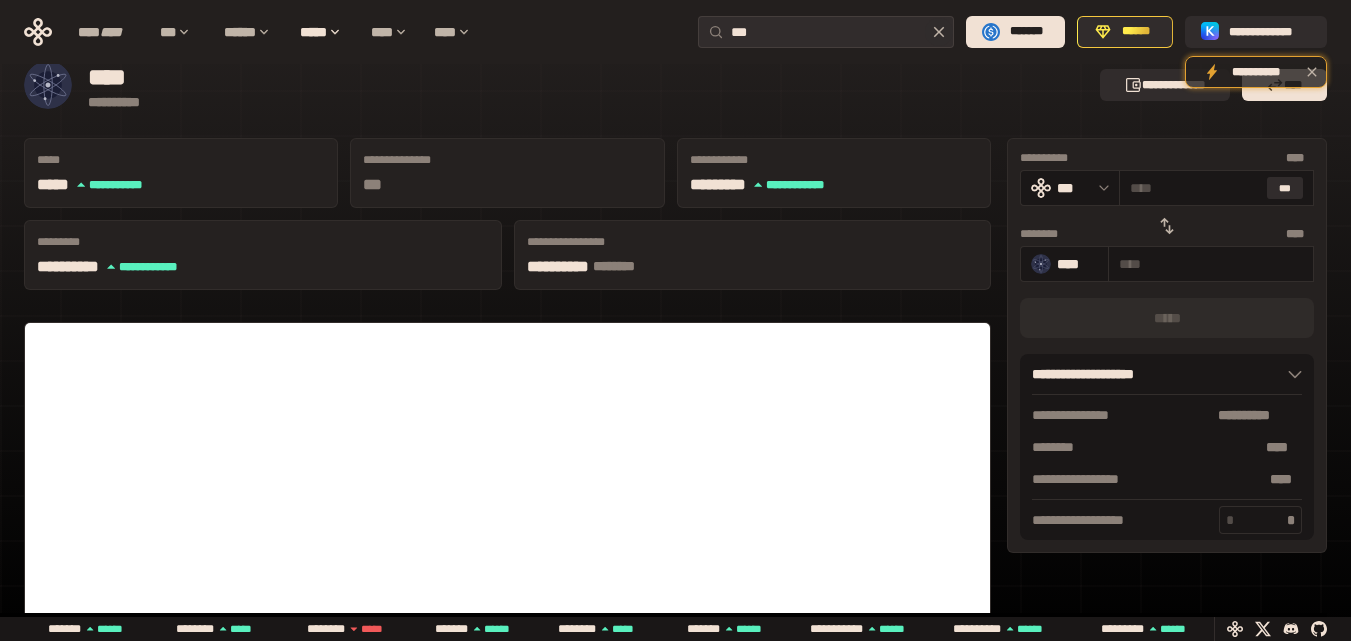 scroll, scrollTop: 0, scrollLeft: 0, axis: both 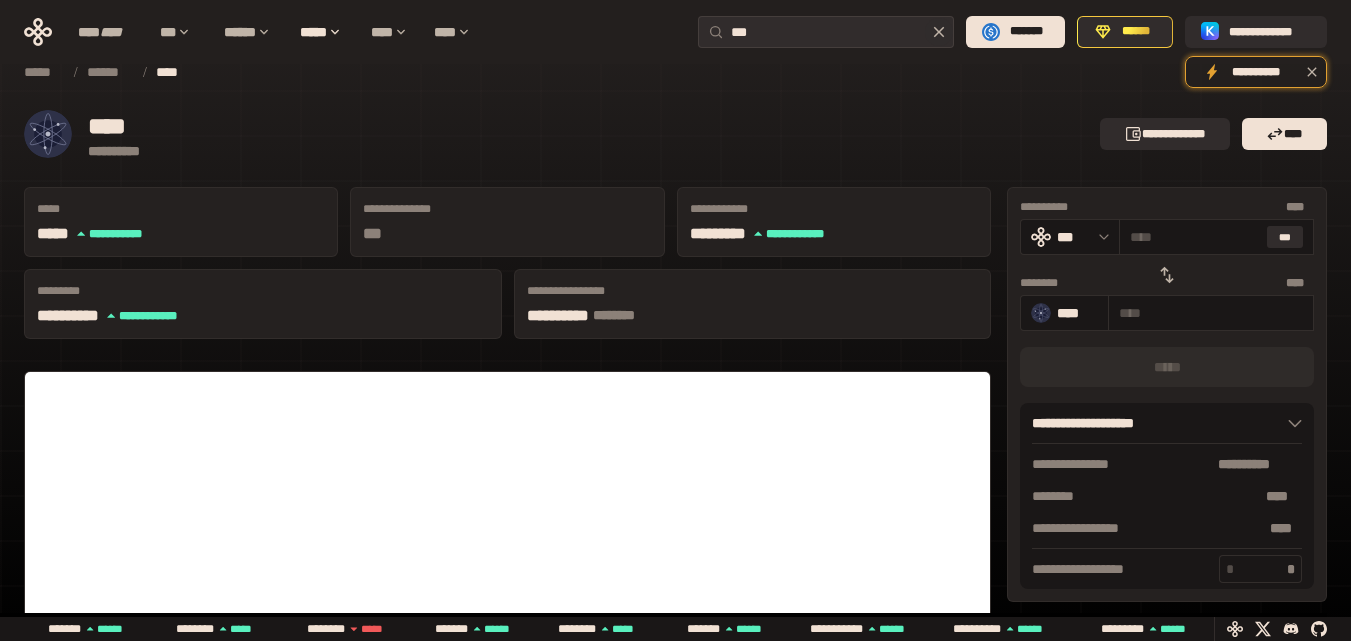click 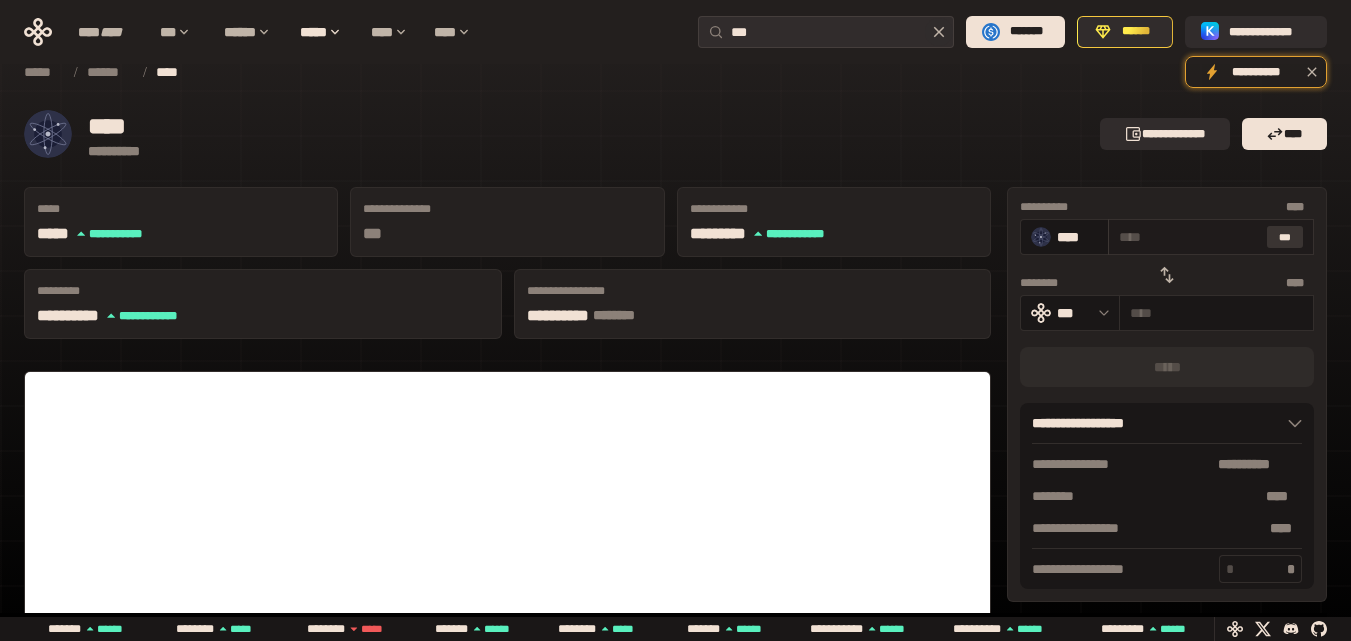 click on "***" at bounding box center [1285, 237] 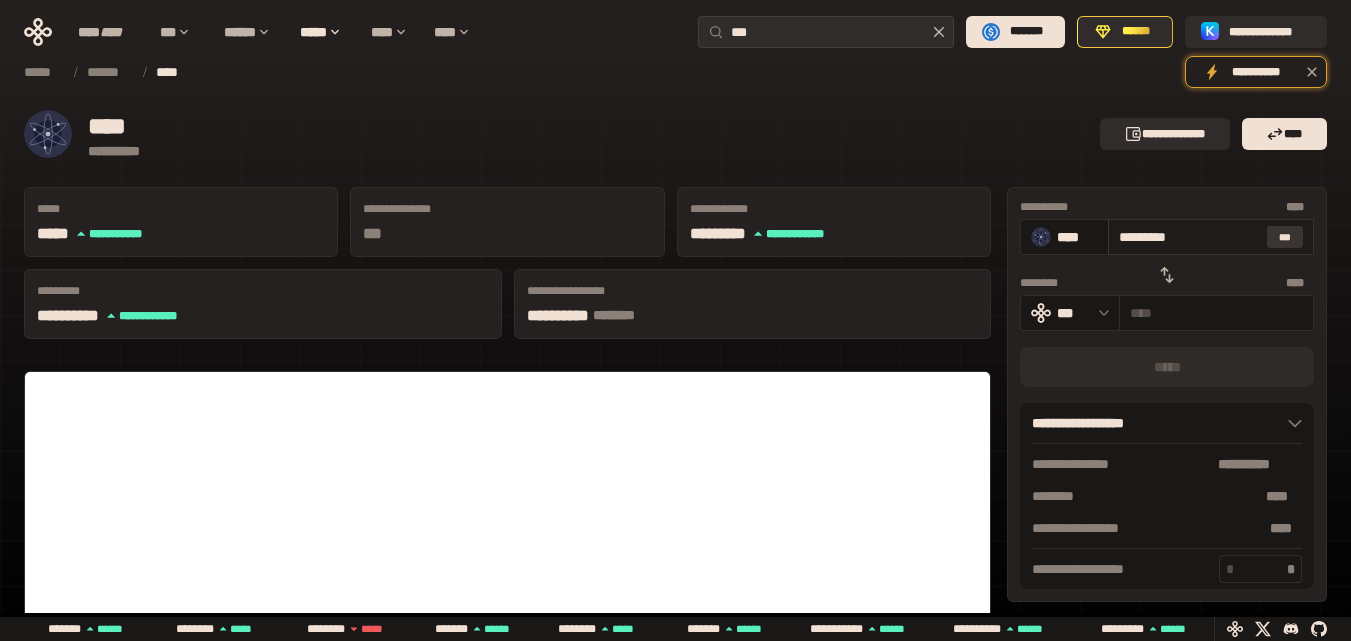 type on "**********" 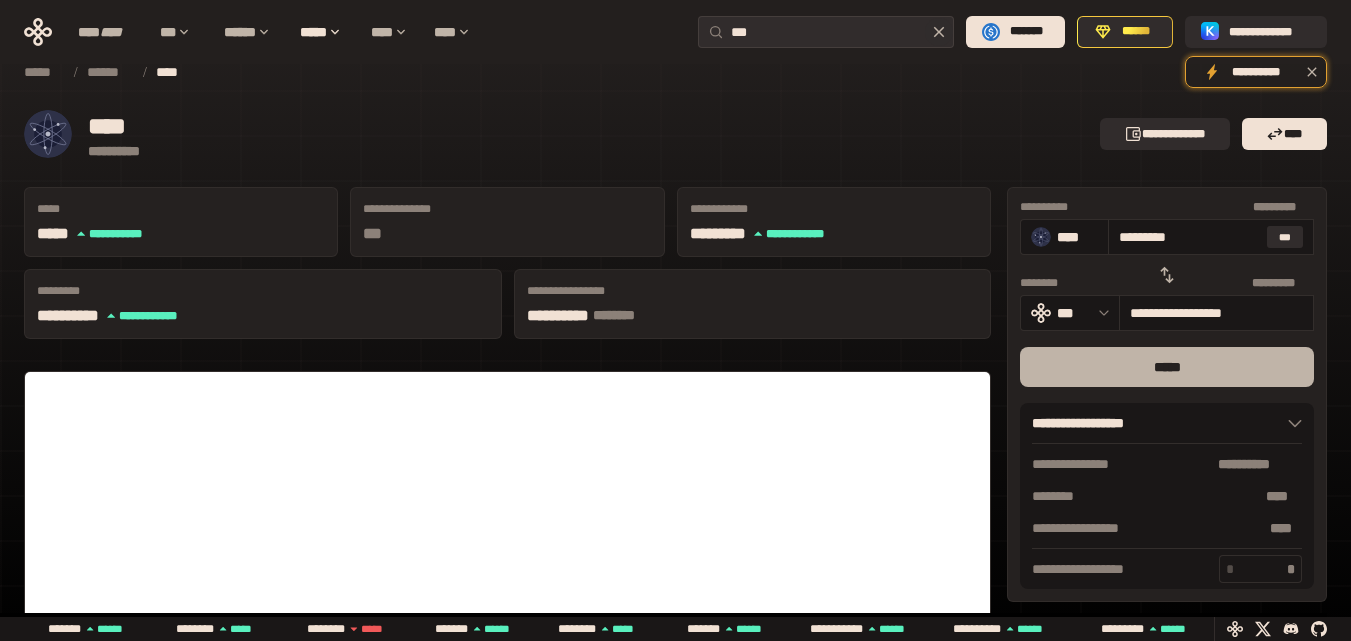click on "*****" at bounding box center (1167, 367) 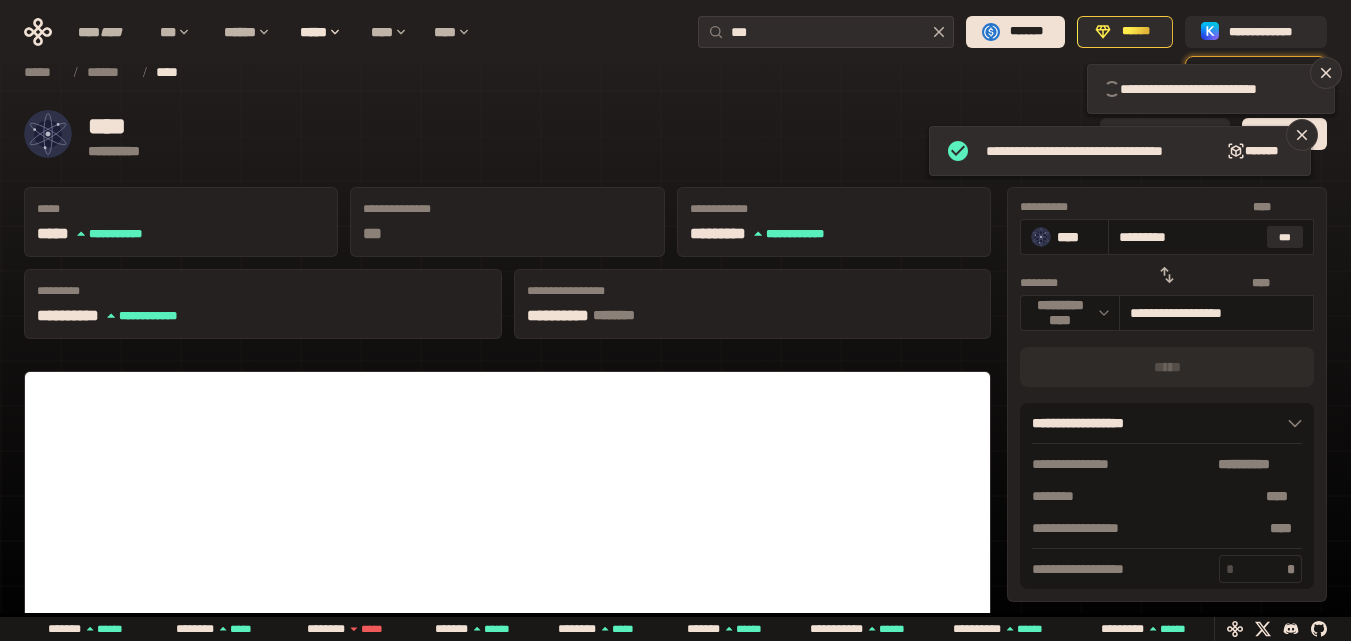 type 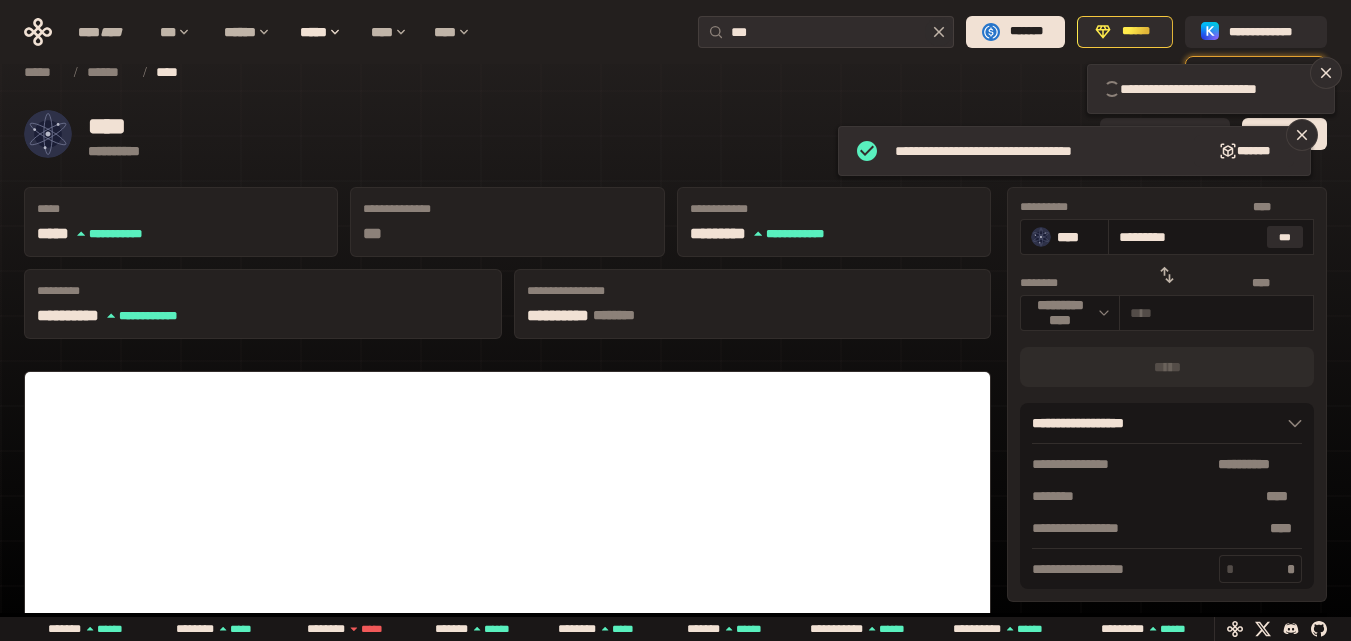 type 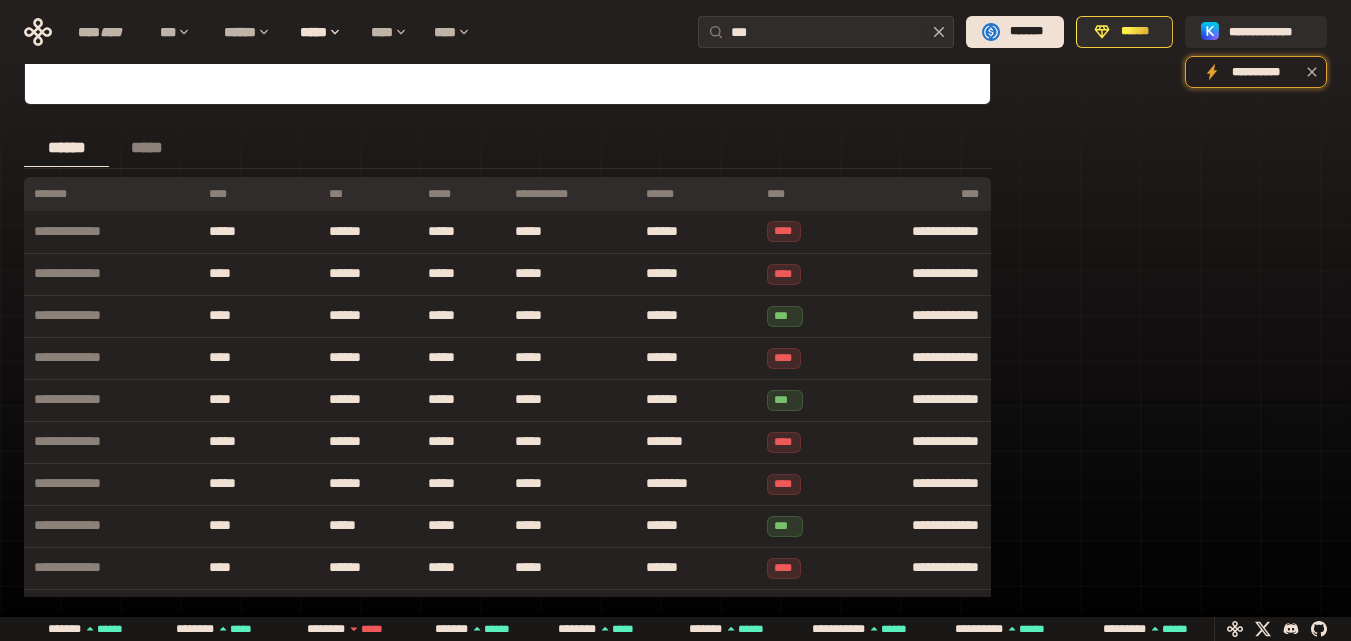 scroll, scrollTop: 0, scrollLeft: 0, axis: both 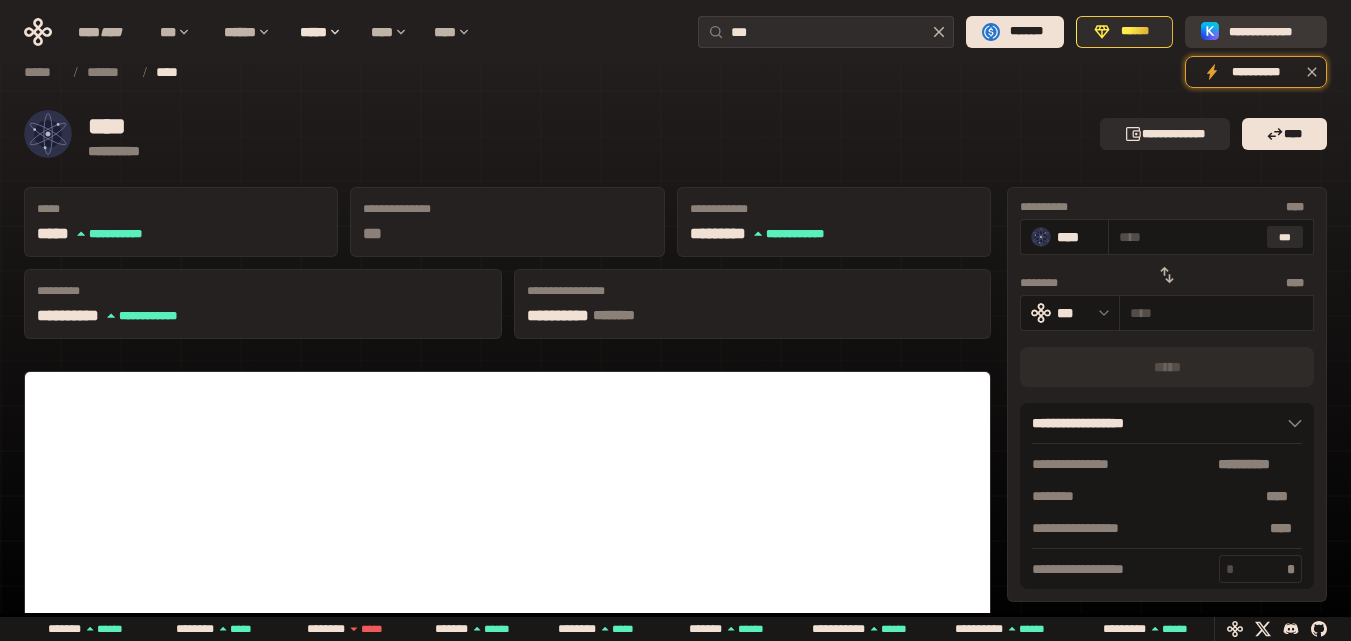 click on "**********" at bounding box center (1270, 32) 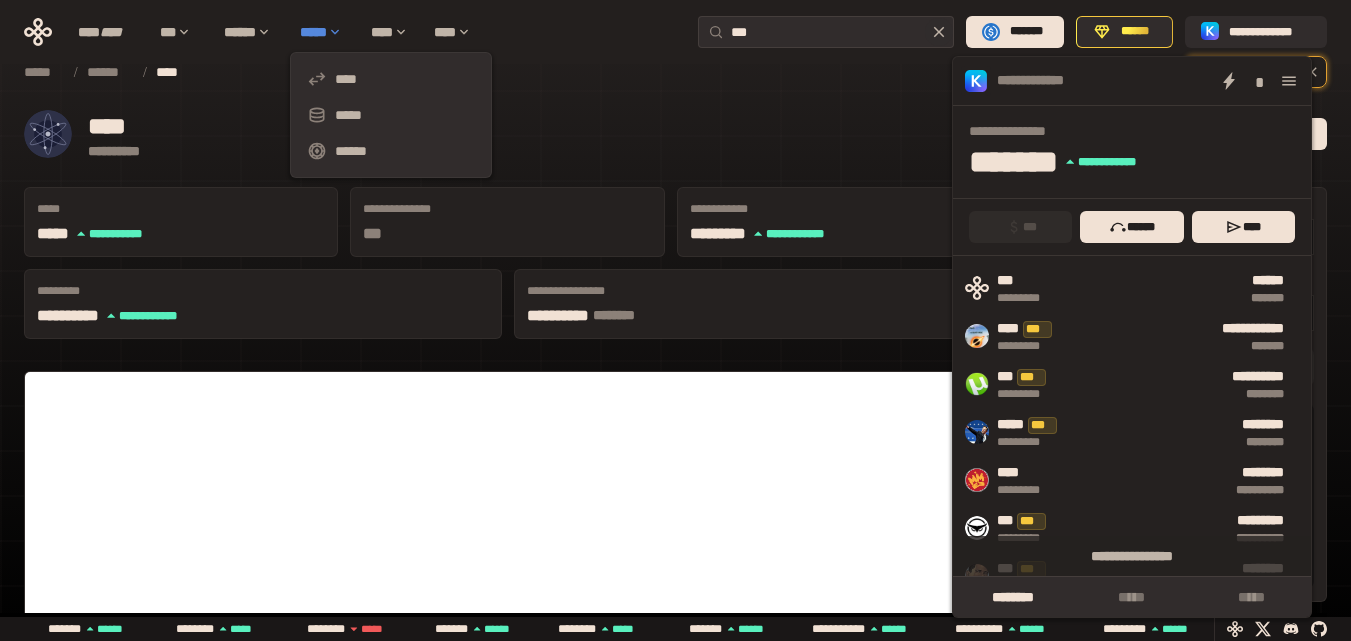 click on "*****" at bounding box center [325, 32] 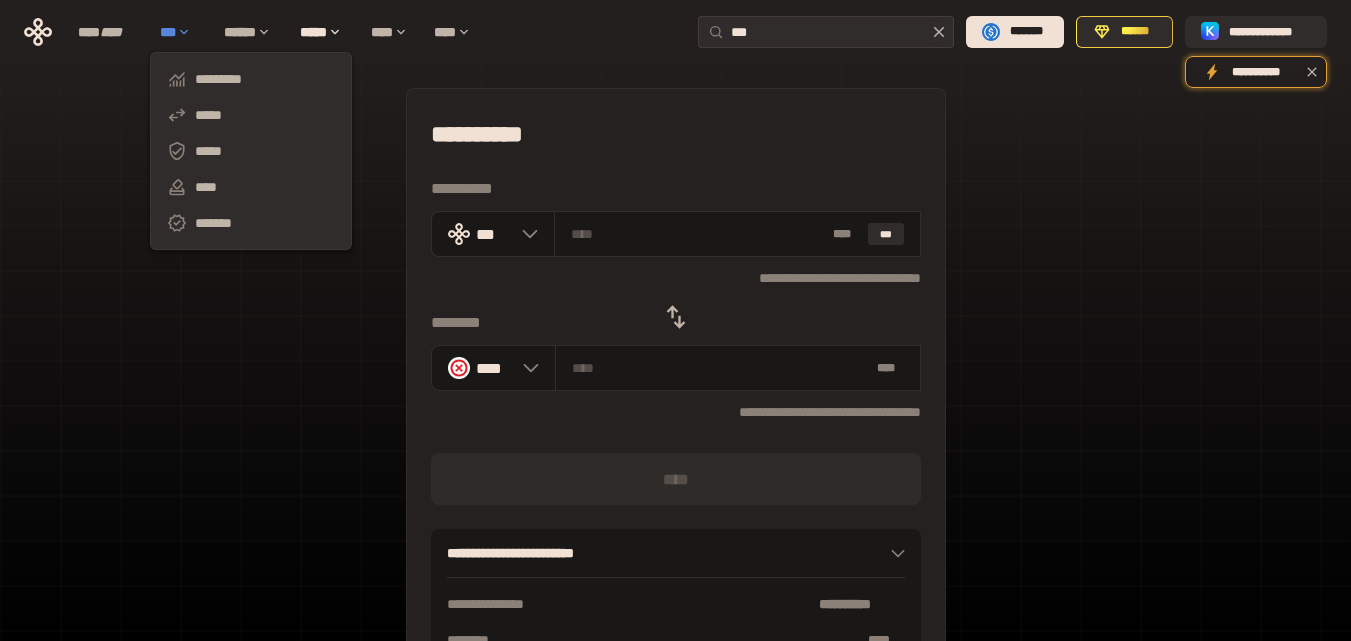 click on "***" at bounding box center (182, 32) 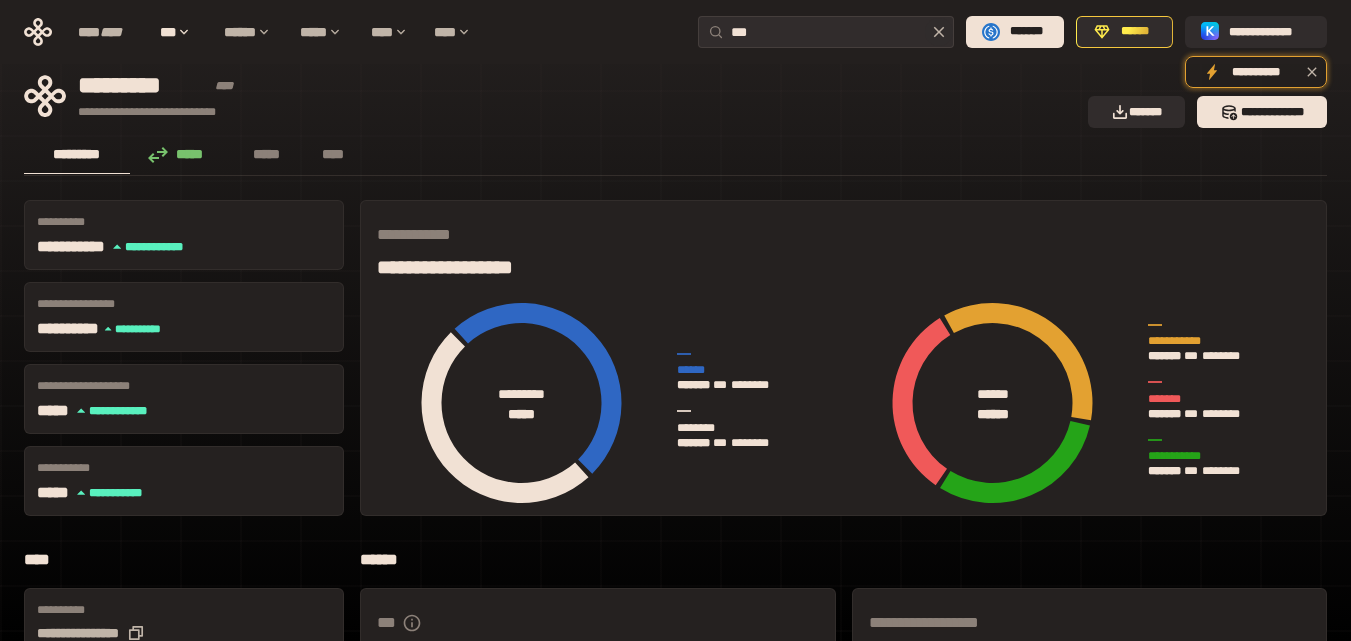 click at bounding box center [675, 672] 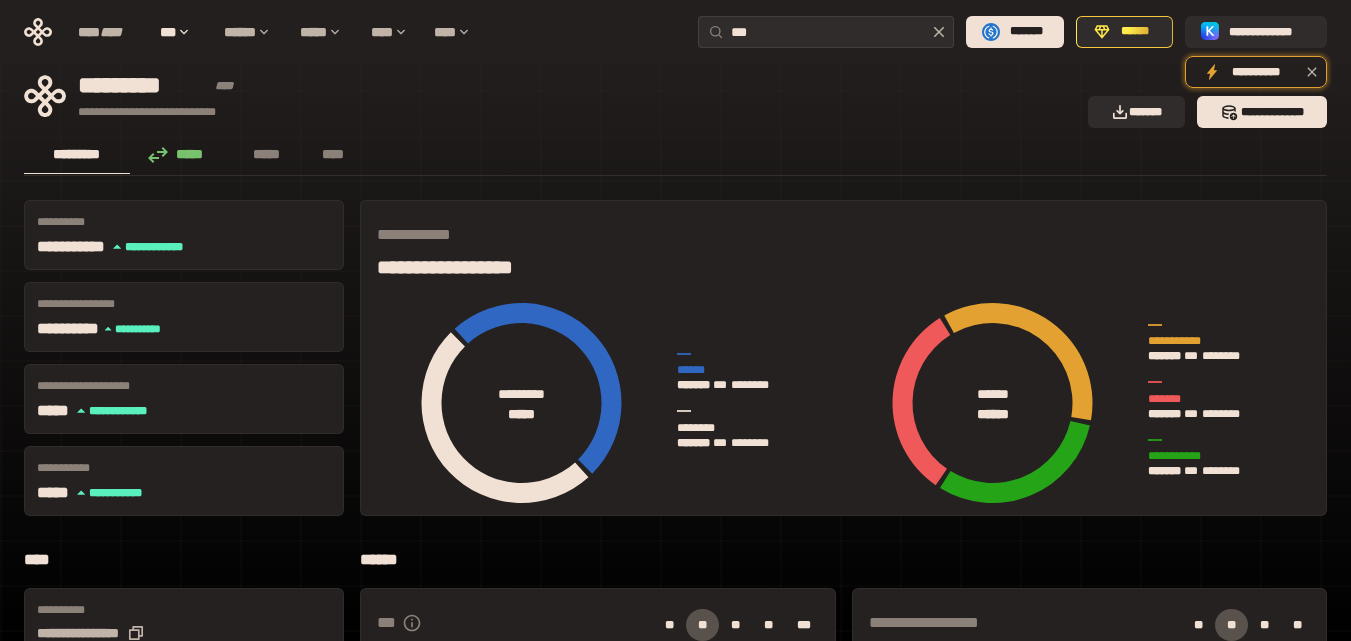 click on "*****" at bounding box center [181, 154] 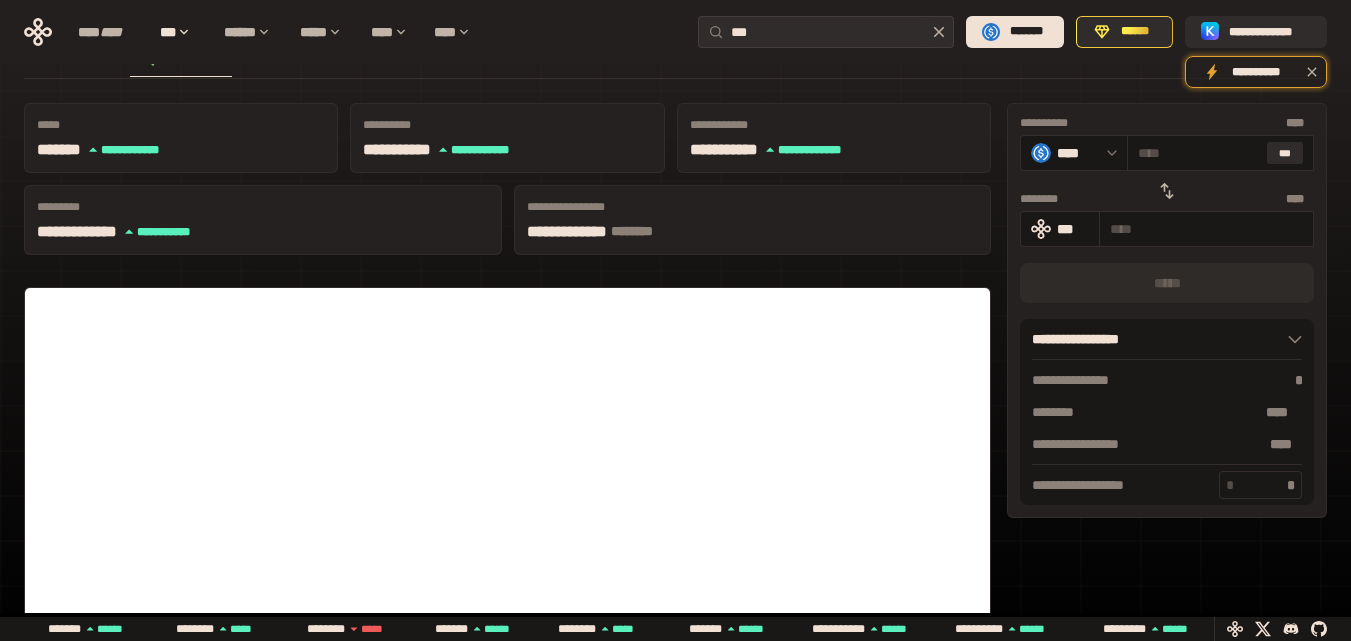 scroll, scrollTop: 0, scrollLeft: 0, axis: both 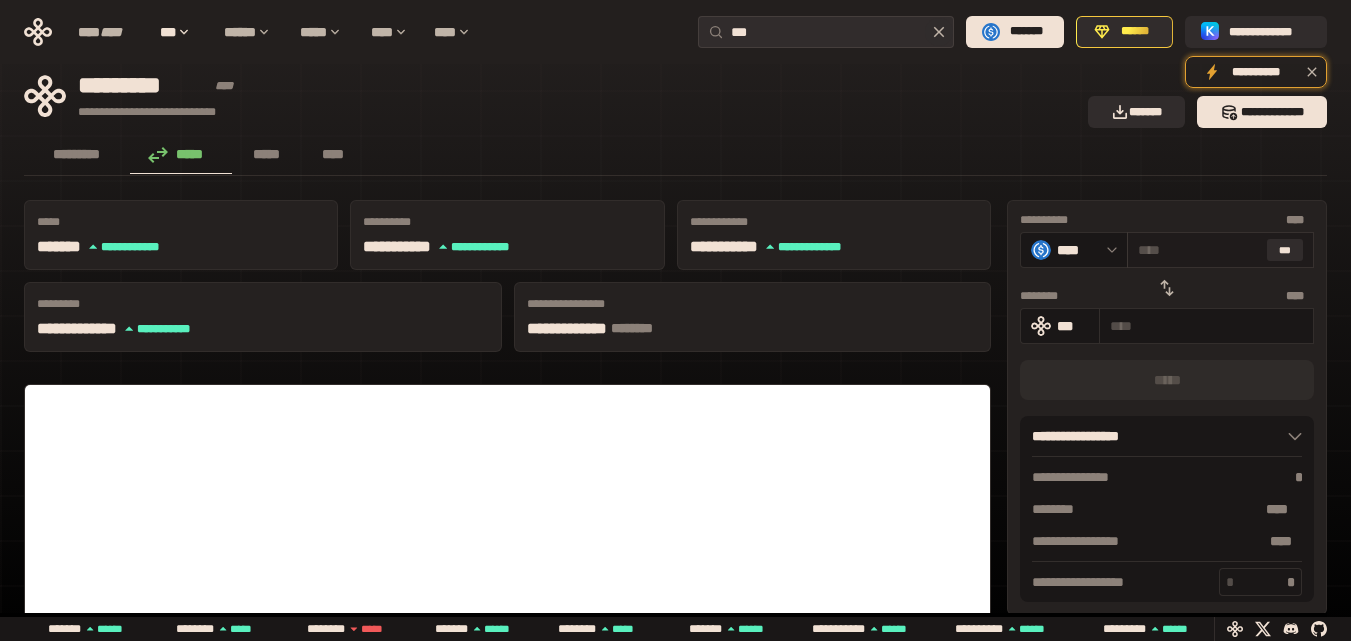 click on "* ** ***" at bounding box center [1220, 250] 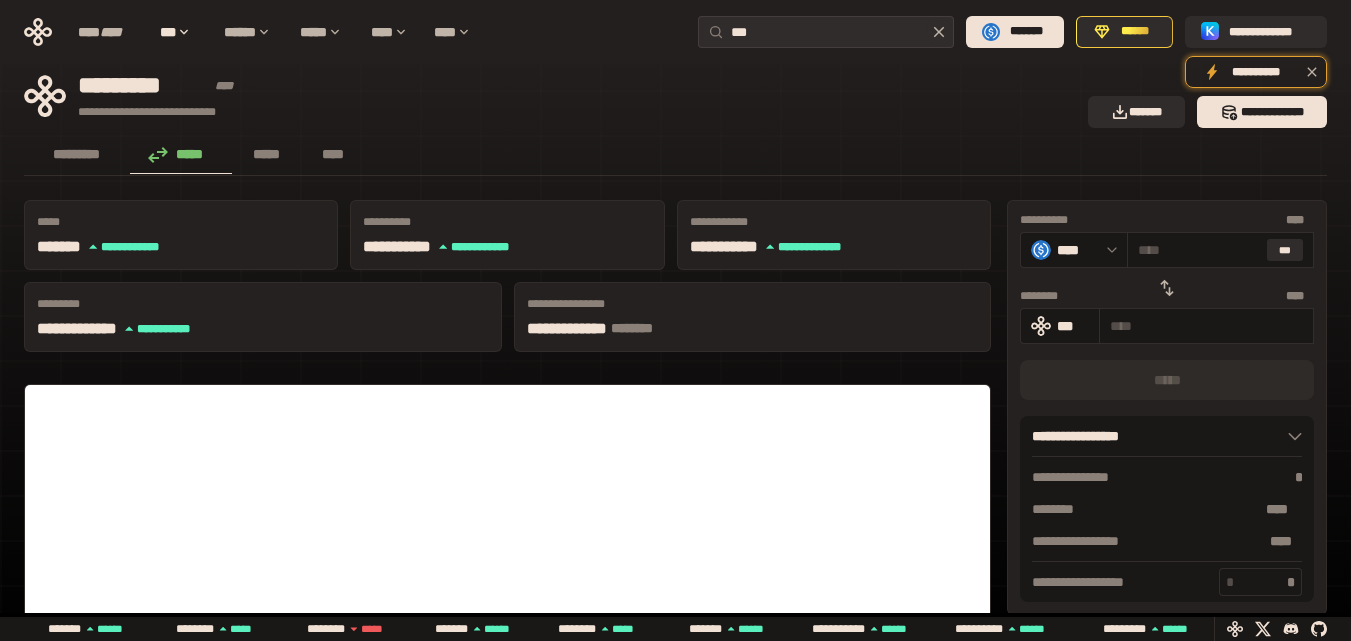 click 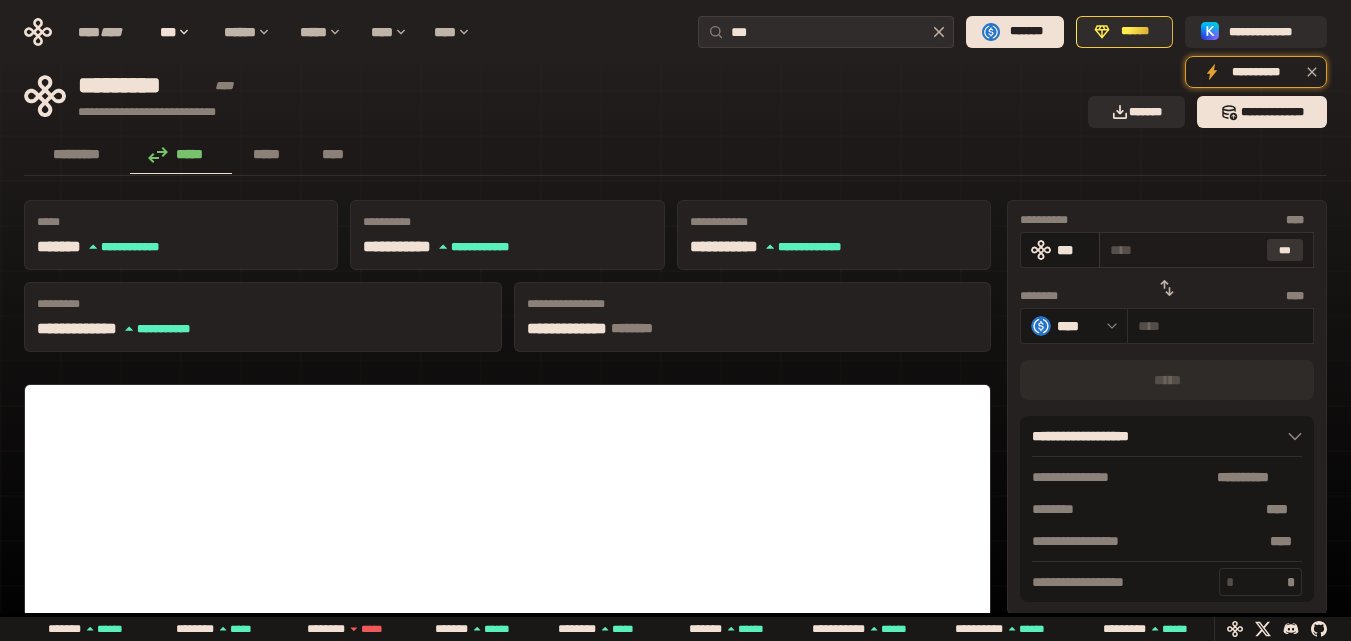click on "***" at bounding box center (1285, 250) 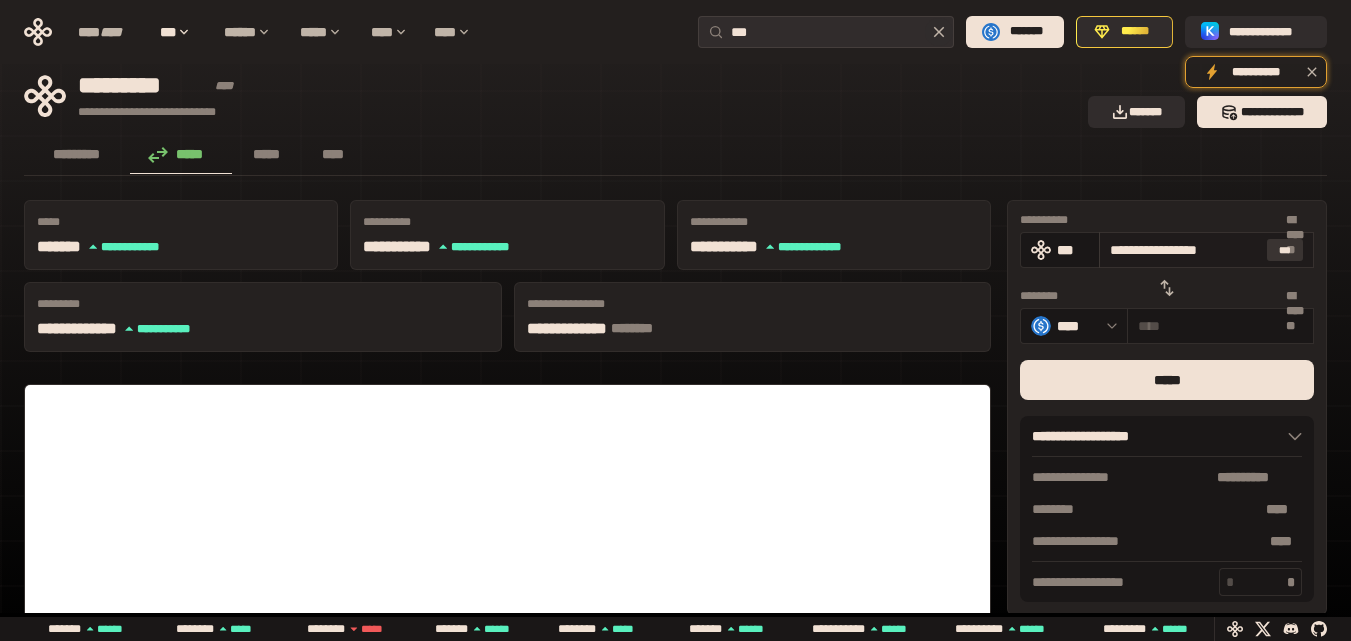 type on "**********" 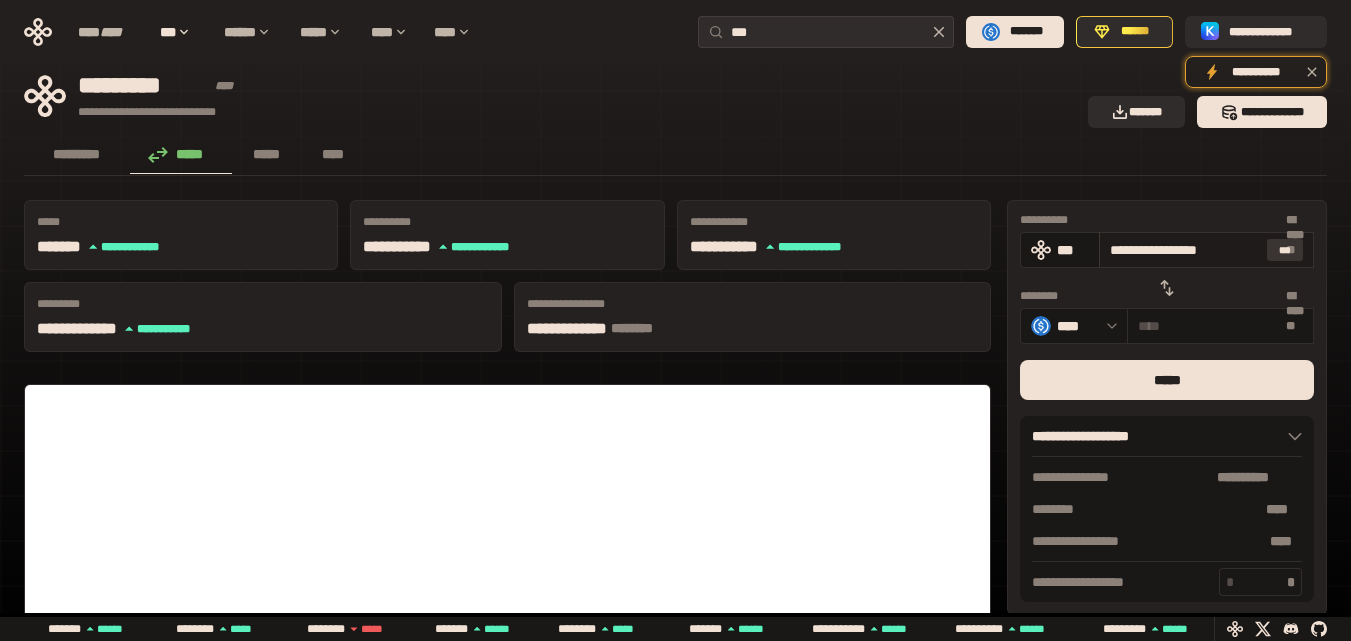 type on "**********" 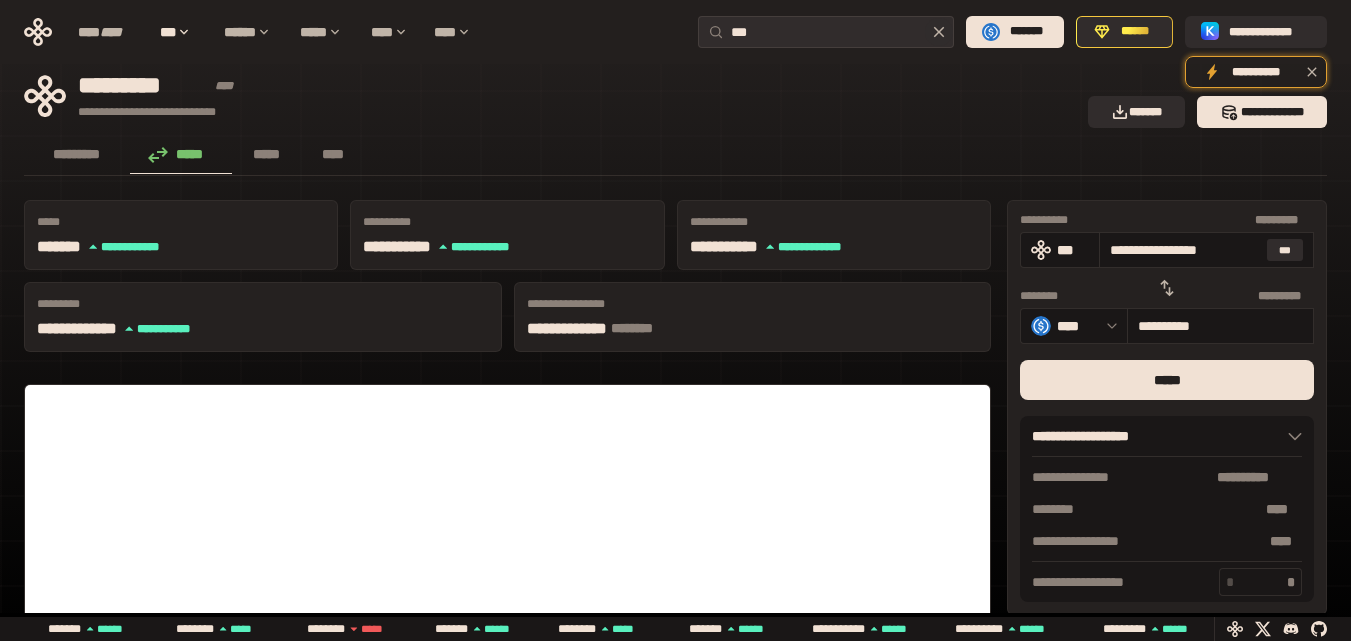 drag, startPoint x: 1138, startPoint y: 251, endPoint x: 1365, endPoint y: 239, distance: 227.31696 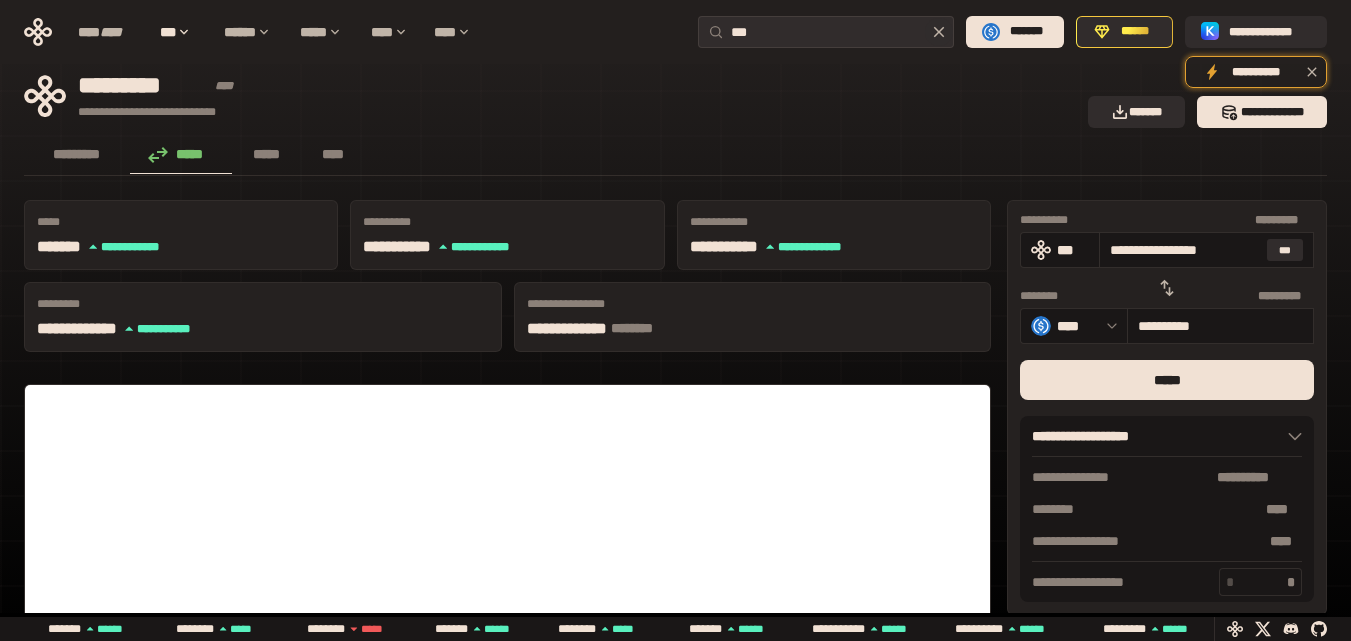 click on "[FIRST] [LAST] [STREET] [CITY] [STATE] [ZIP] [COUNTRY] [PHONE] [EMAIL] [DOB] [SSN] [CC] [PASSPORT] [DL]" at bounding box center (675, 320) 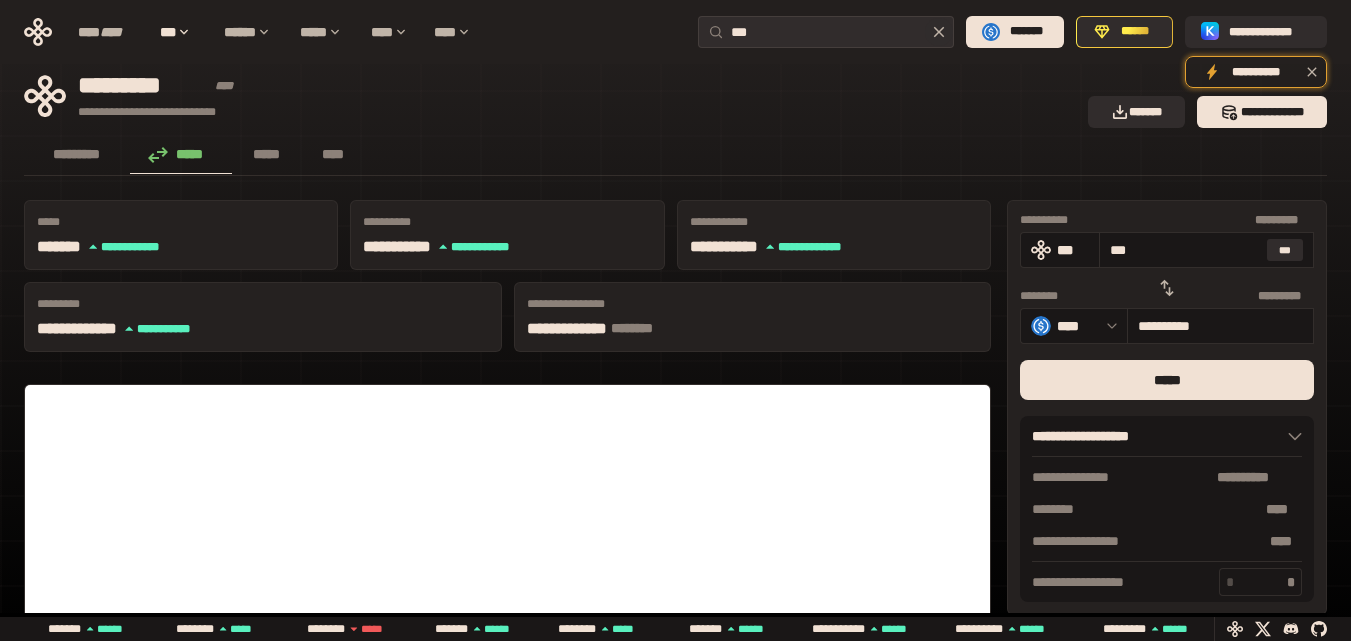type on "*********" 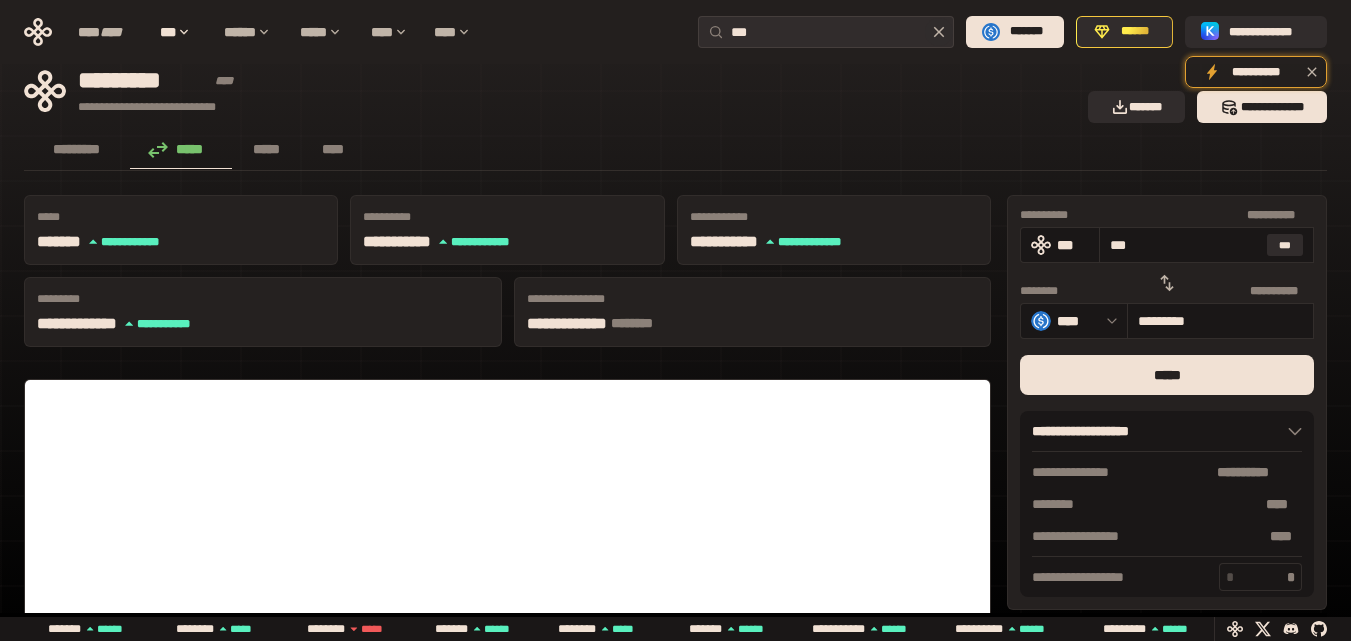 scroll, scrollTop: 0, scrollLeft: 0, axis: both 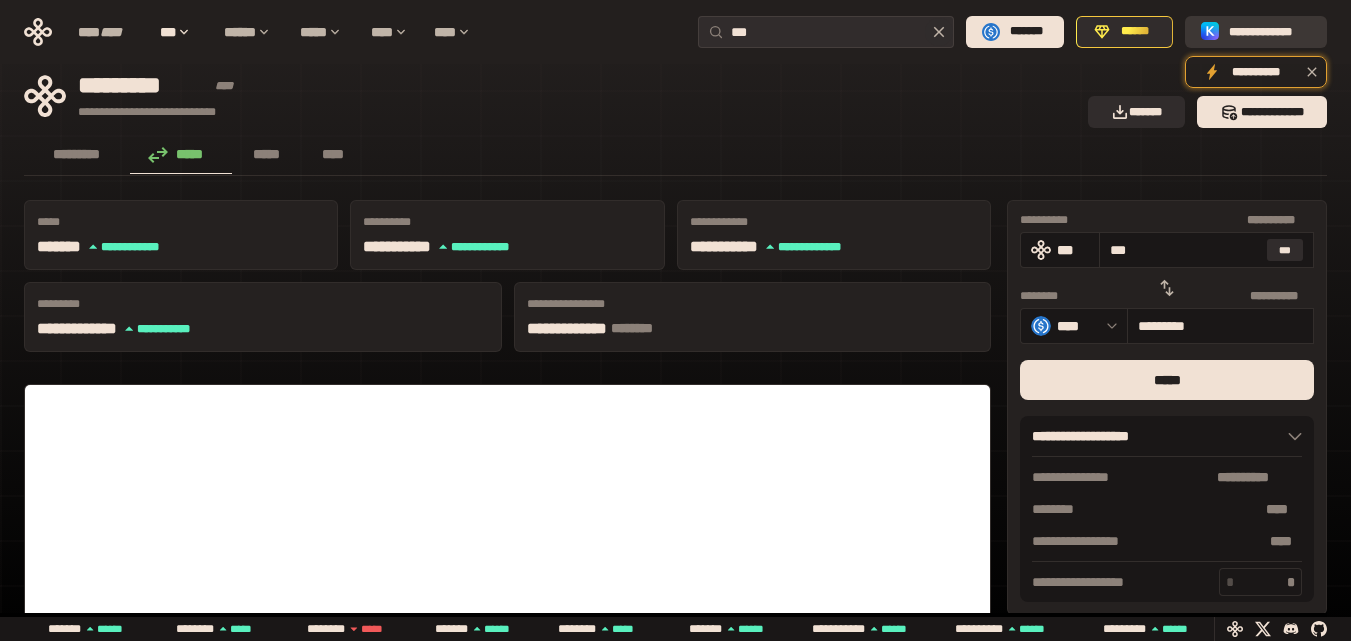 type on "***" 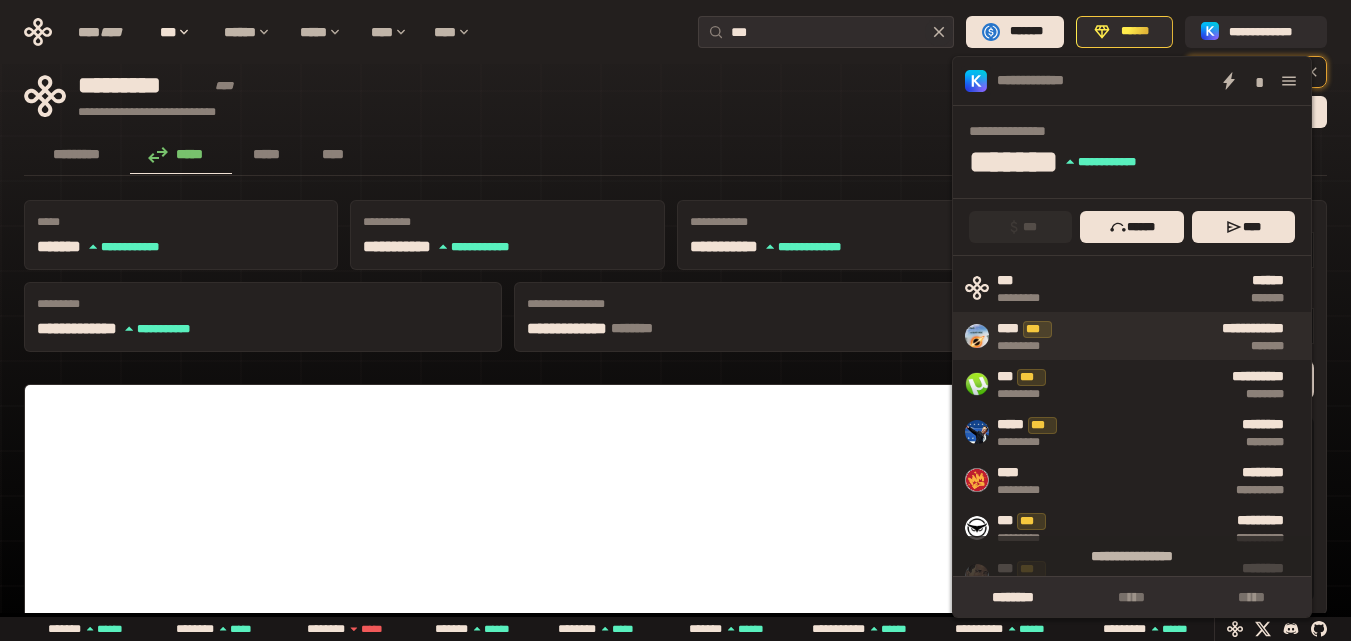 click on "*******" at bounding box center [1179, 346] 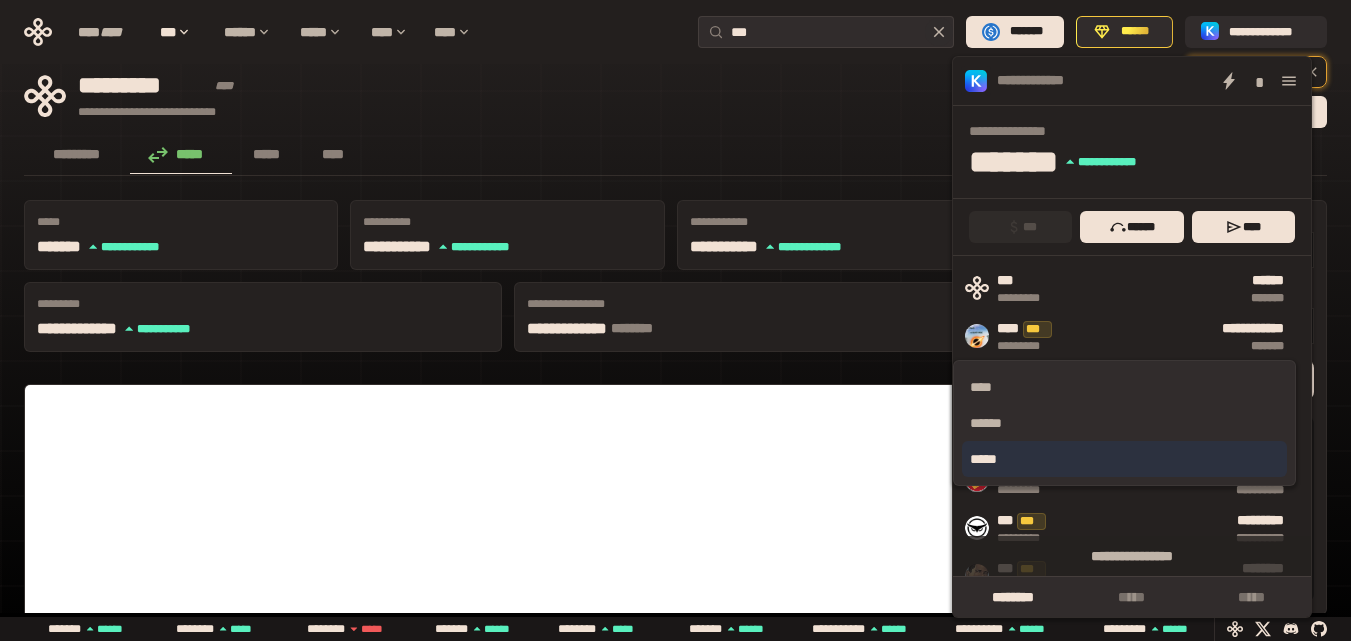 click on "*****" at bounding box center [1124, 459] 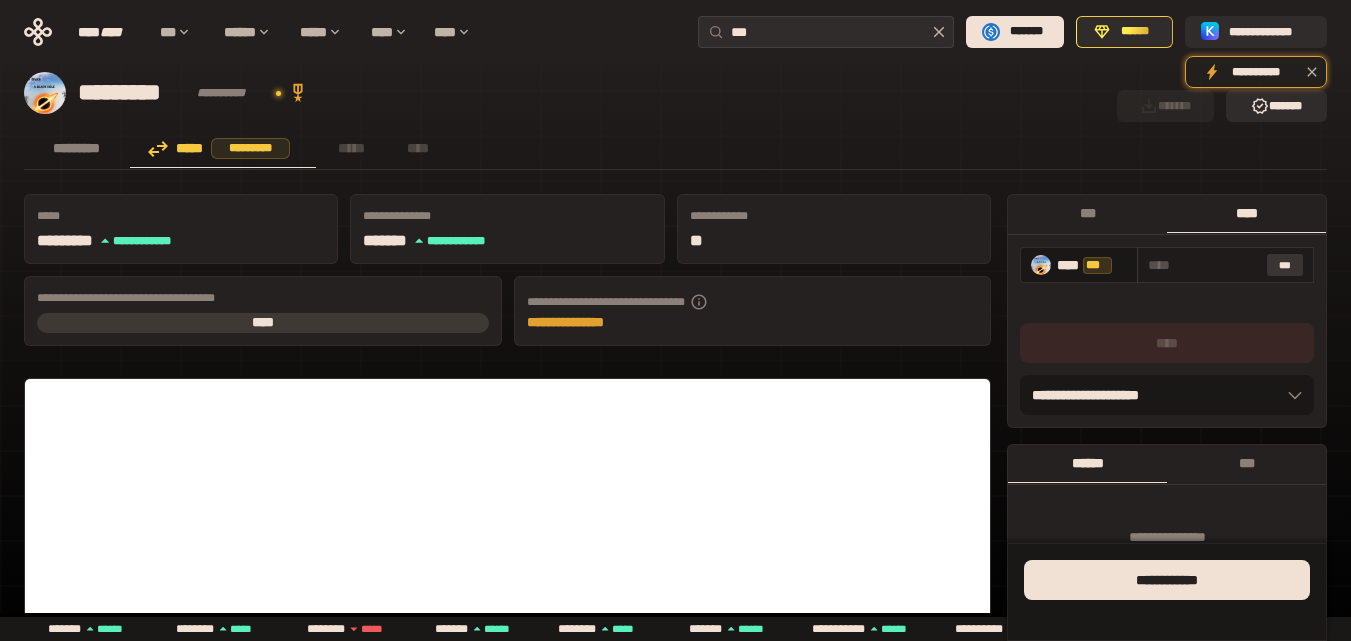 click on "***" at bounding box center (1285, 265) 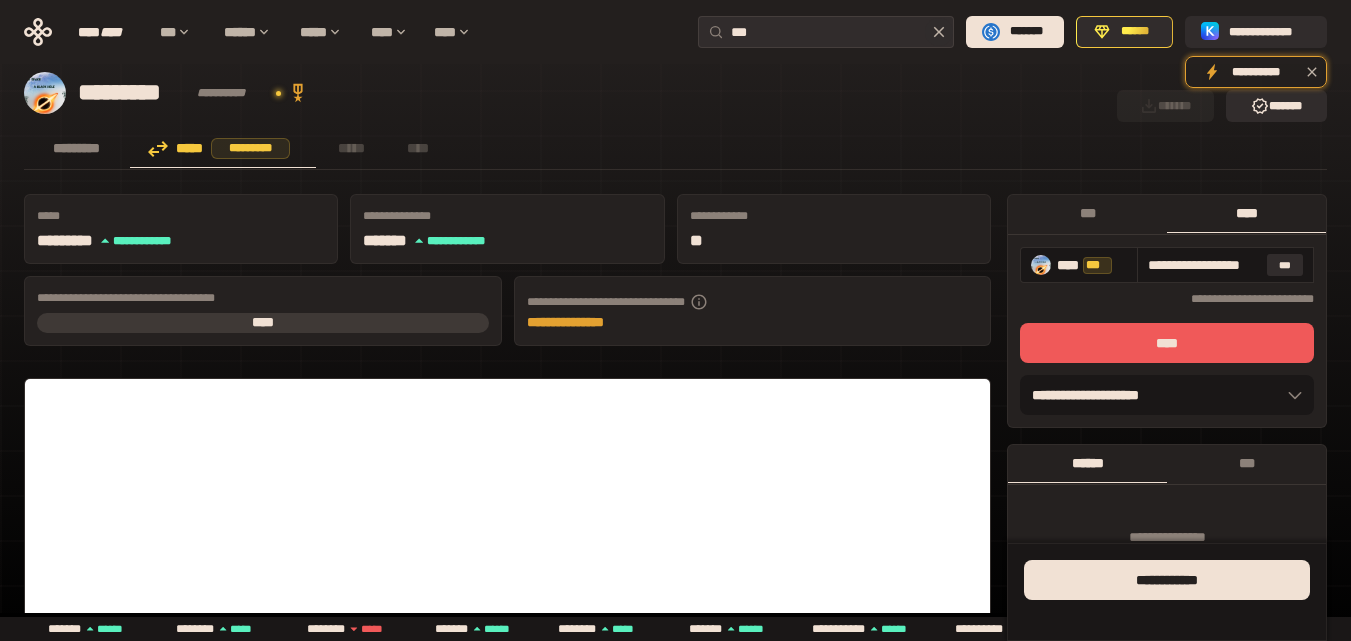 click on "****" at bounding box center (1167, 343) 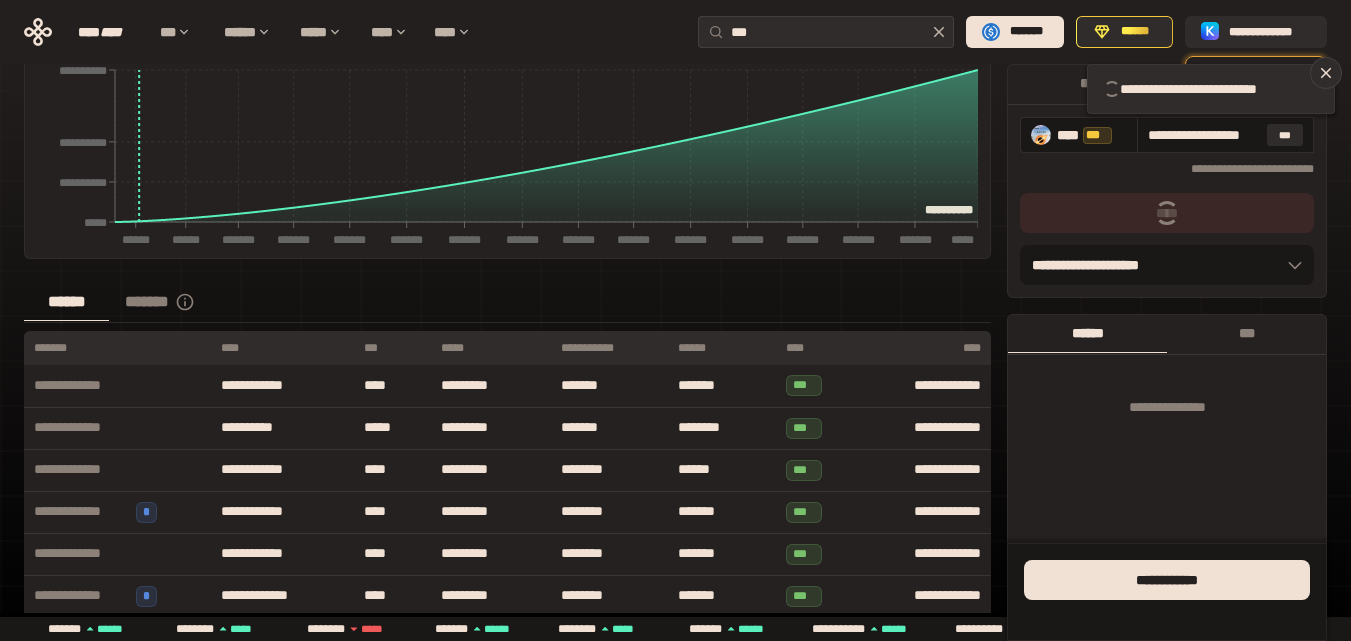 scroll, scrollTop: 800, scrollLeft: 0, axis: vertical 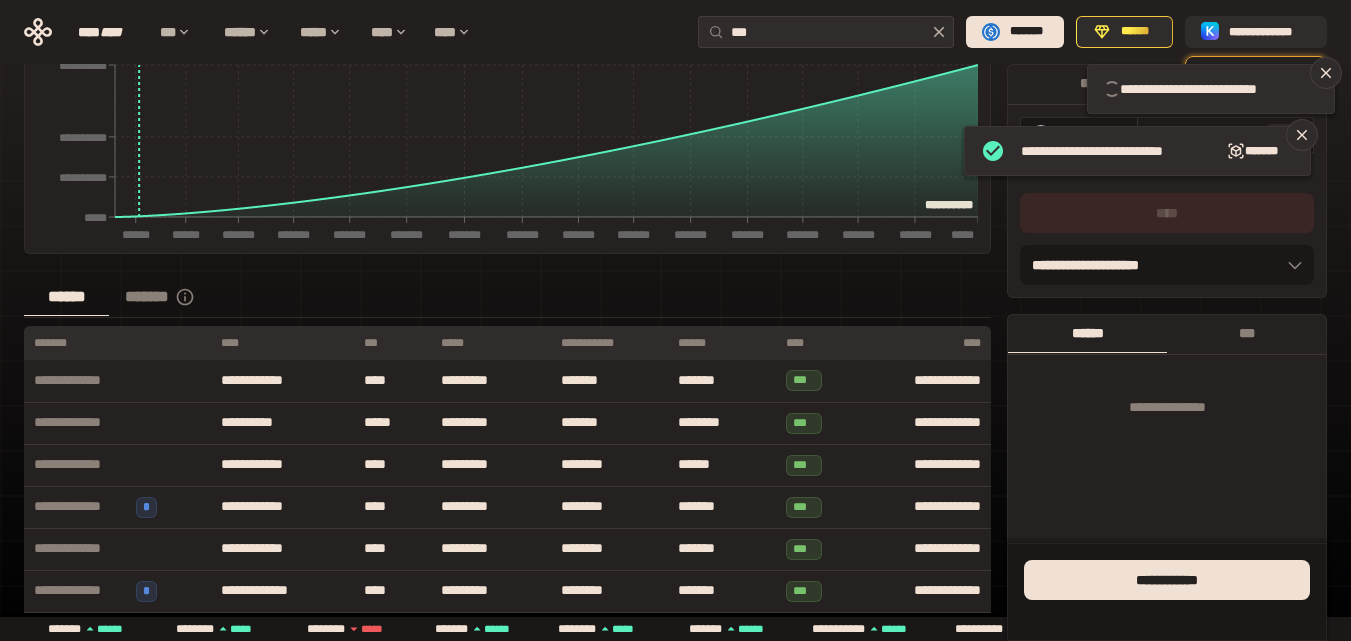 type 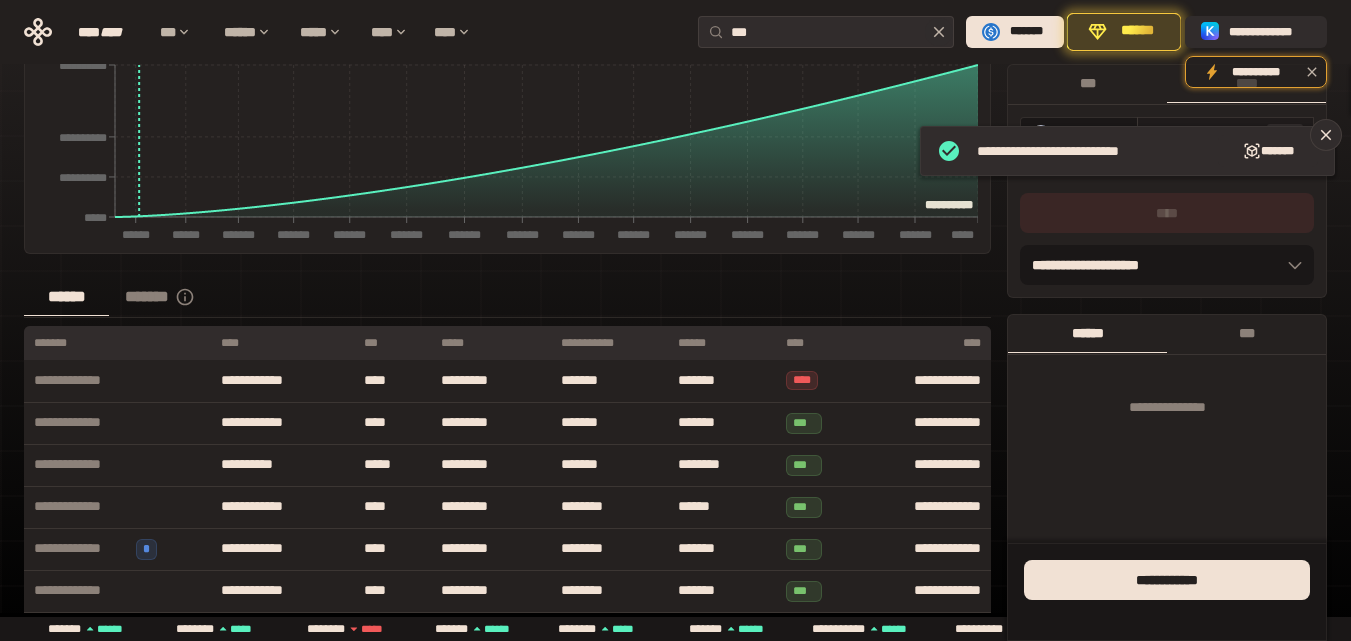 scroll, scrollTop: 842, scrollLeft: 0, axis: vertical 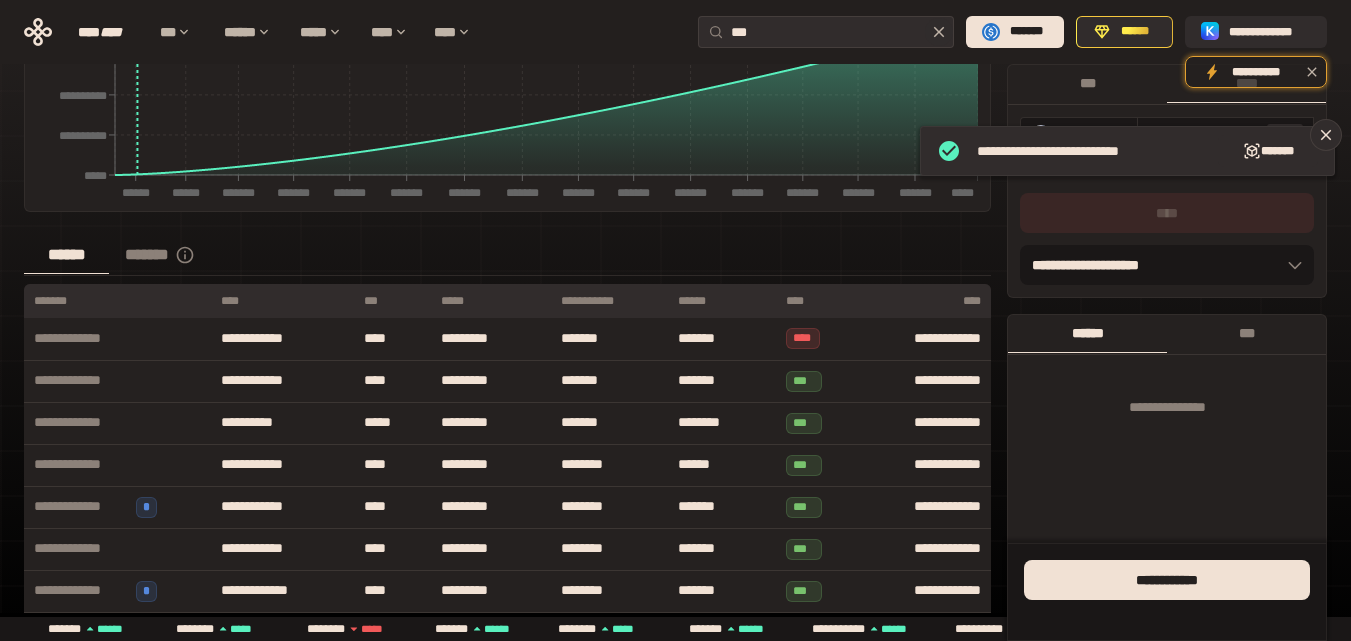 click 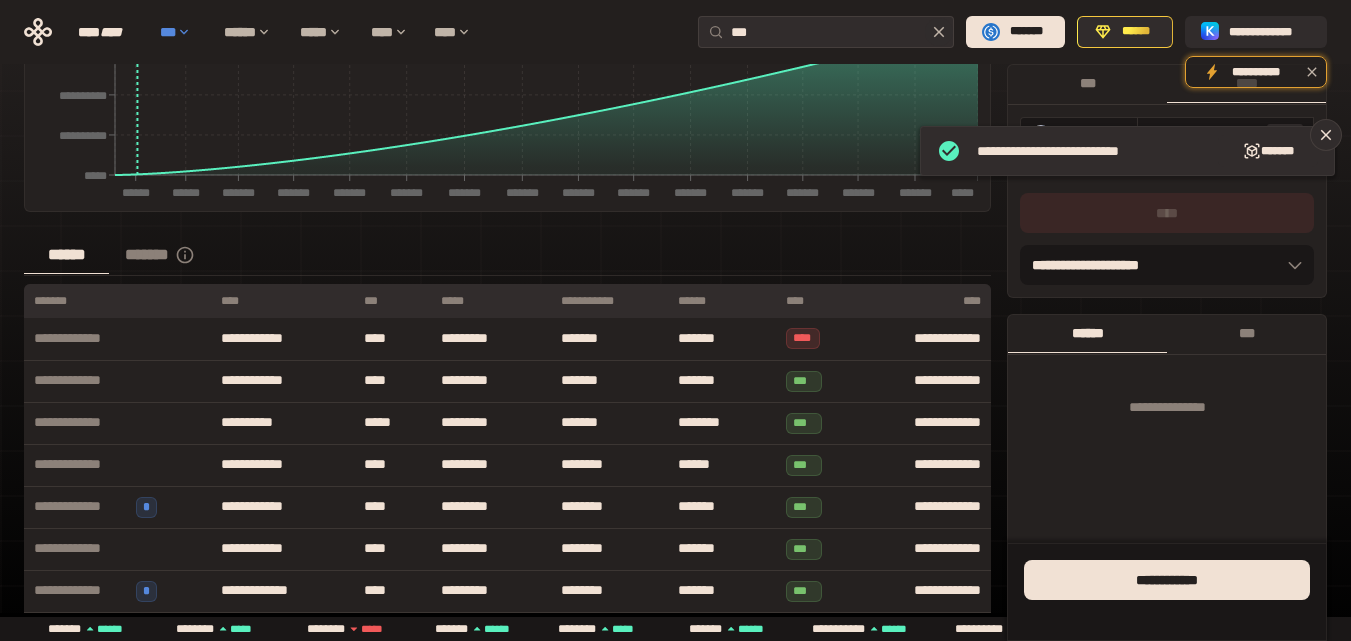 click on "***" at bounding box center (182, 32) 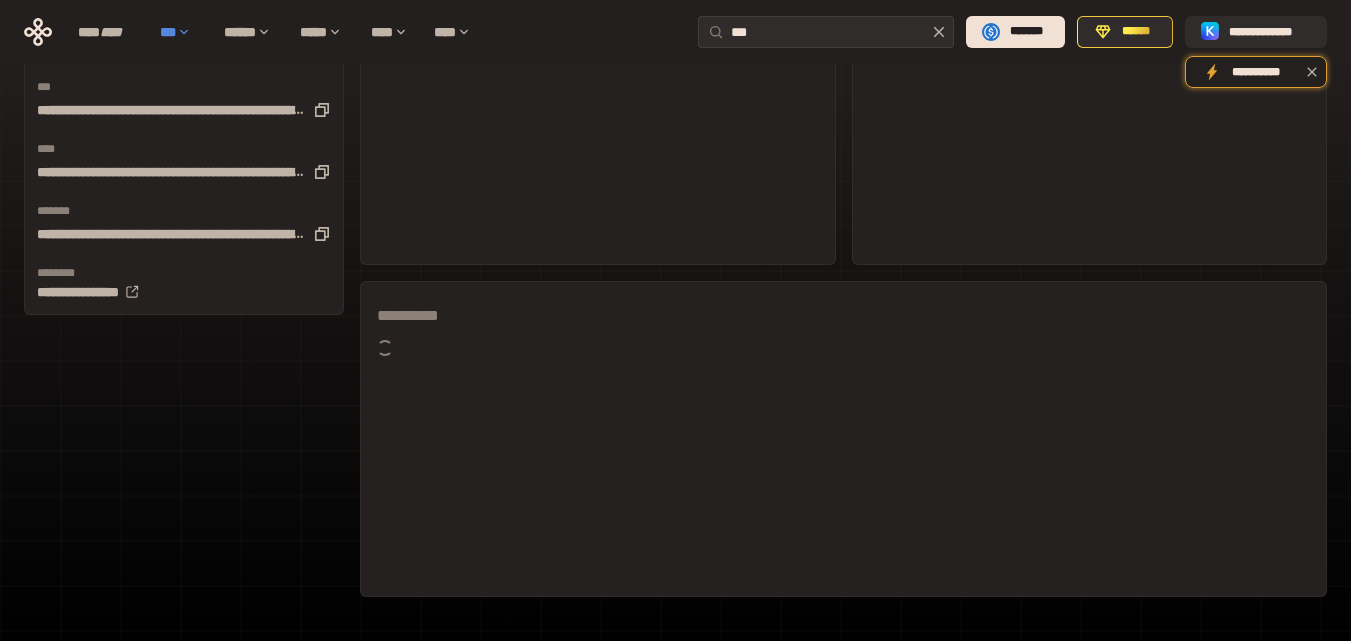 scroll, scrollTop: 142, scrollLeft: 0, axis: vertical 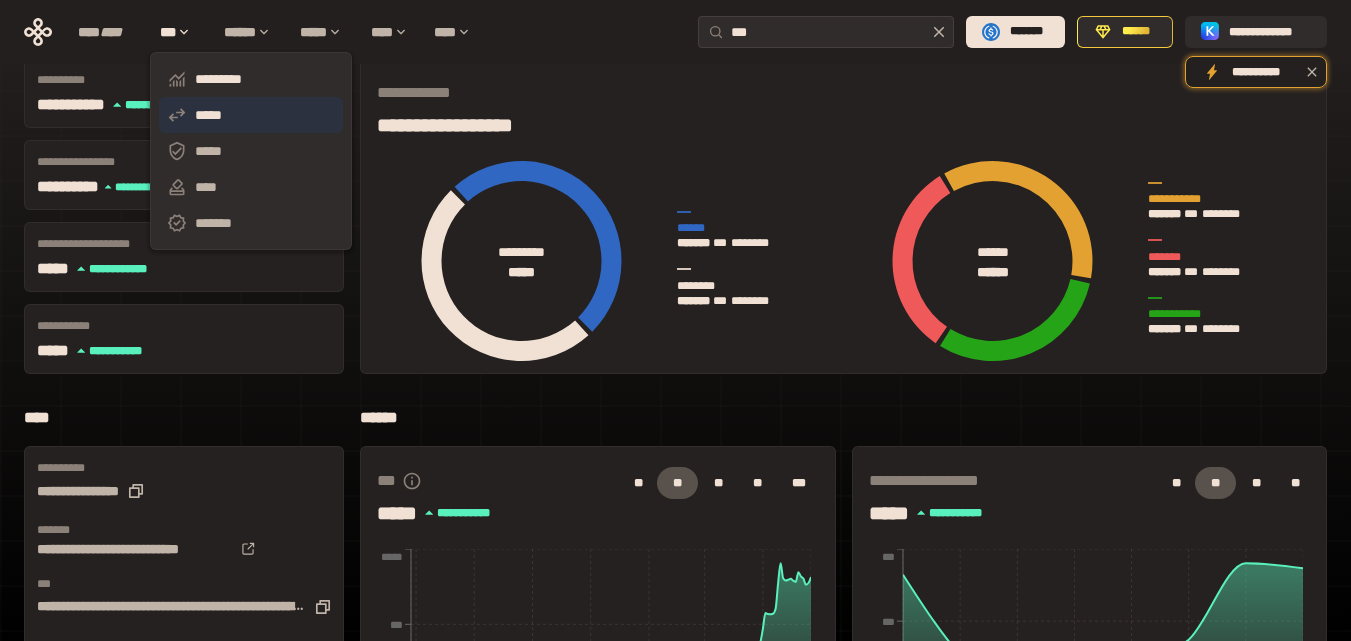click on "*****" at bounding box center (251, 115) 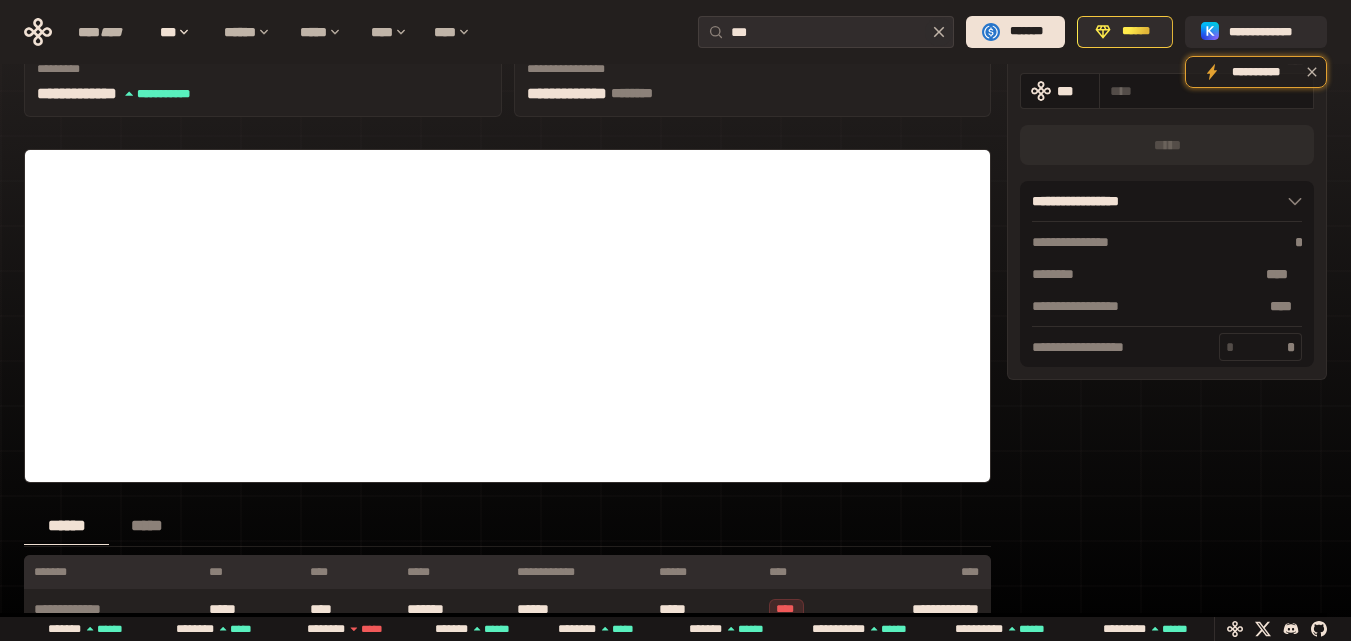 scroll, scrollTop: 0, scrollLeft: 0, axis: both 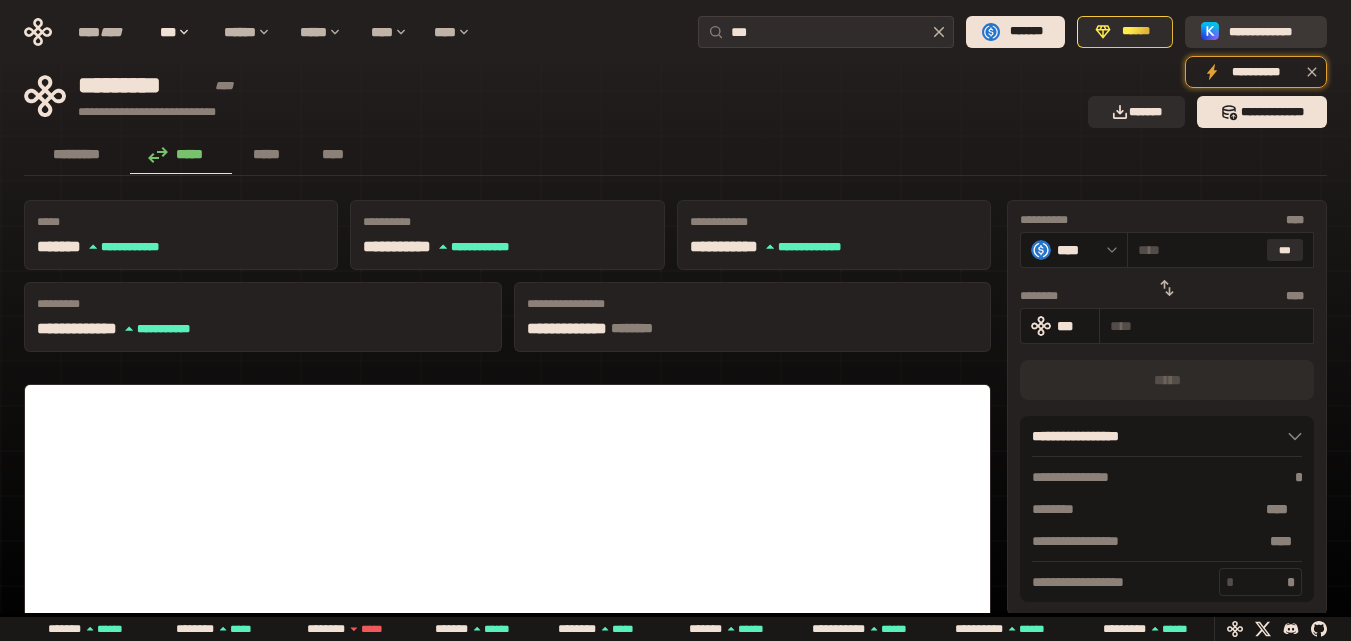 click on "**********" at bounding box center [1270, 32] 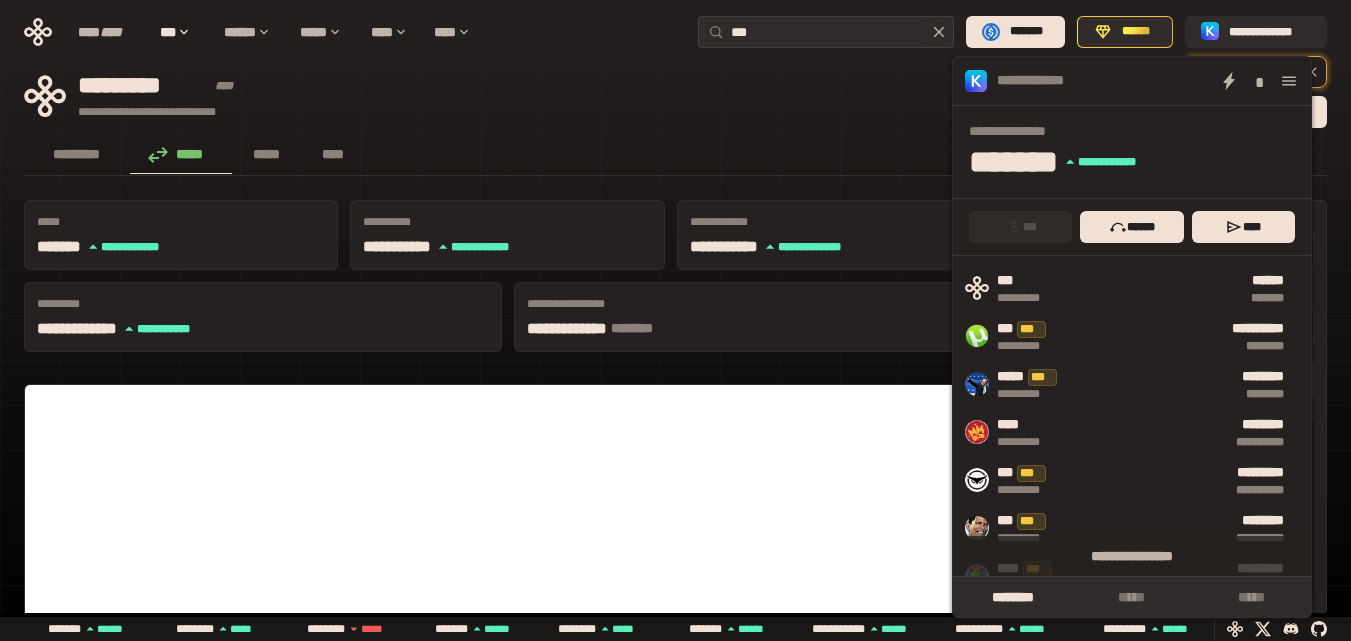 click on "**********" at bounding box center (550, 96) 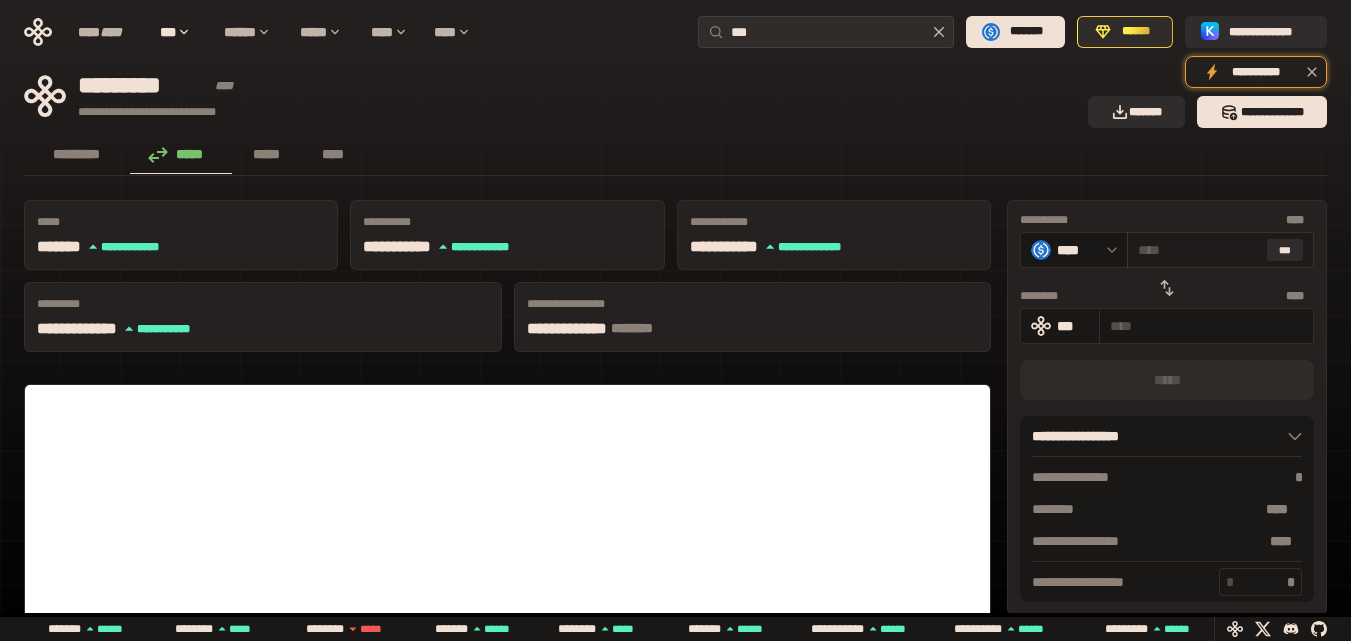 click on "* ** ***" at bounding box center [1220, 250] 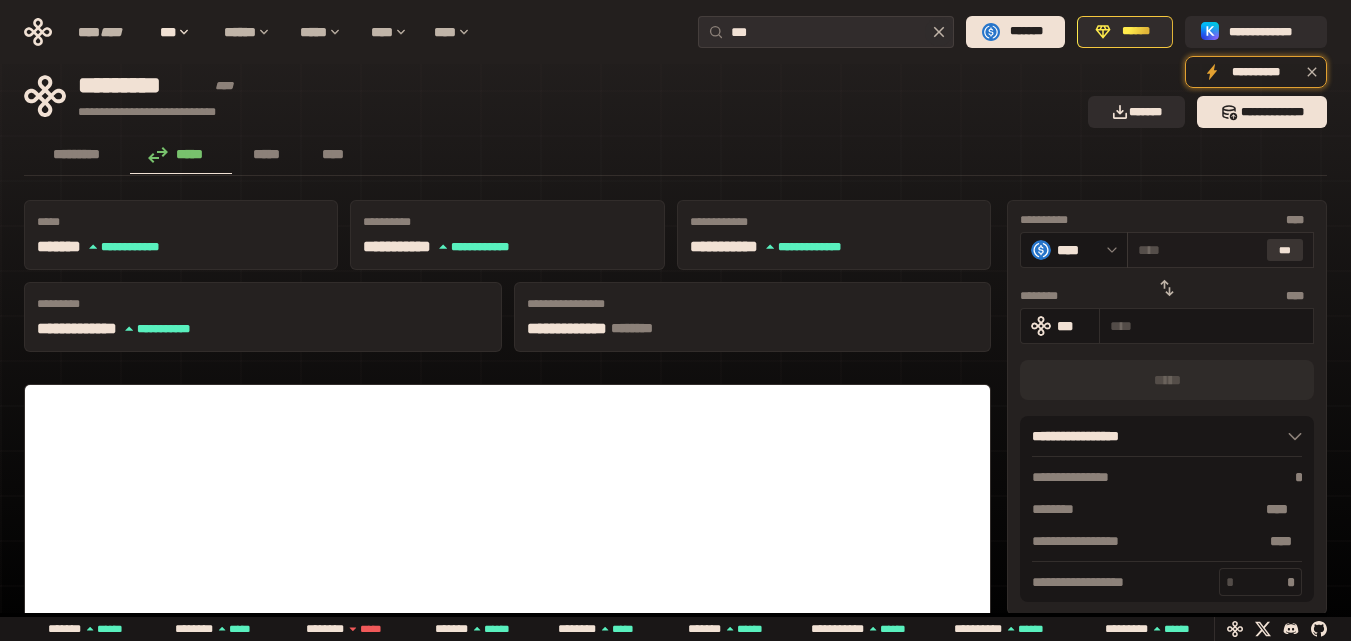 click on "***" at bounding box center (1285, 250) 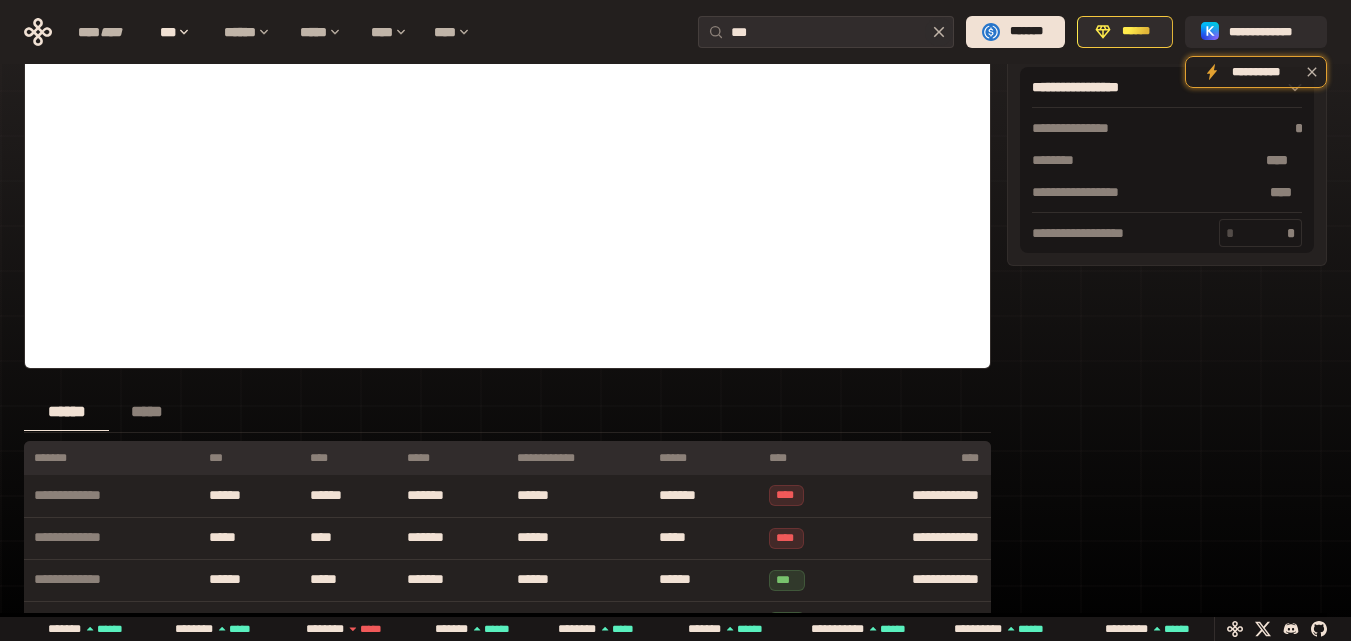 scroll, scrollTop: 0, scrollLeft: 0, axis: both 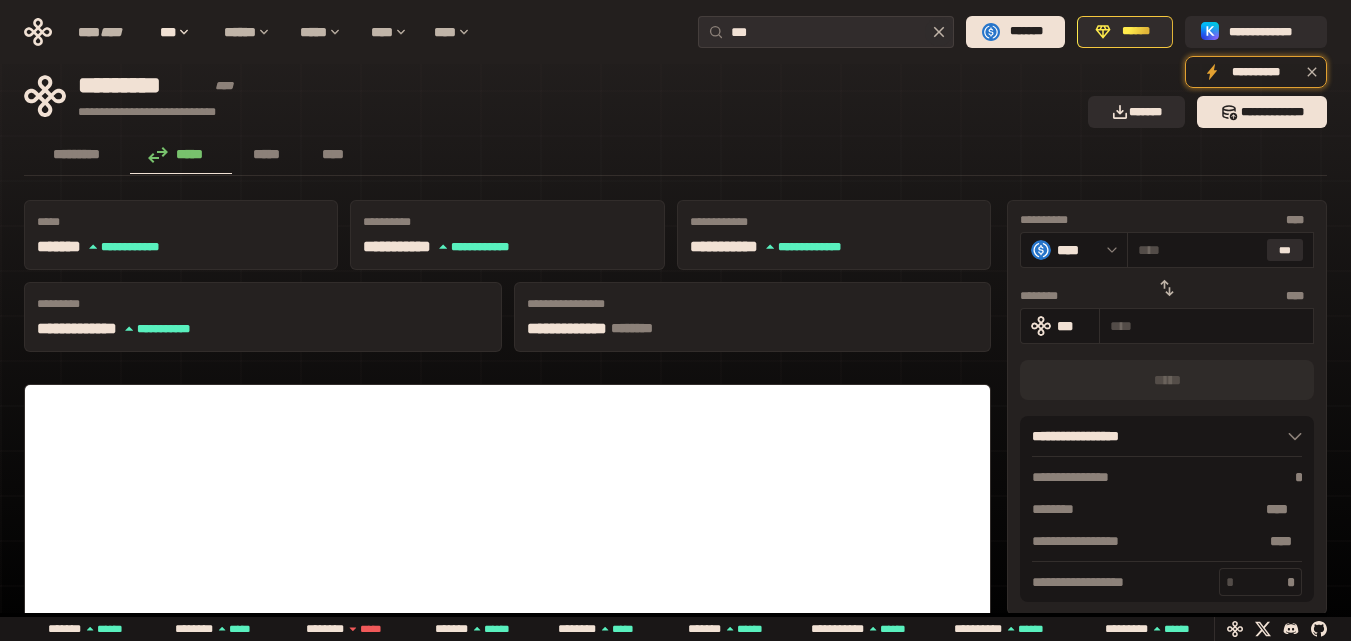 click 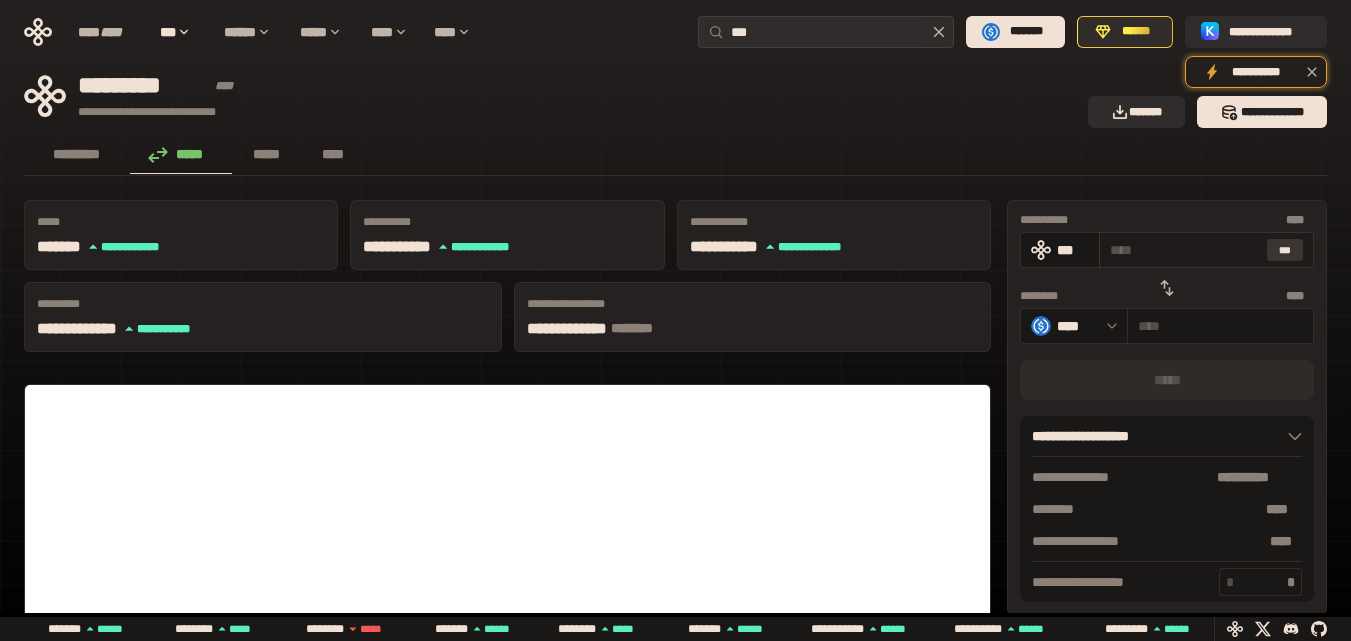 click on "***" at bounding box center [1285, 250] 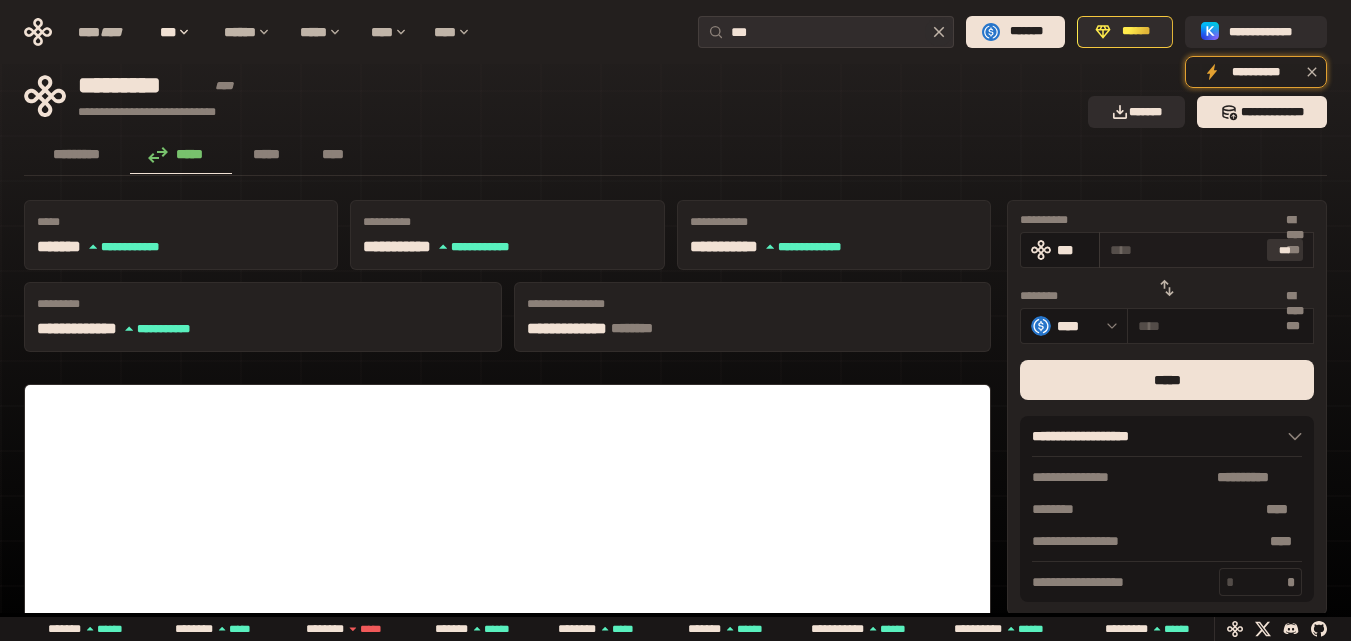 type on "**********" 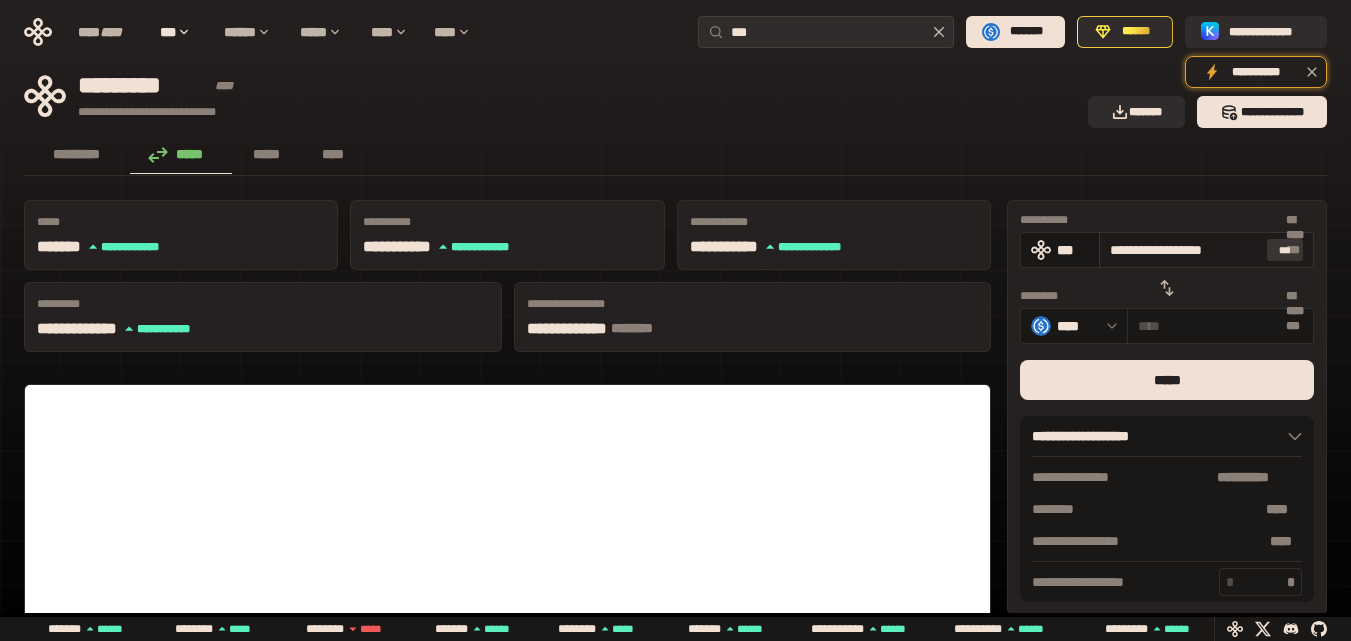 type on "**********" 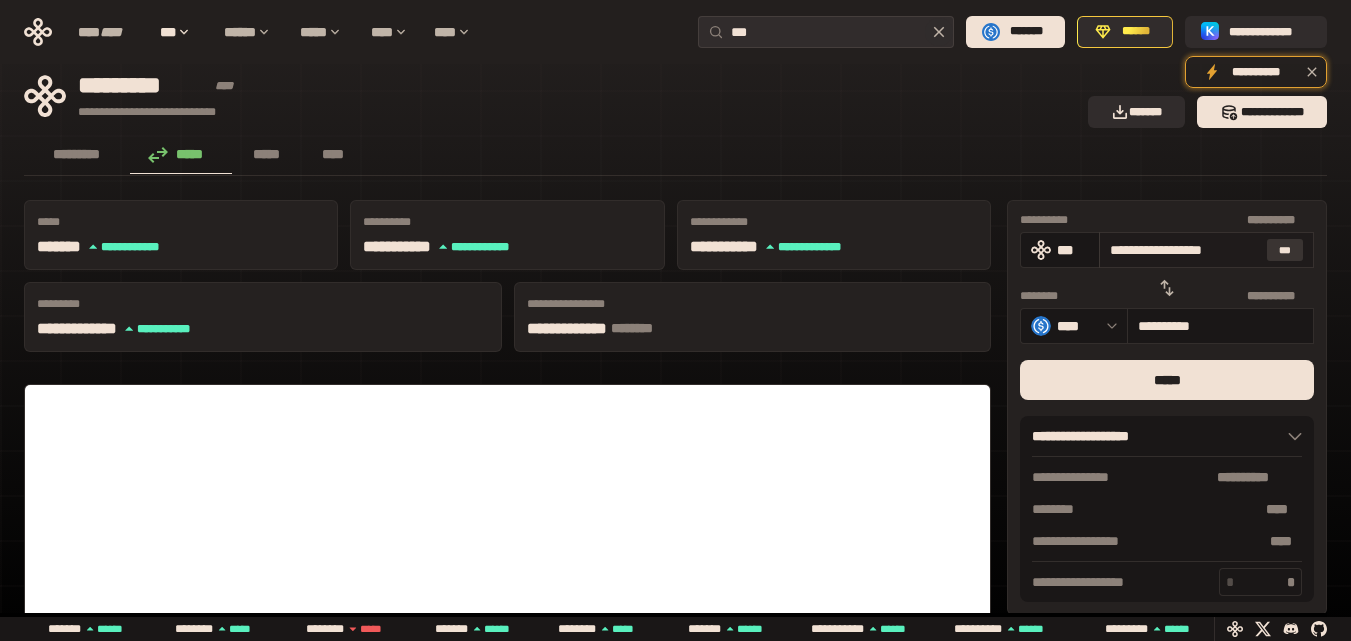 click on "***" at bounding box center (1285, 250) 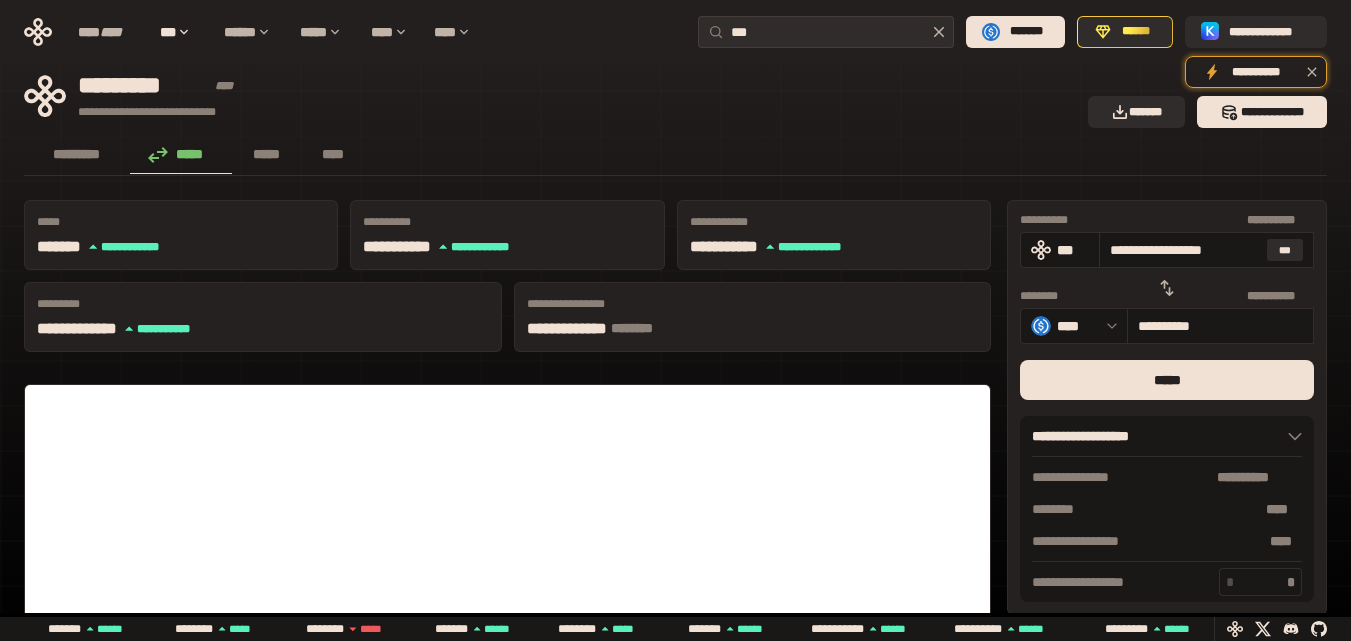 scroll, scrollTop: 400, scrollLeft: 0, axis: vertical 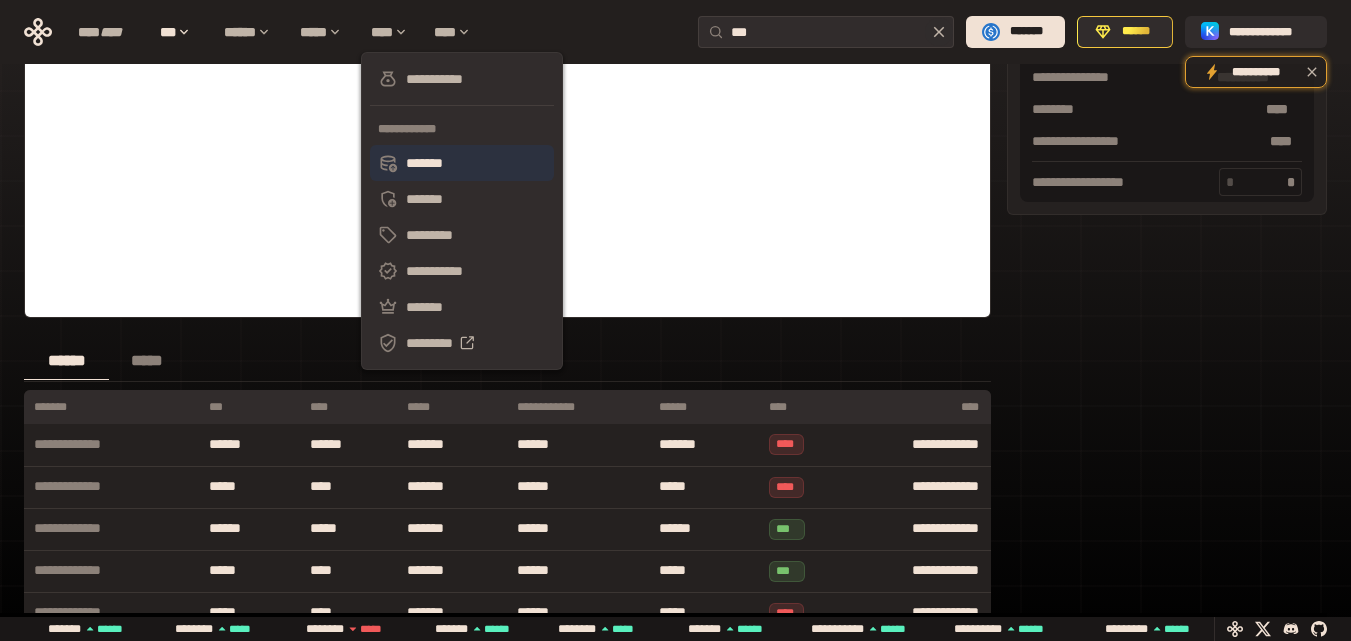 click on "*******" at bounding box center [462, 163] 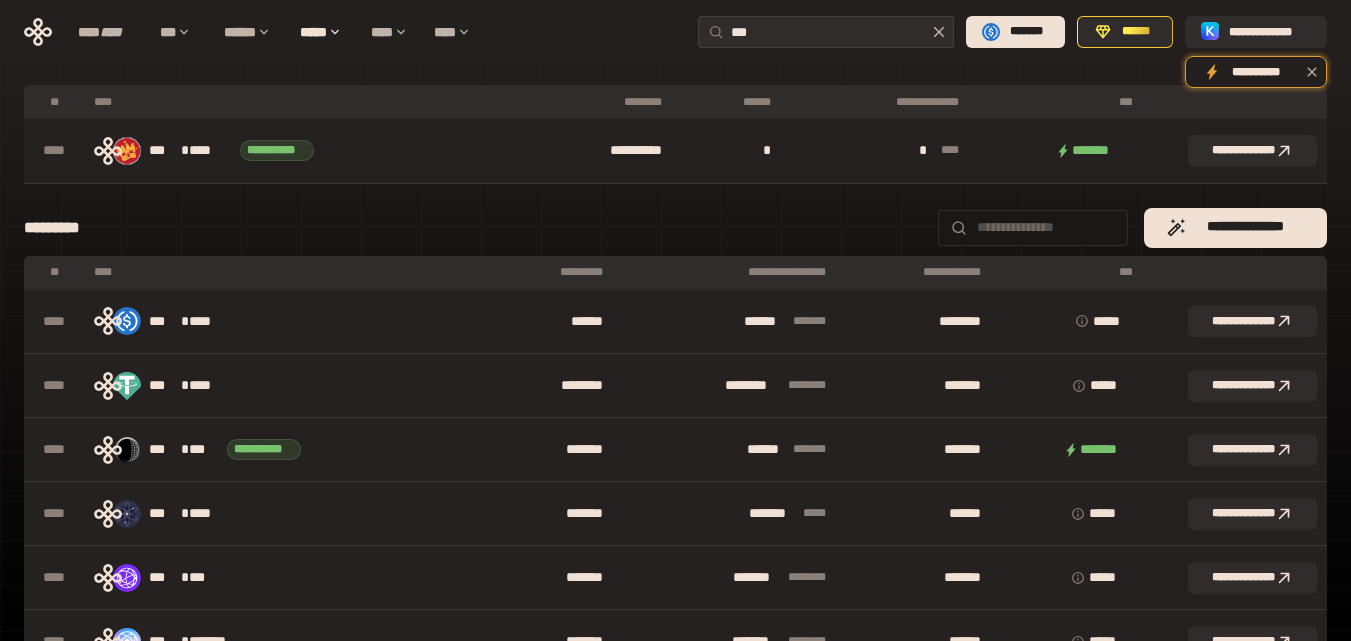 scroll, scrollTop: 0, scrollLeft: 0, axis: both 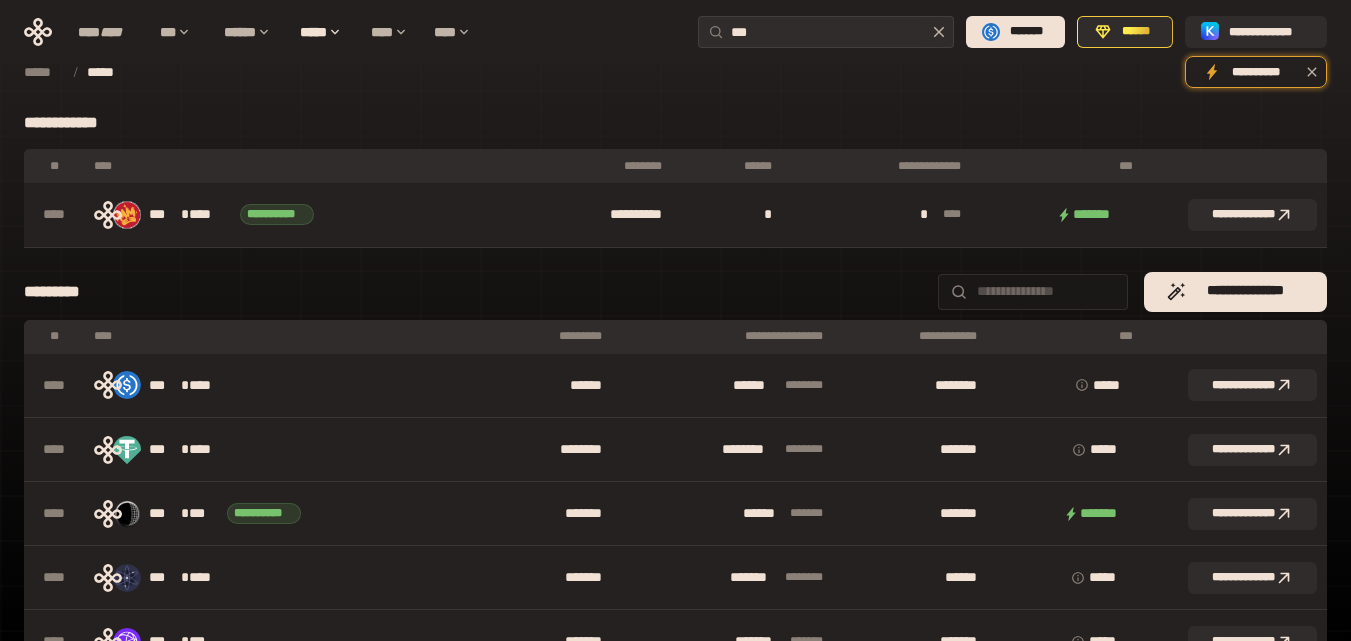 drag, startPoint x: 542, startPoint y: 196, endPoint x: 532, endPoint y: 282, distance: 86.579445 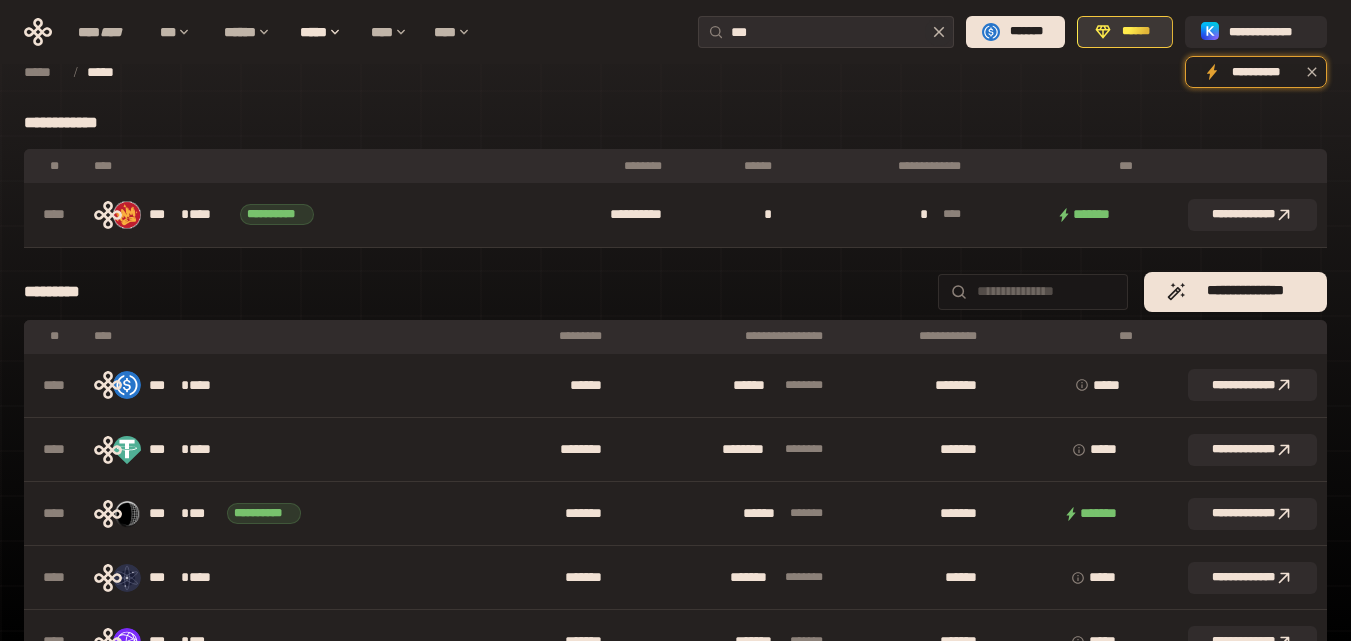 click 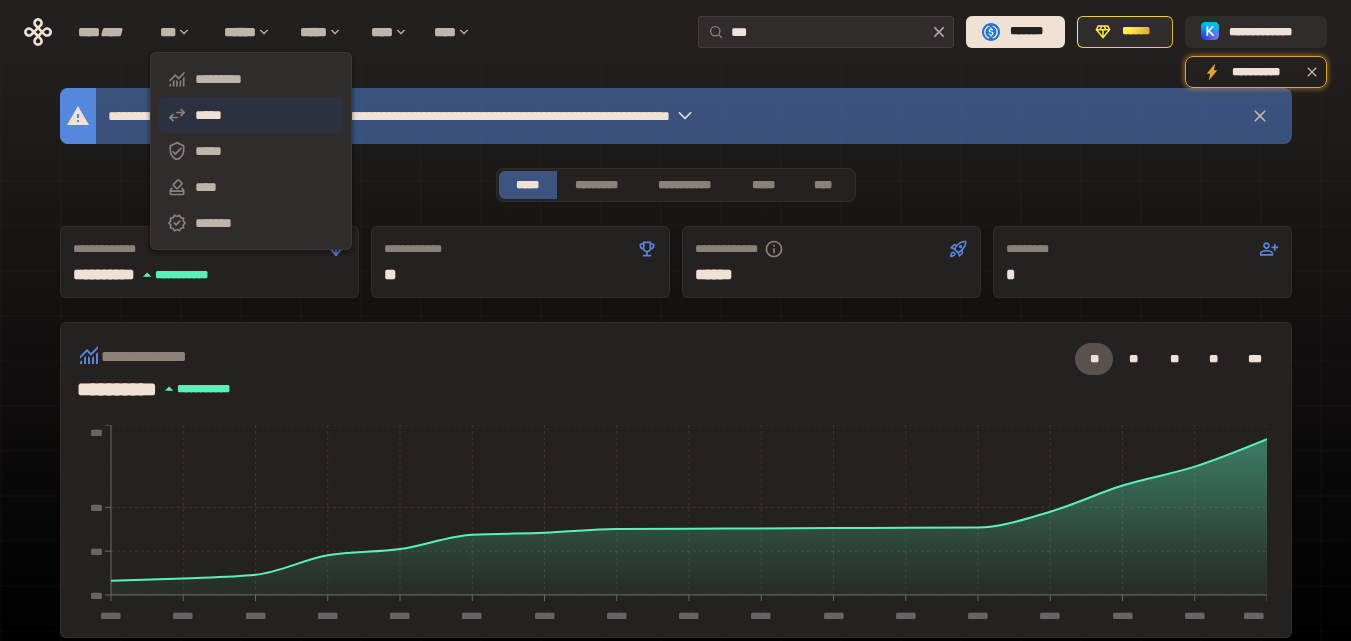 click on "*****" at bounding box center (251, 115) 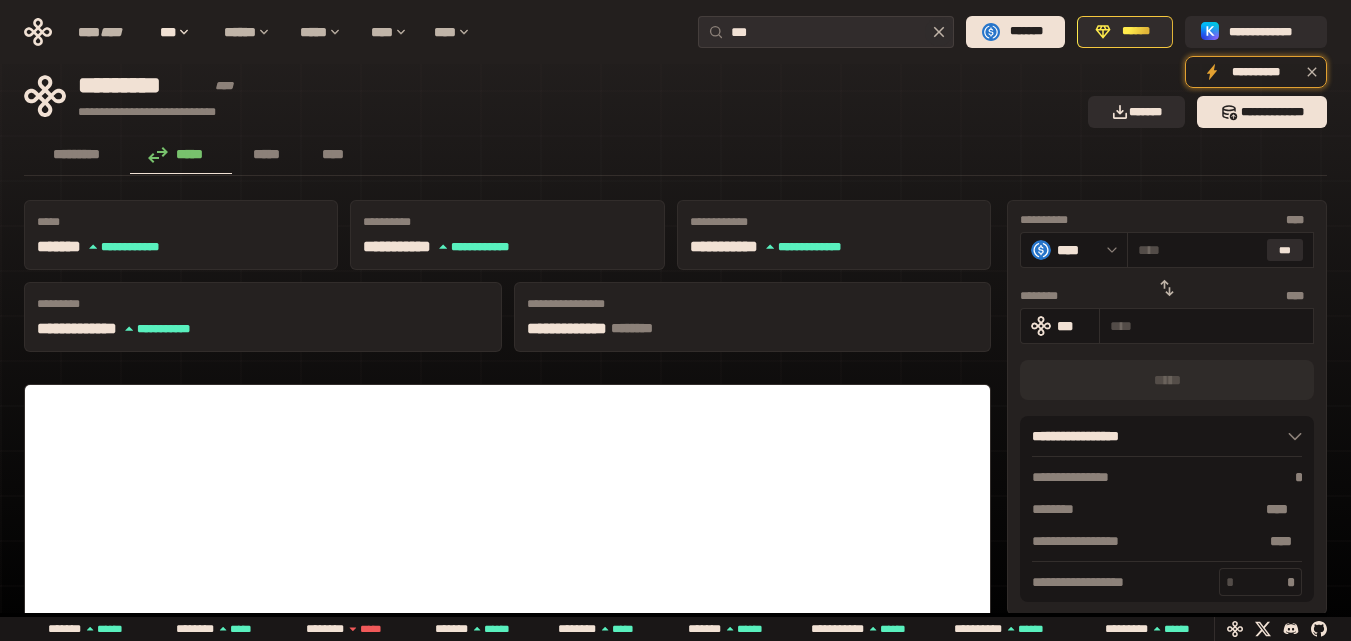 click 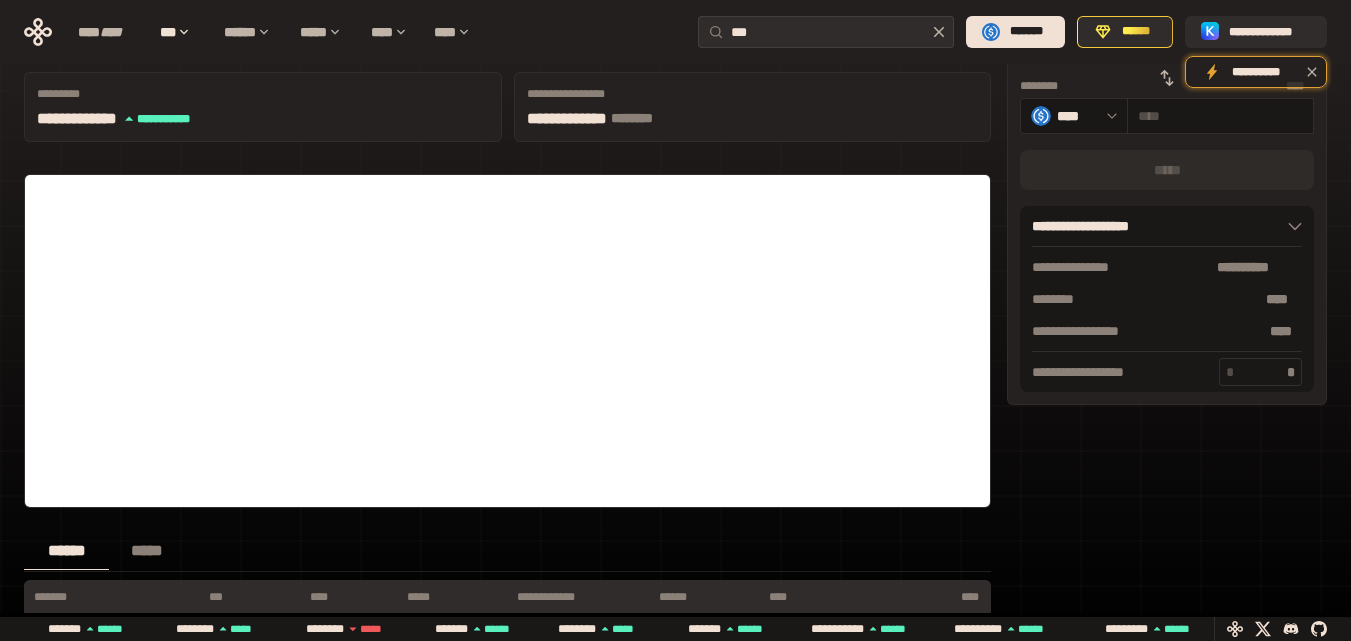 scroll, scrollTop: 100, scrollLeft: 0, axis: vertical 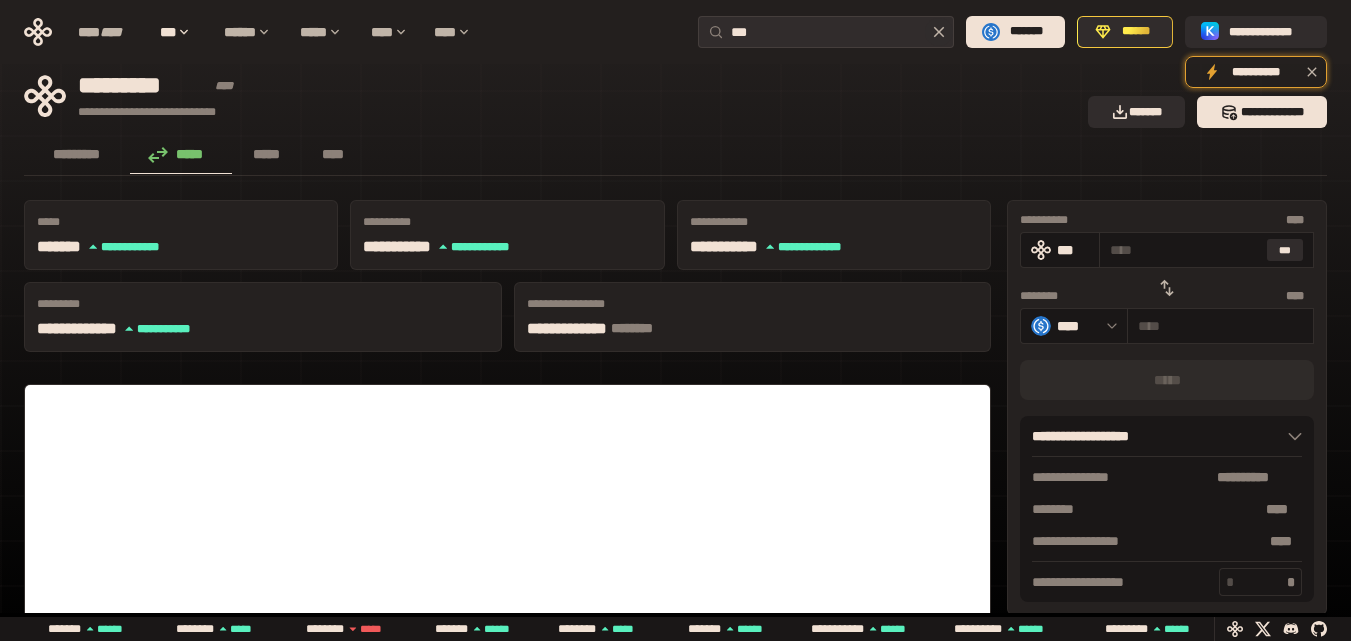 click on "[FIRST] [LAST] [STREET] [CITY] [STATE] [ZIP]" at bounding box center [675, 32] 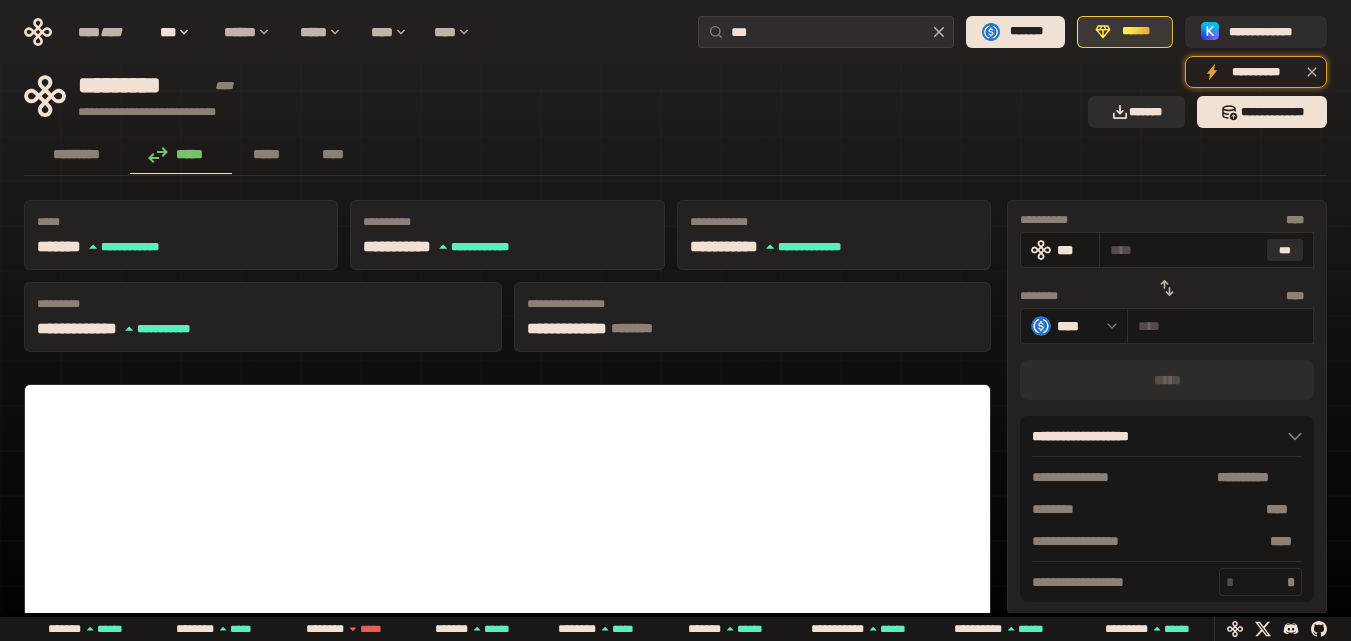 click on "******" at bounding box center [1136, 32] 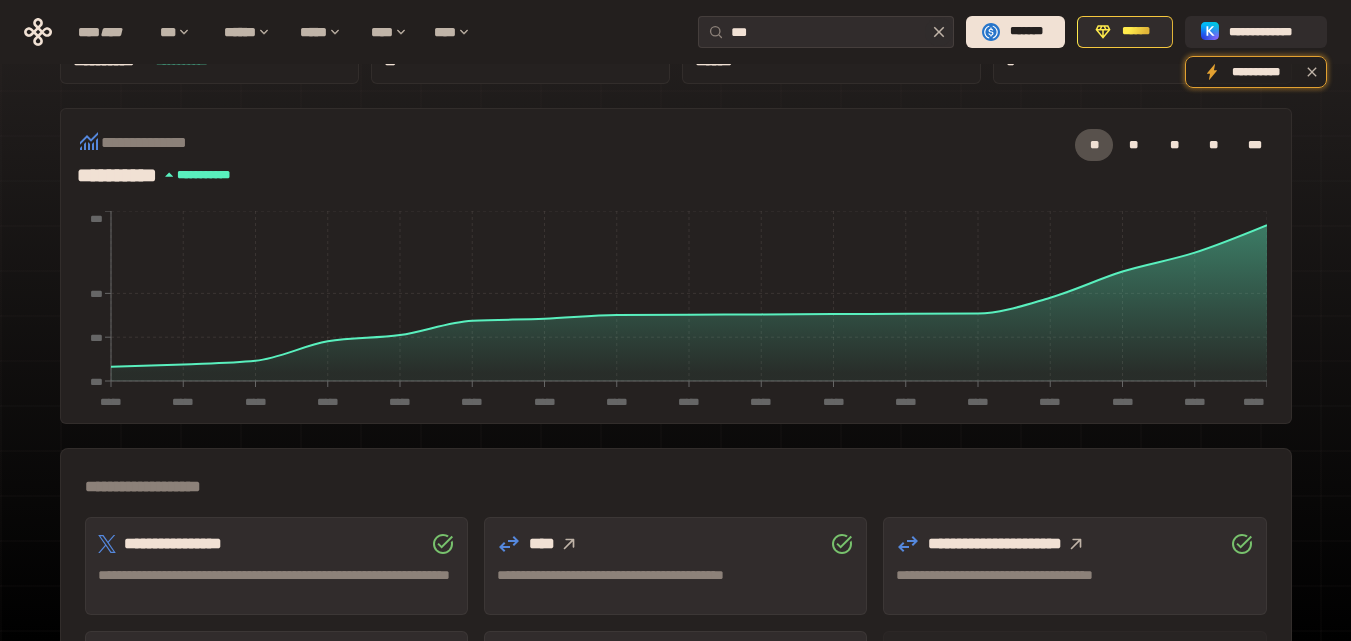 scroll, scrollTop: 0, scrollLeft: 0, axis: both 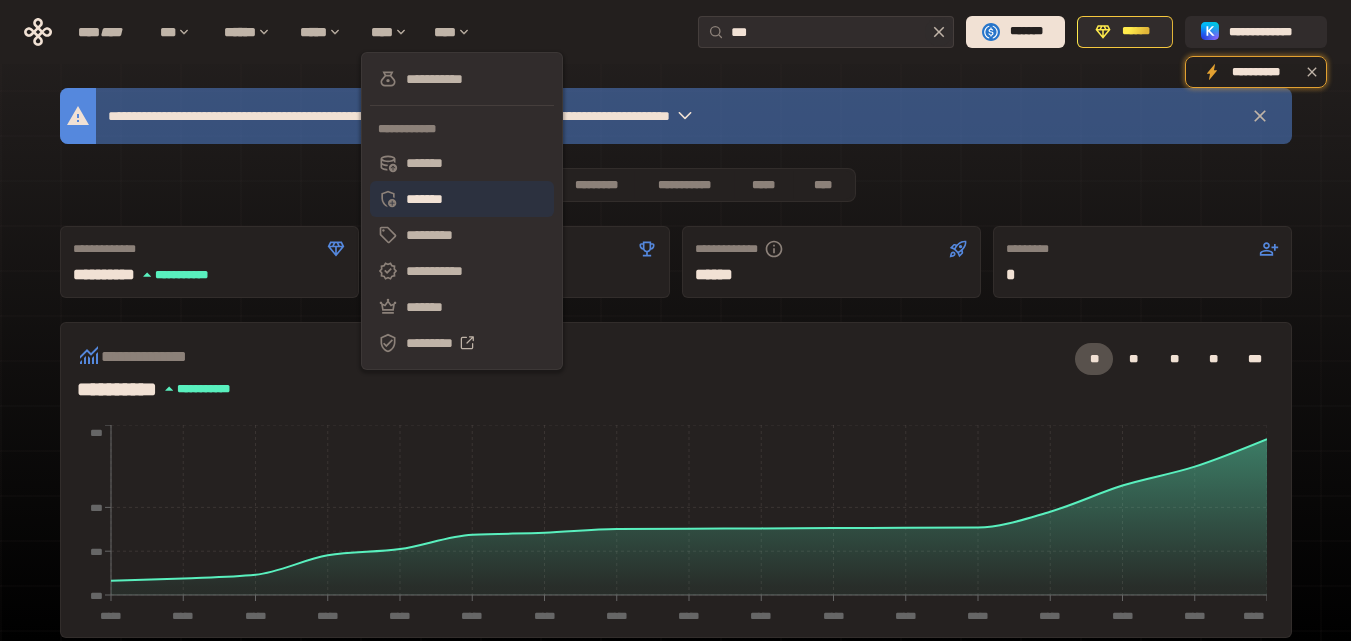 click on "*******" at bounding box center [462, 199] 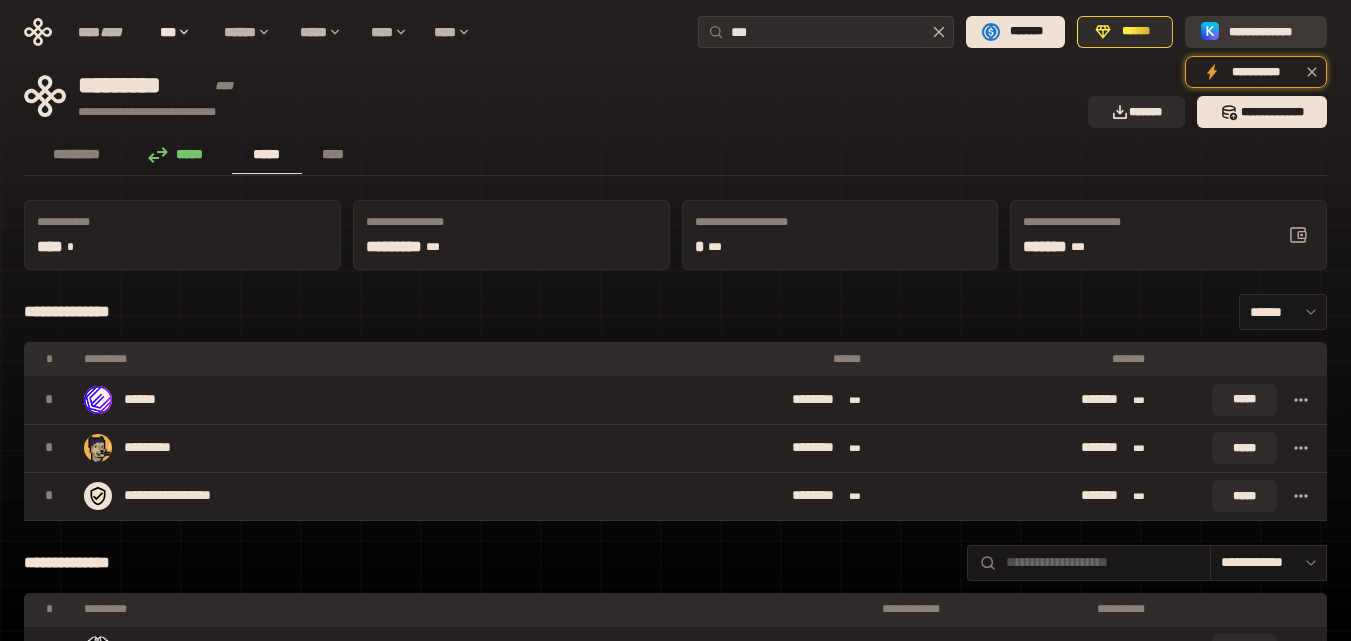 click on "**********" at bounding box center (1256, 32) 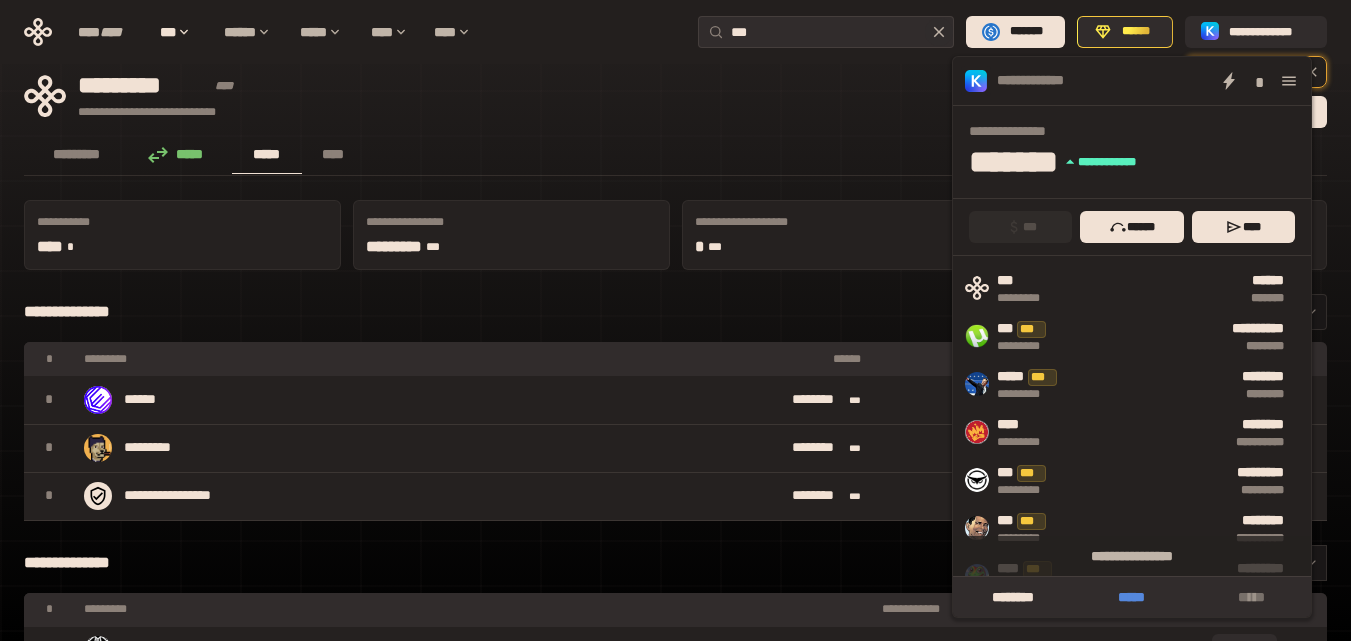 click on "*****" at bounding box center [1131, 597] 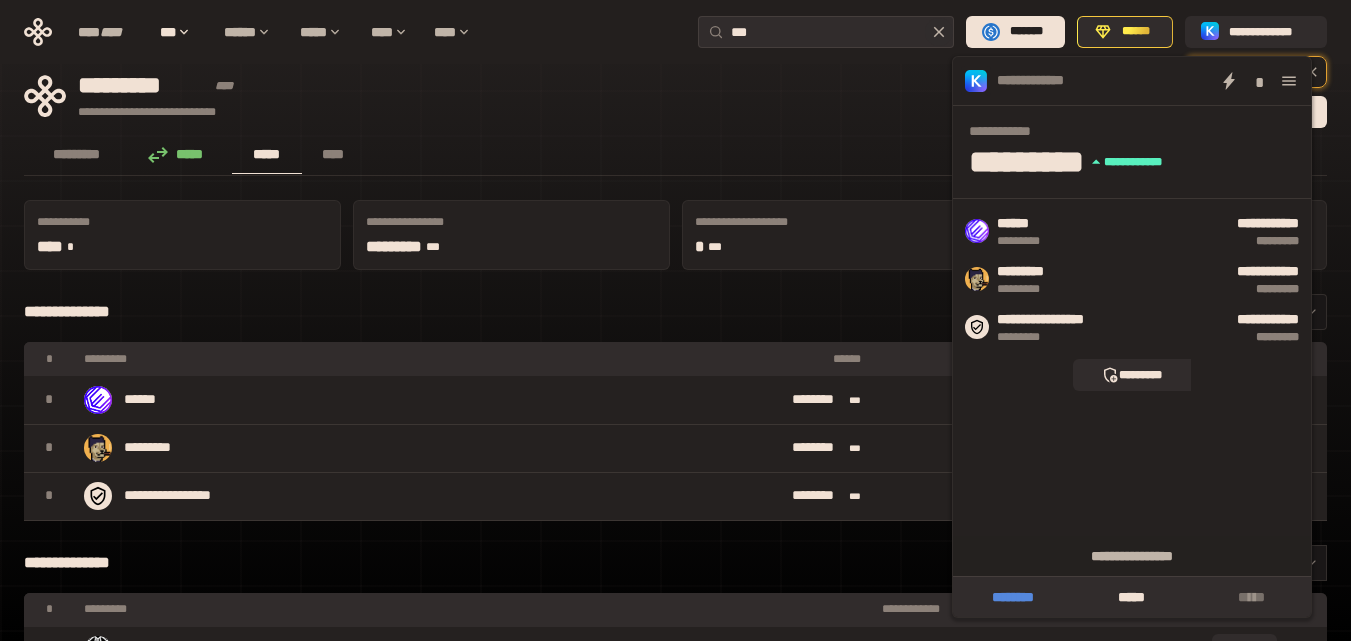 click on "********" at bounding box center [1012, 597] 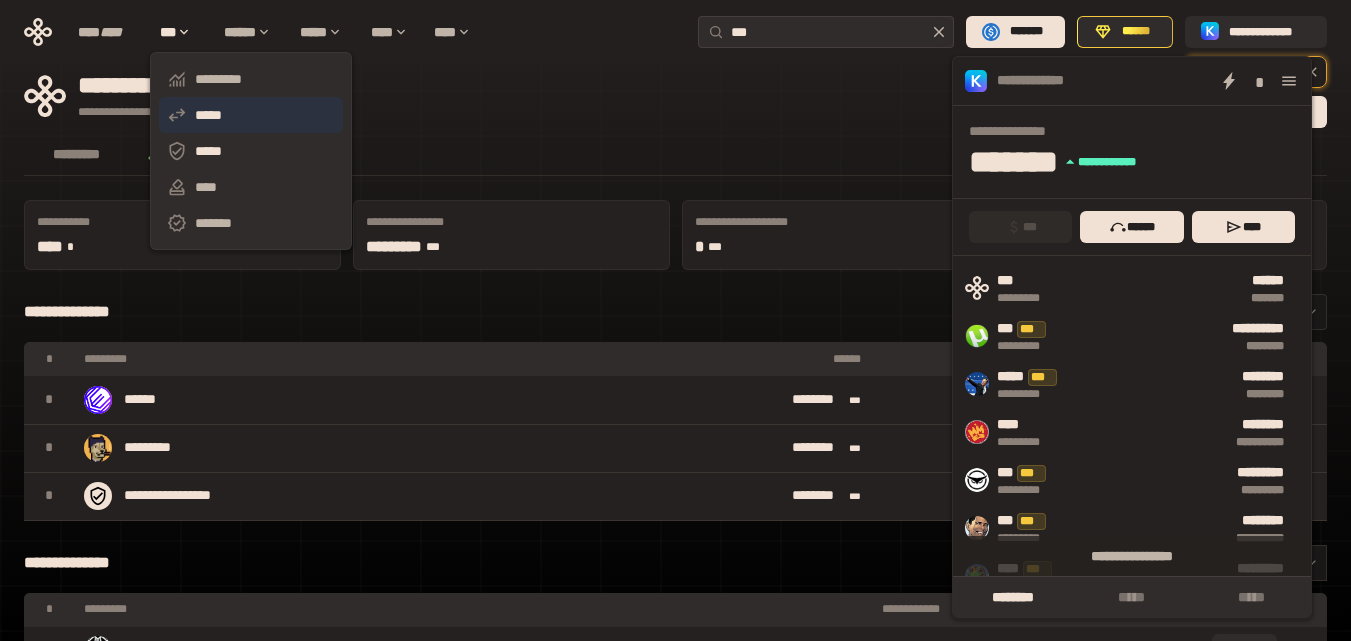 click on "*****" at bounding box center [251, 115] 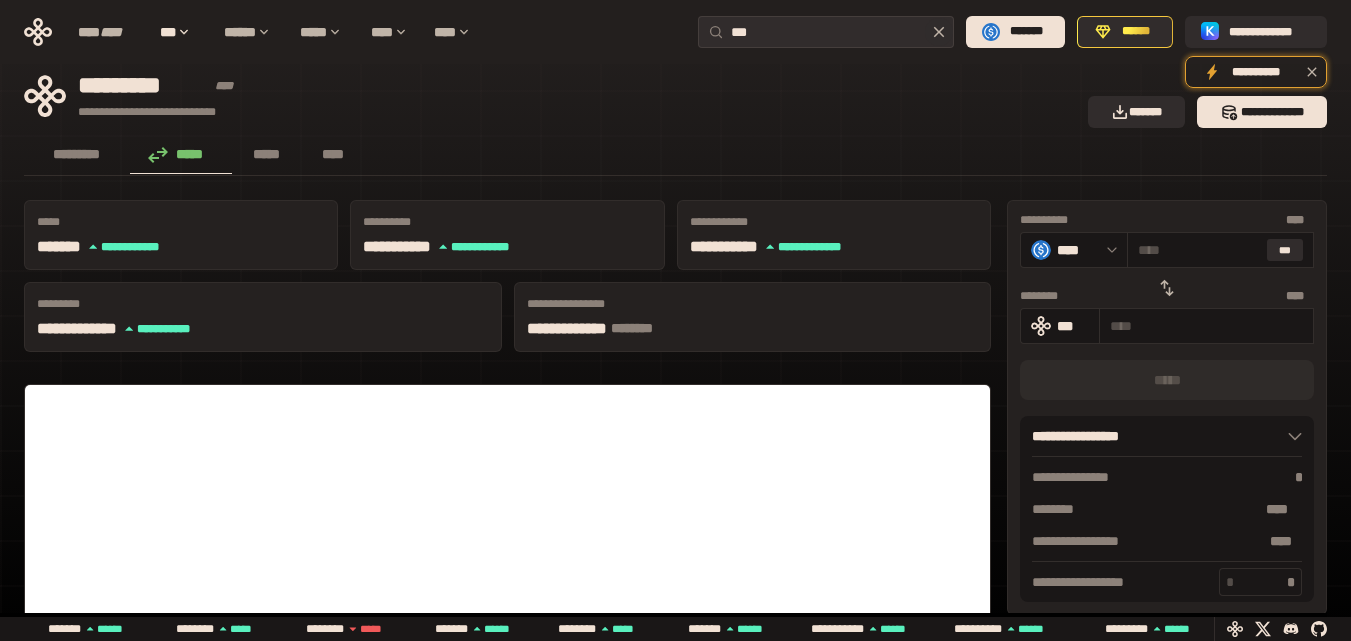 drag, startPoint x: 39, startPoint y: 250, endPoint x: 199, endPoint y: 228, distance: 161.50542 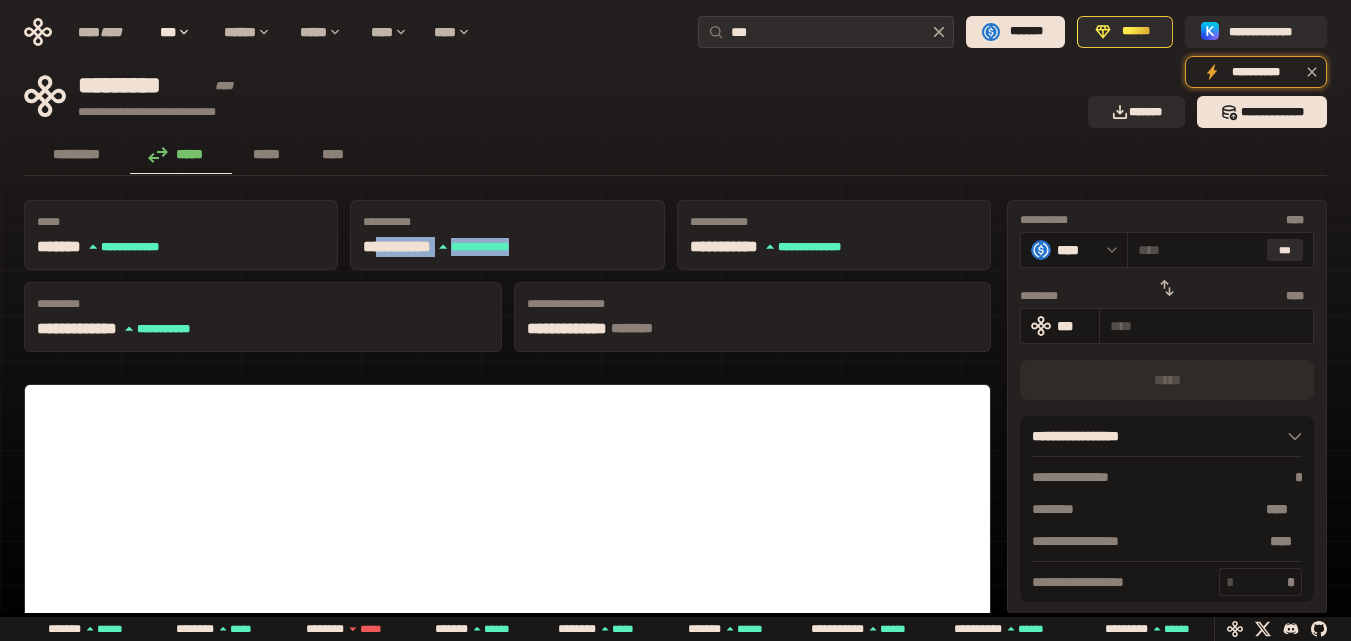 drag, startPoint x: 558, startPoint y: 255, endPoint x: 381, endPoint y: 259, distance: 177.0452 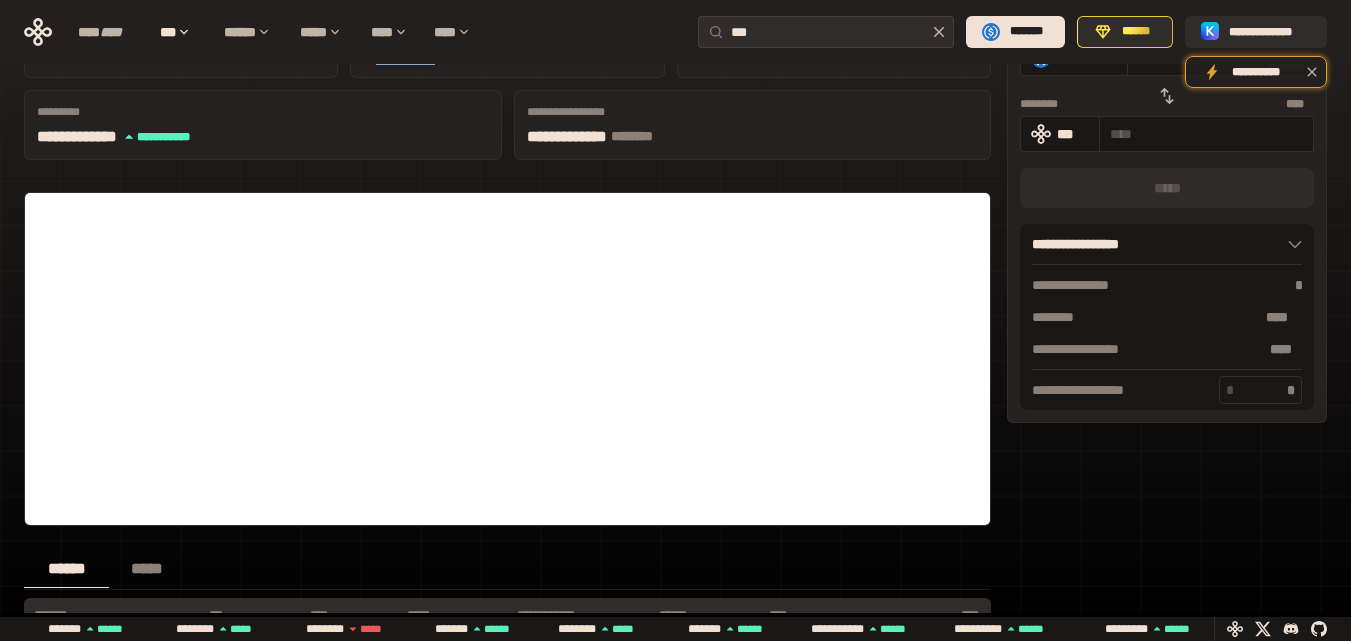 scroll, scrollTop: 0, scrollLeft: 0, axis: both 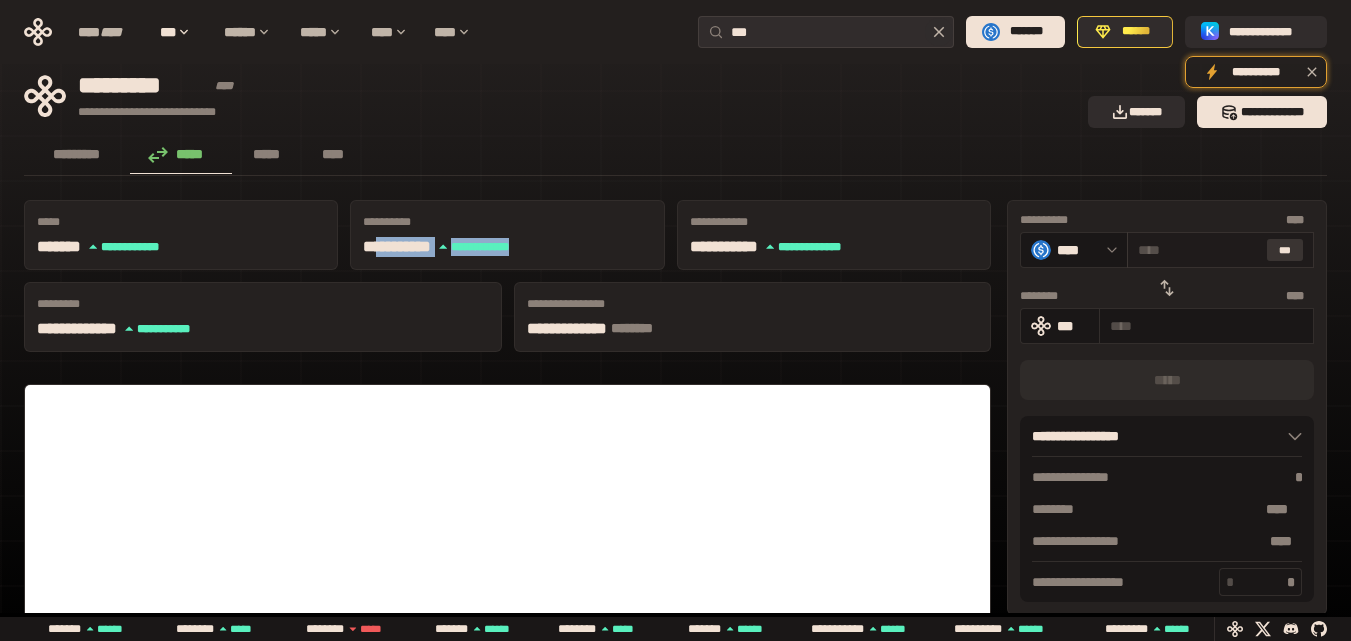 click on "***" at bounding box center [1285, 250] 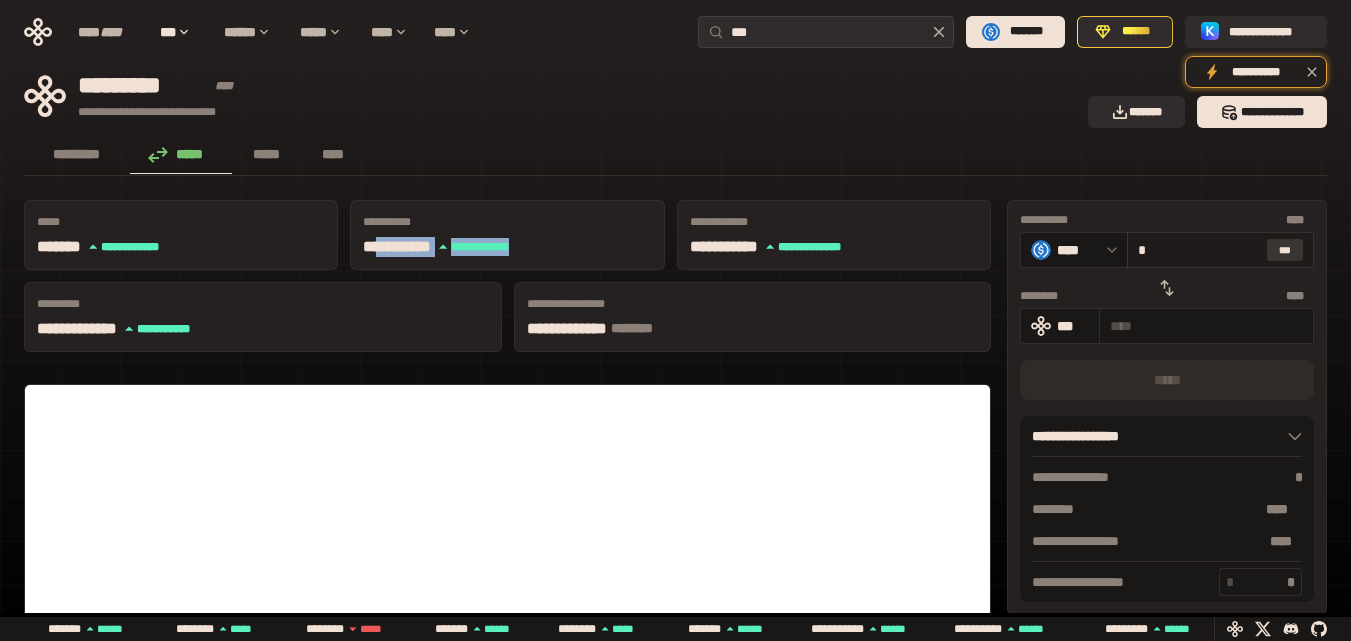 type 